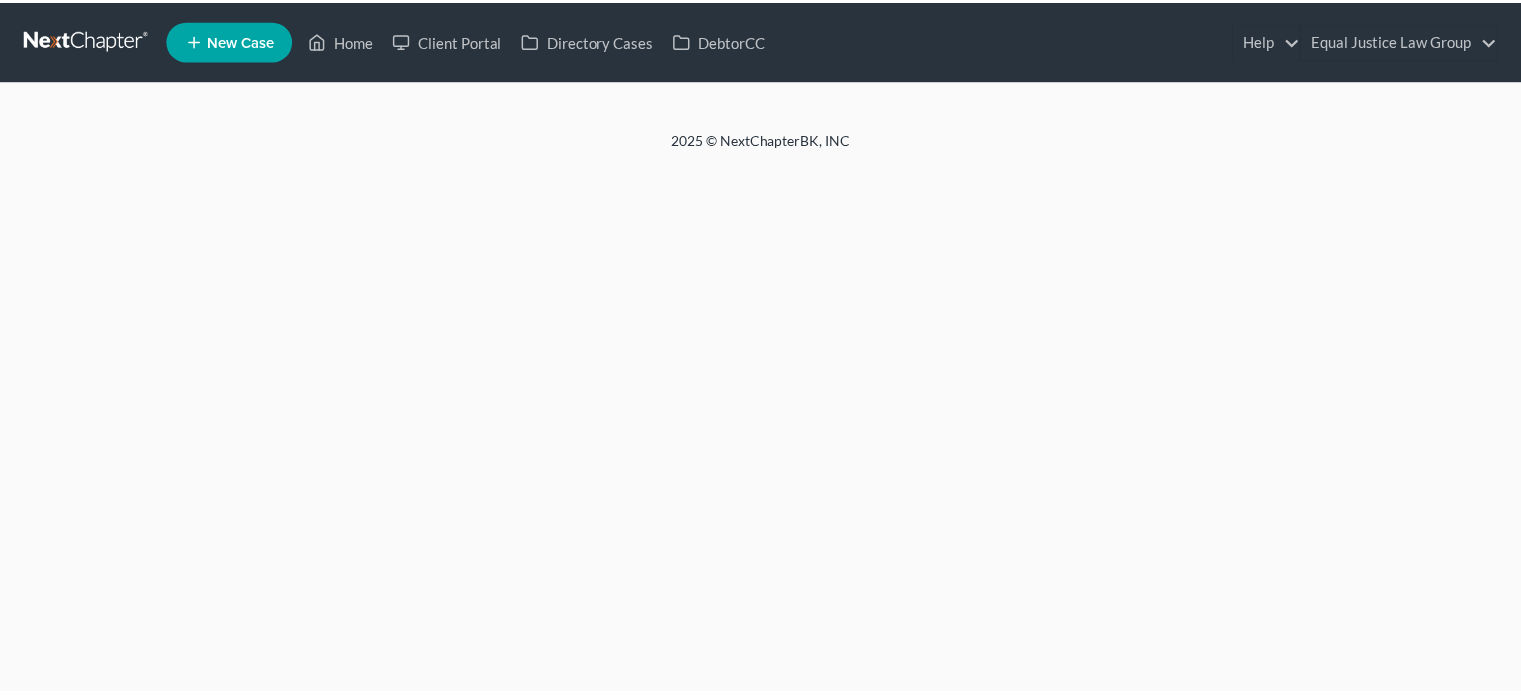 scroll, scrollTop: 0, scrollLeft: 0, axis: both 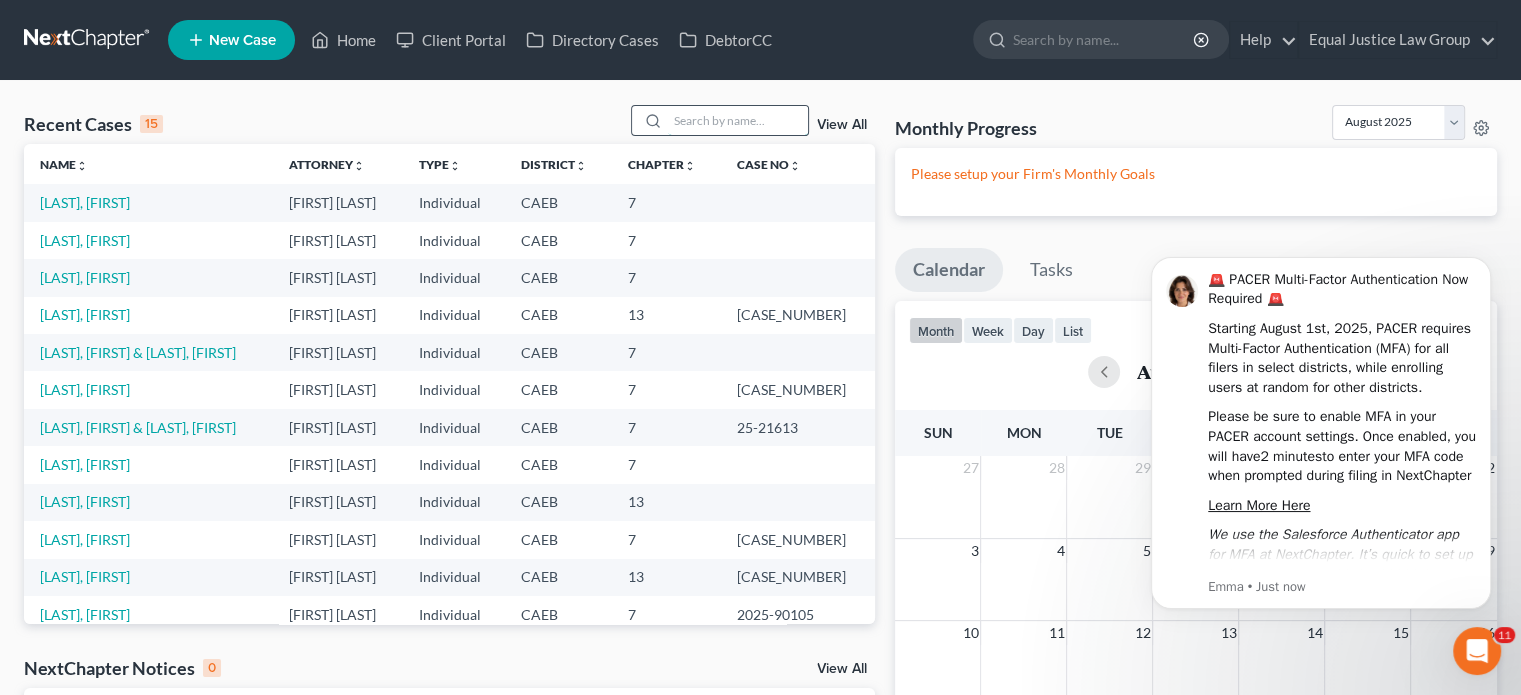 click at bounding box center [738, 120] 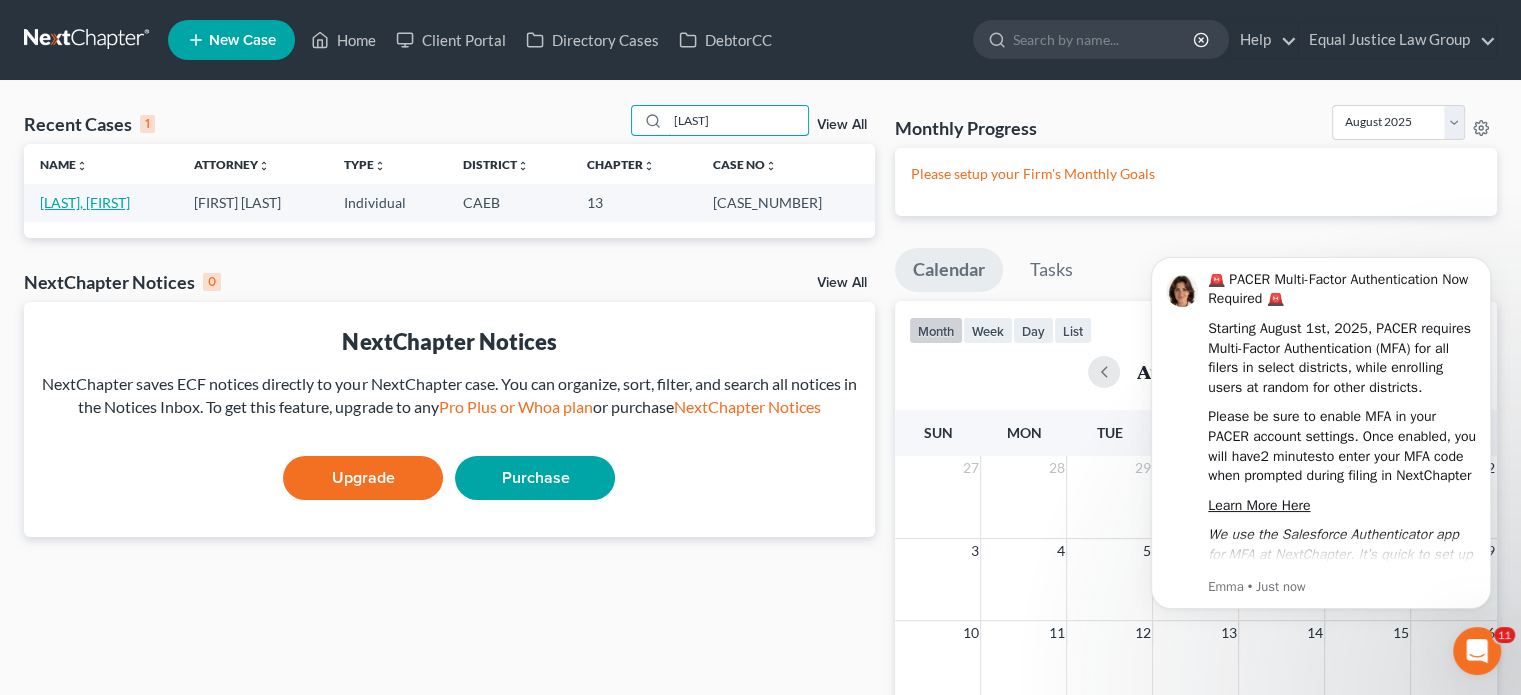type on "[LAST]" 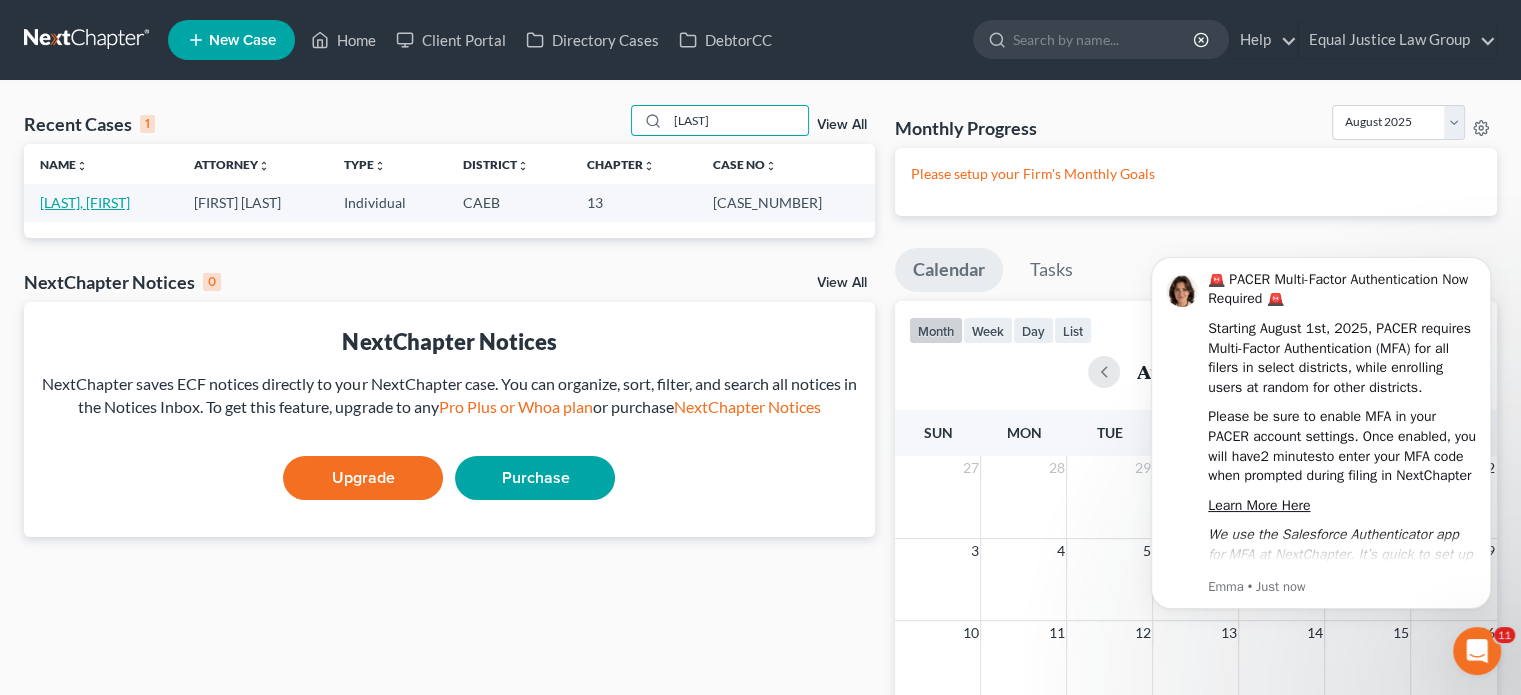 click on "[LAST], [FIRST]" at bounding box center (85, 202) 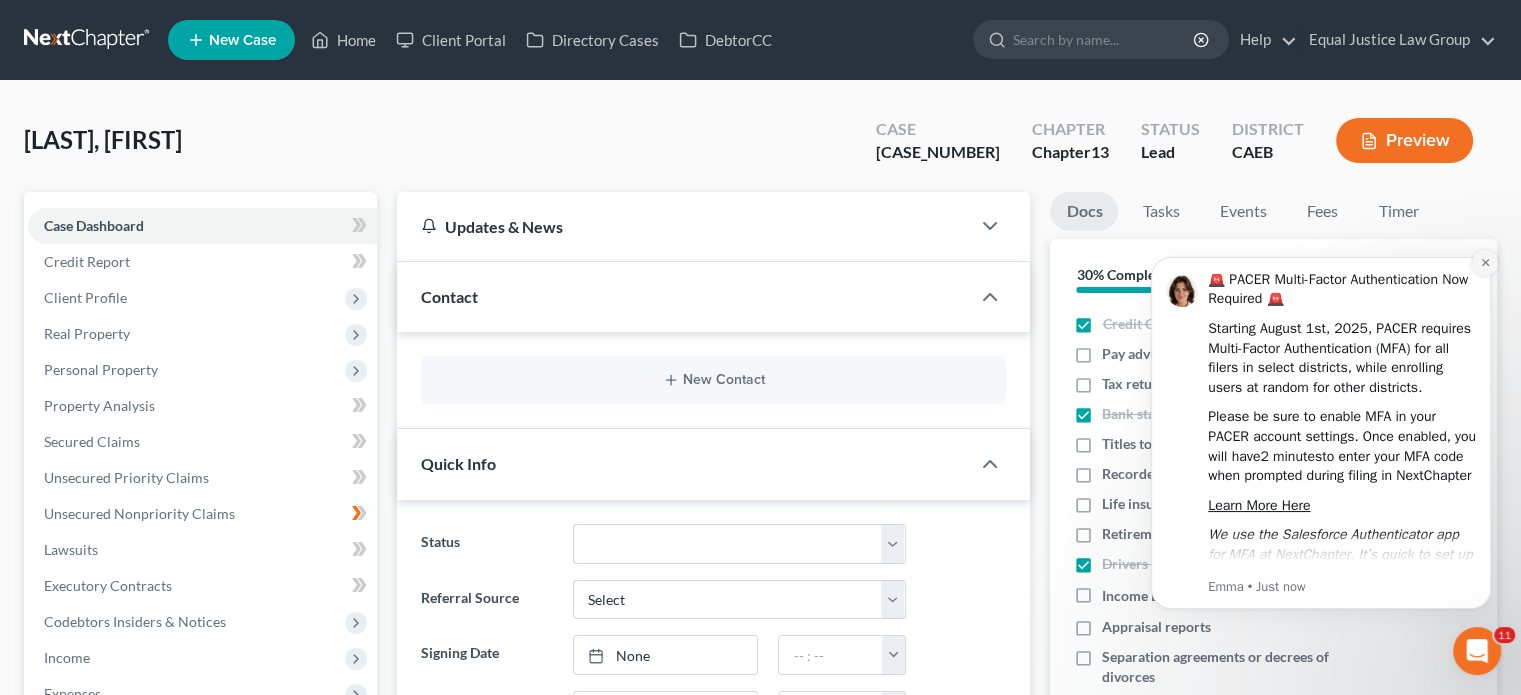click 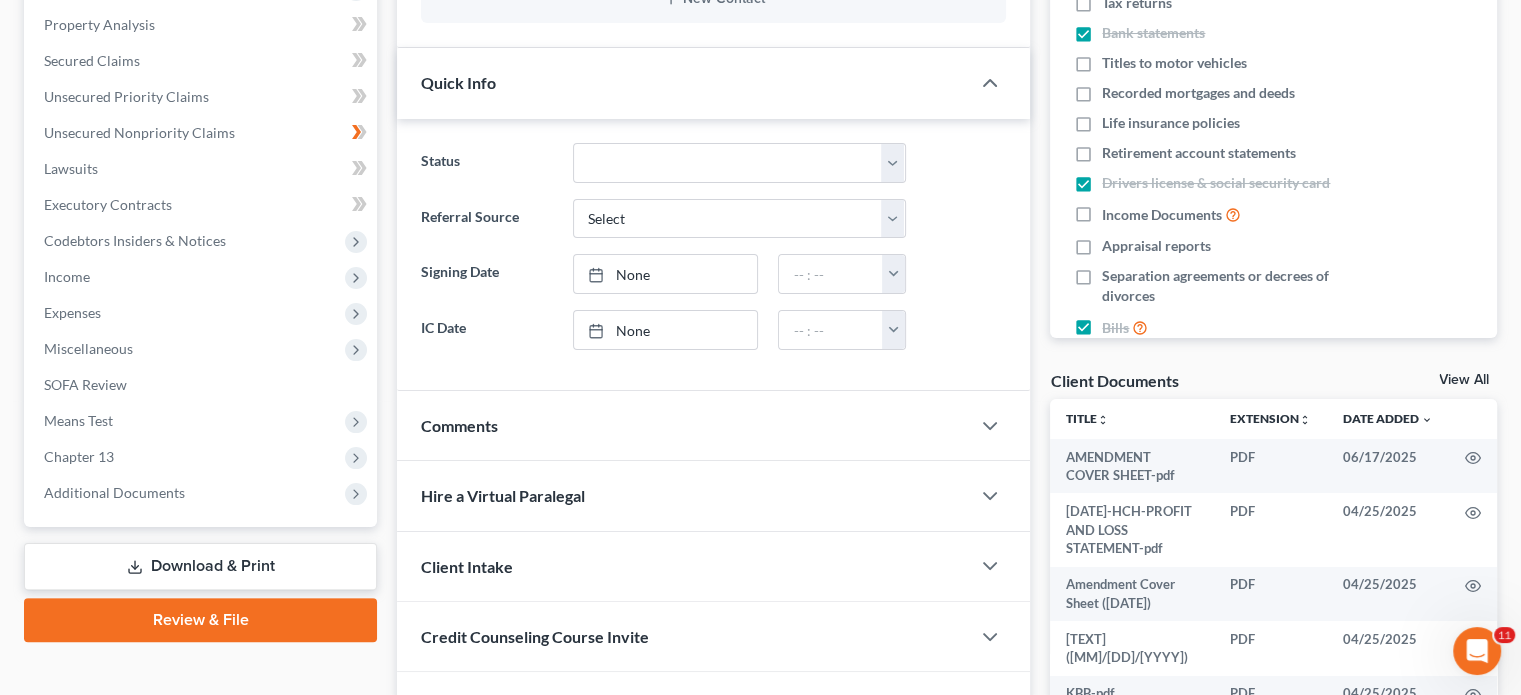 scroll, scrollTop: 419, scrollLeft: 0, axis: vertical 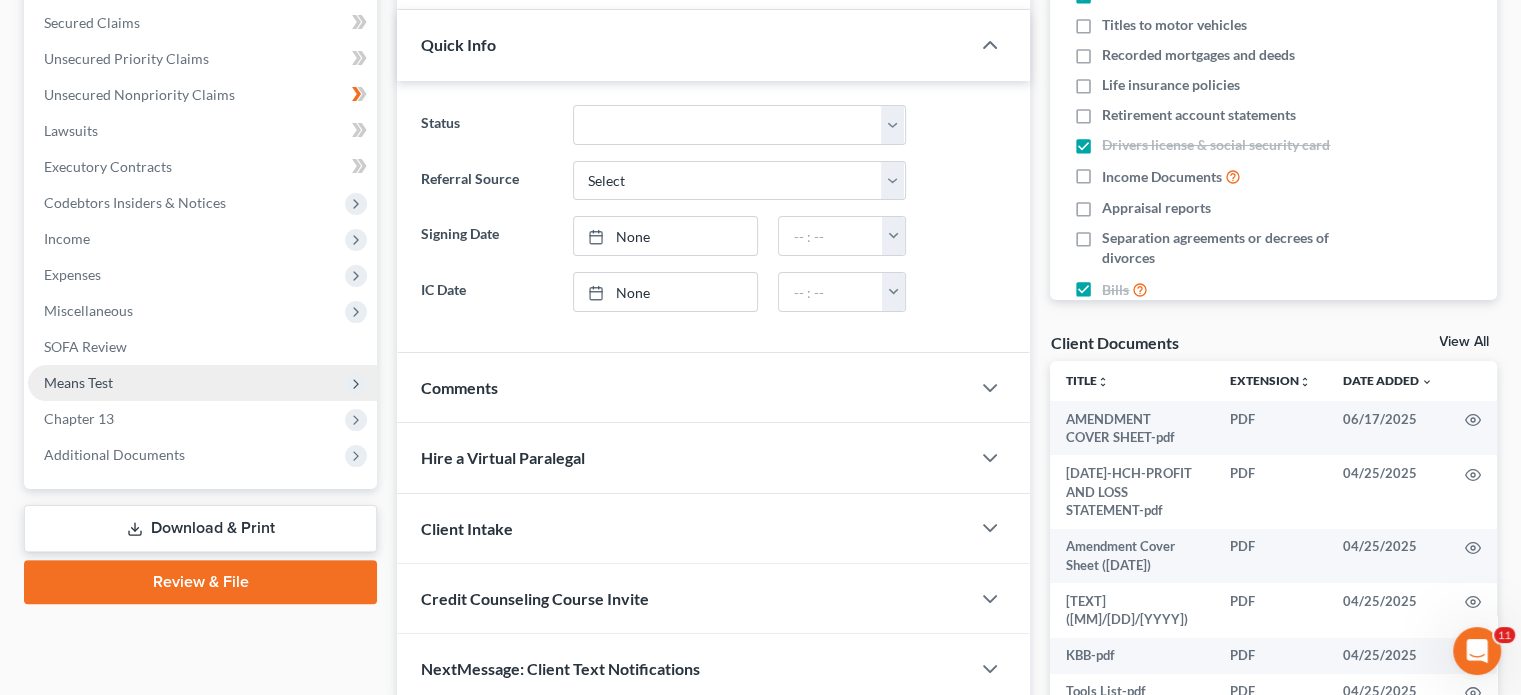 click on "Means Test" at bounding box center [78, 382] 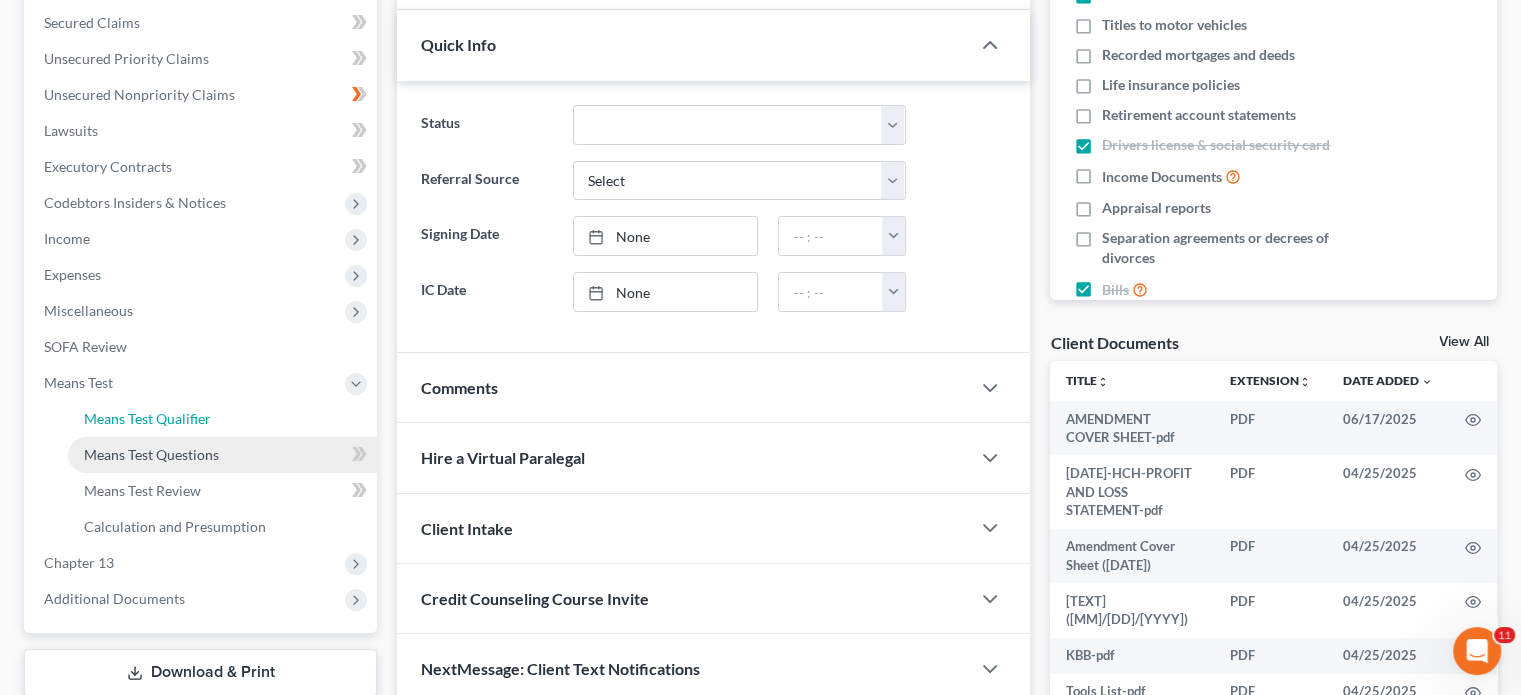 click on "Means Test Qualifier" at bounding box center [222, 419] 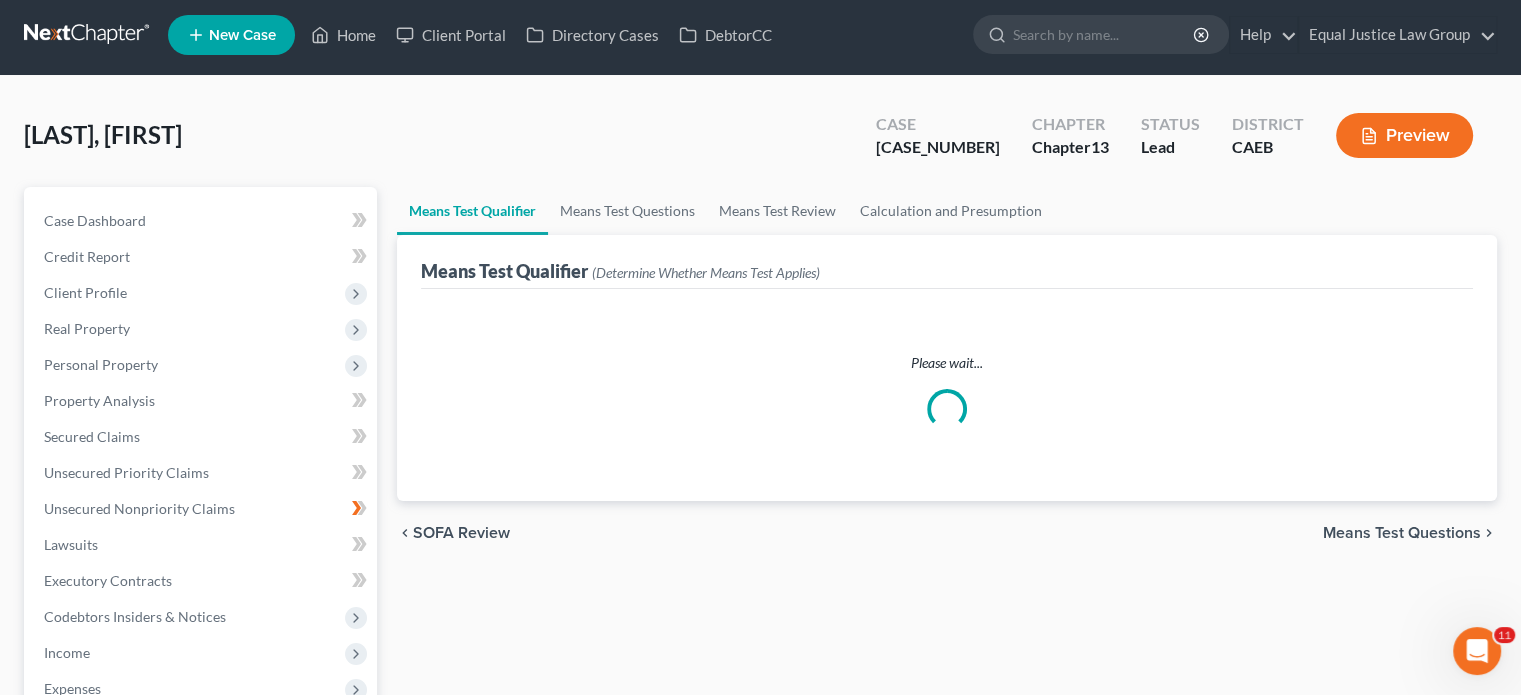 scroll, scrollTop: 0, scrollLeft: 0, axis: both 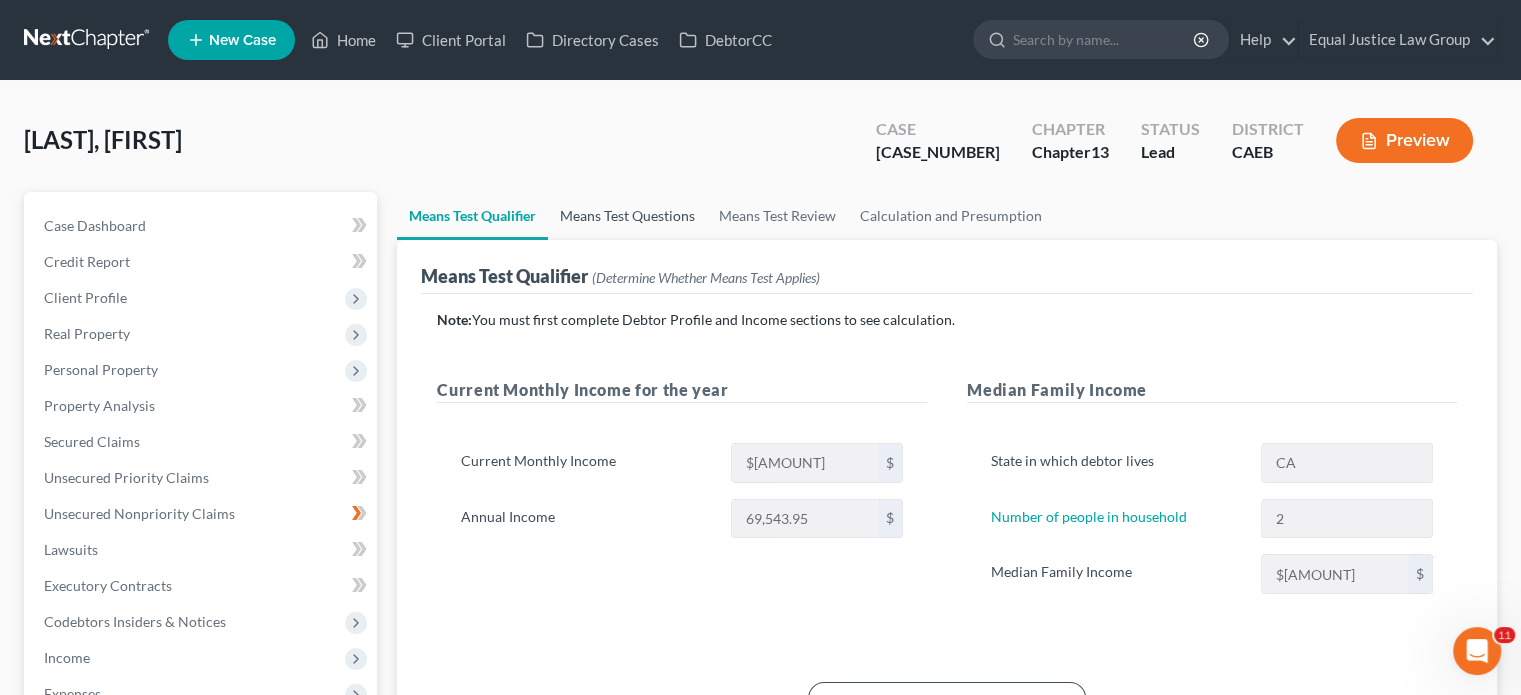 click on "Means Test Questions" at bounding box center [627, 216] 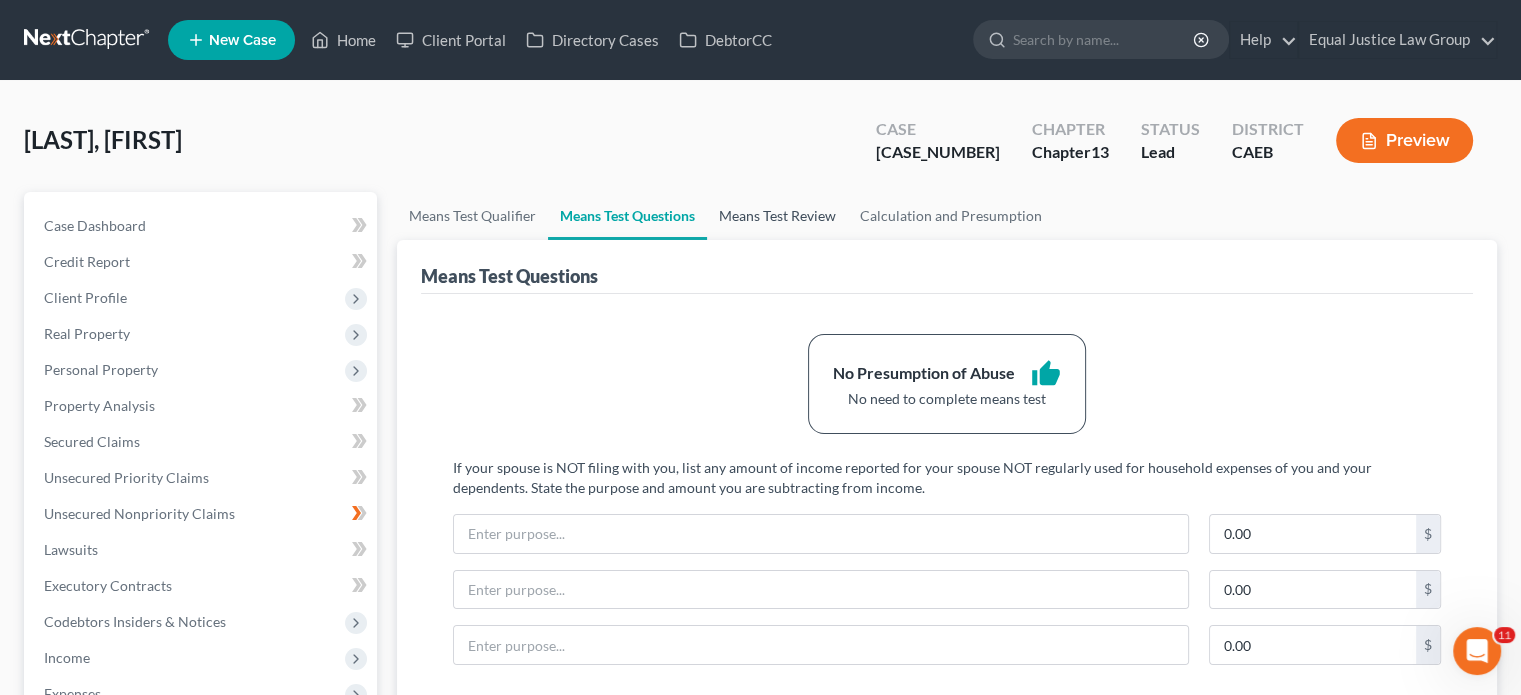click on "Means Test Review" at bounding box center [777, 216] 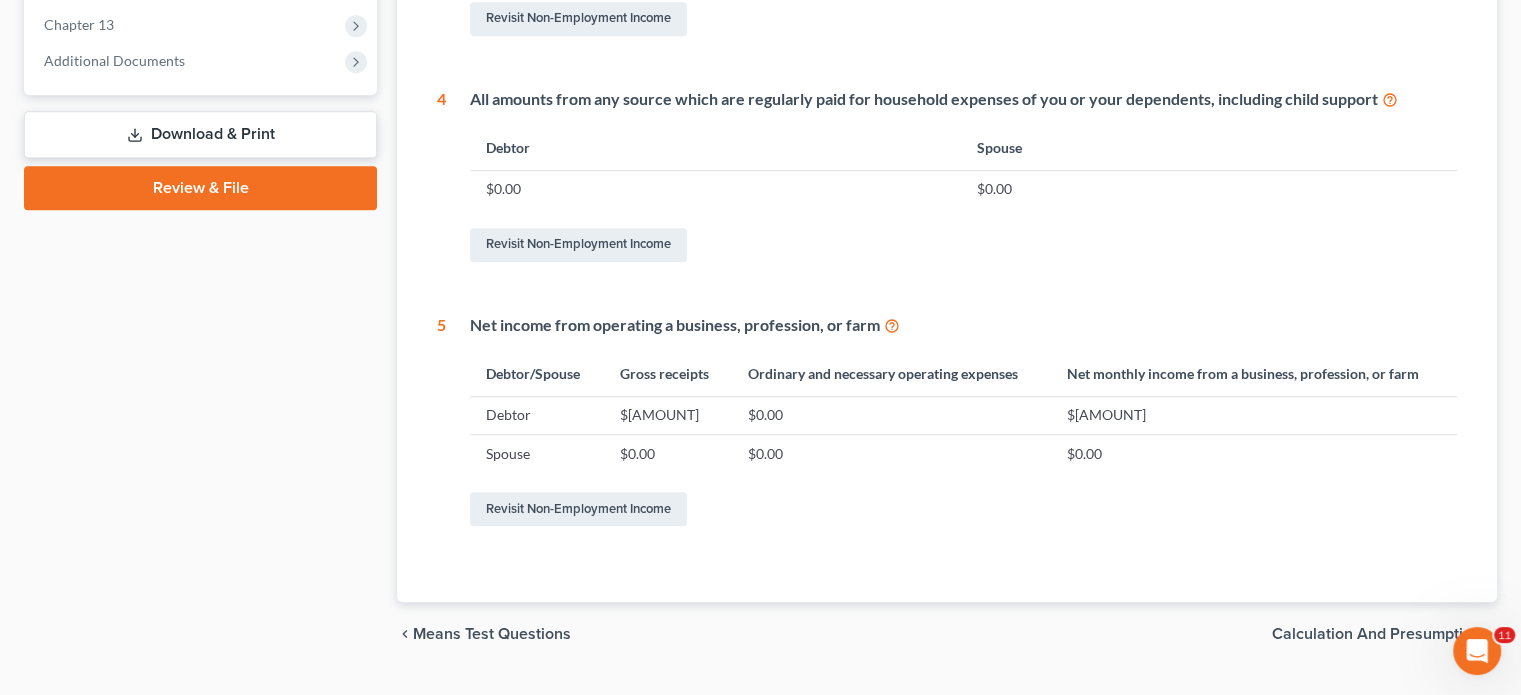 scroll, scrollTop: 968, scrollLeft: 0, axis: vertical 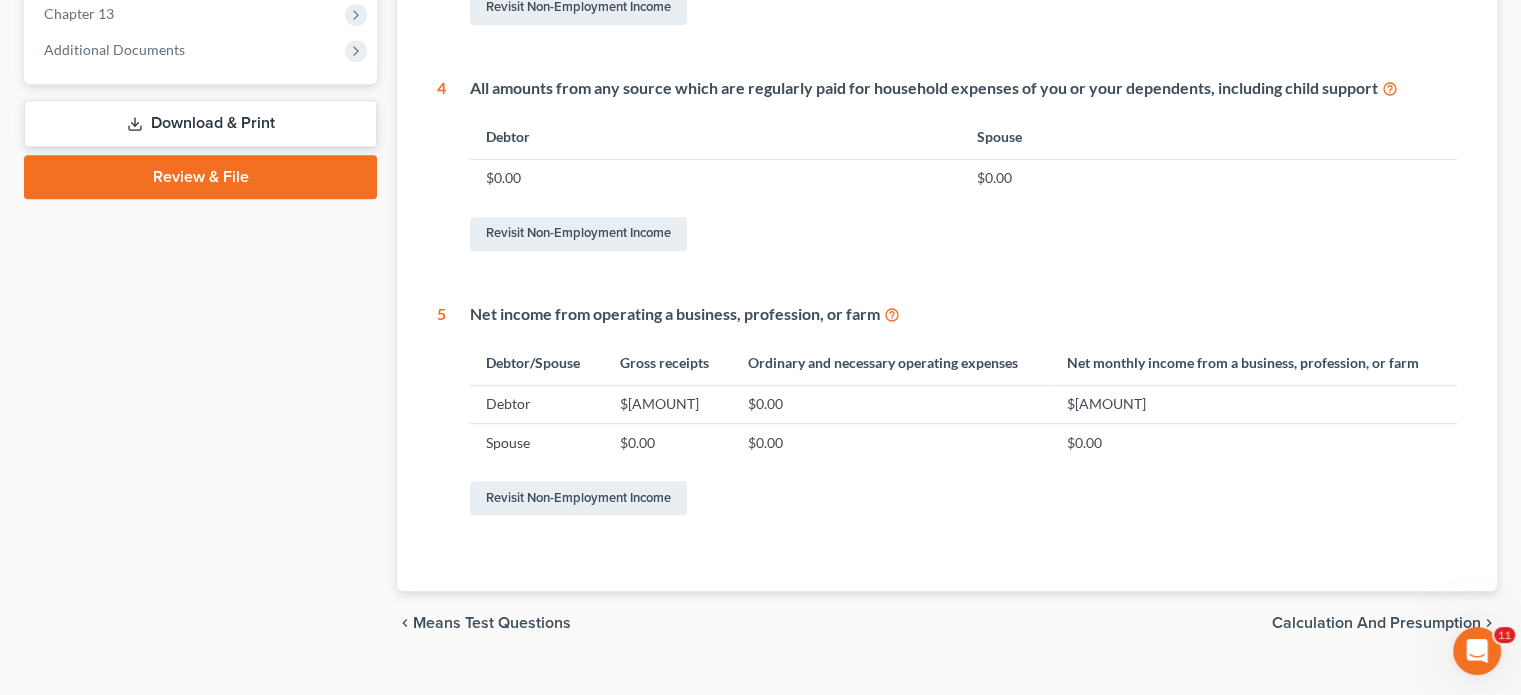 click on "$[AMOUNT]" at bounding box center [668, 404] 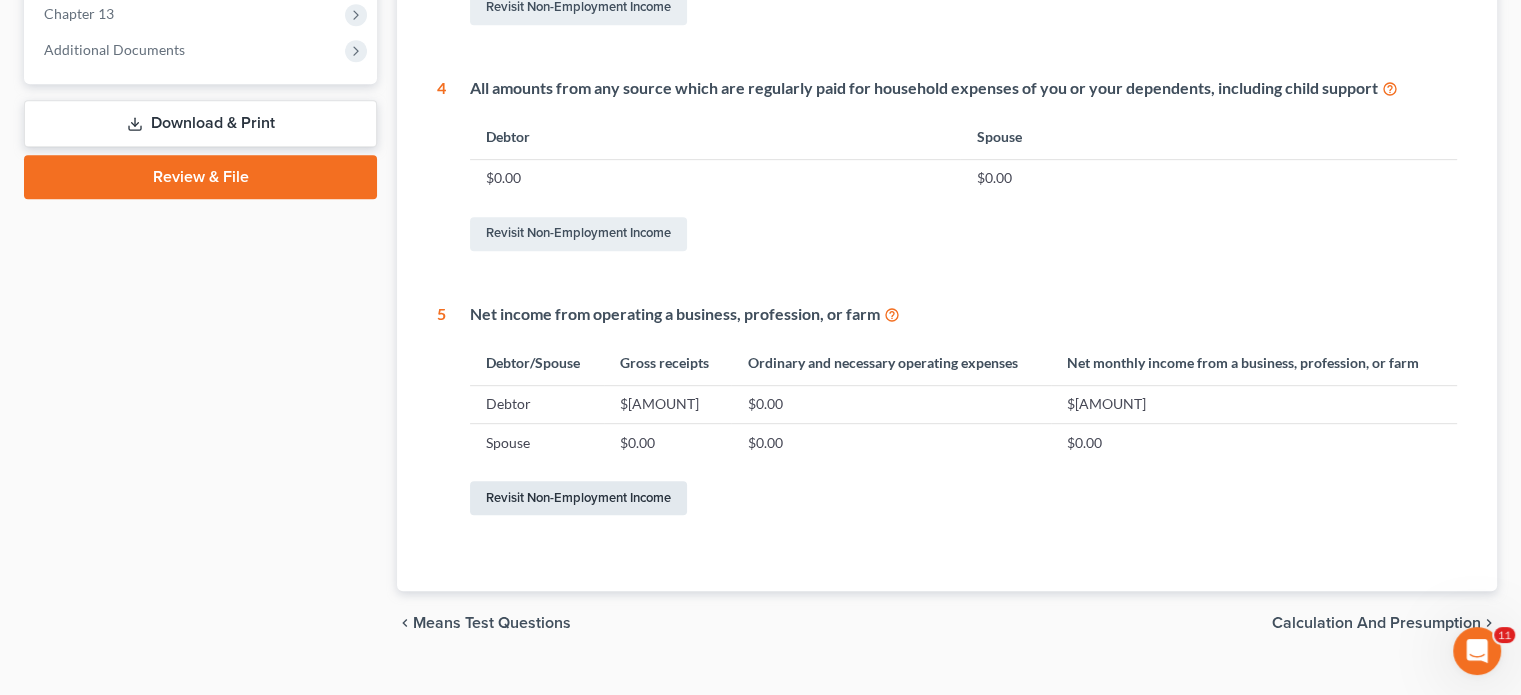 click on "Revisit Non-Employment Income" at bounding box center (578, 498) 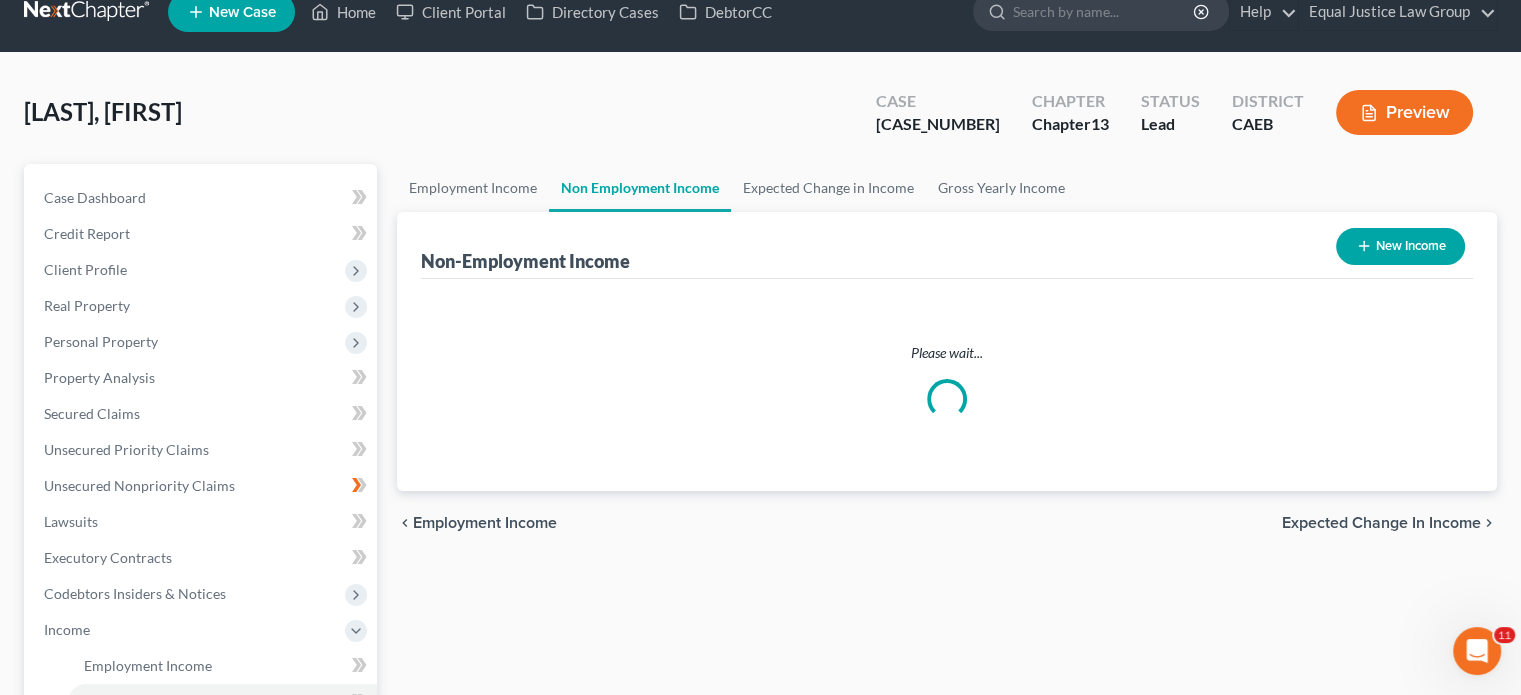 scroll, scrollTop: 0, scrollLeft: 0, axis: both 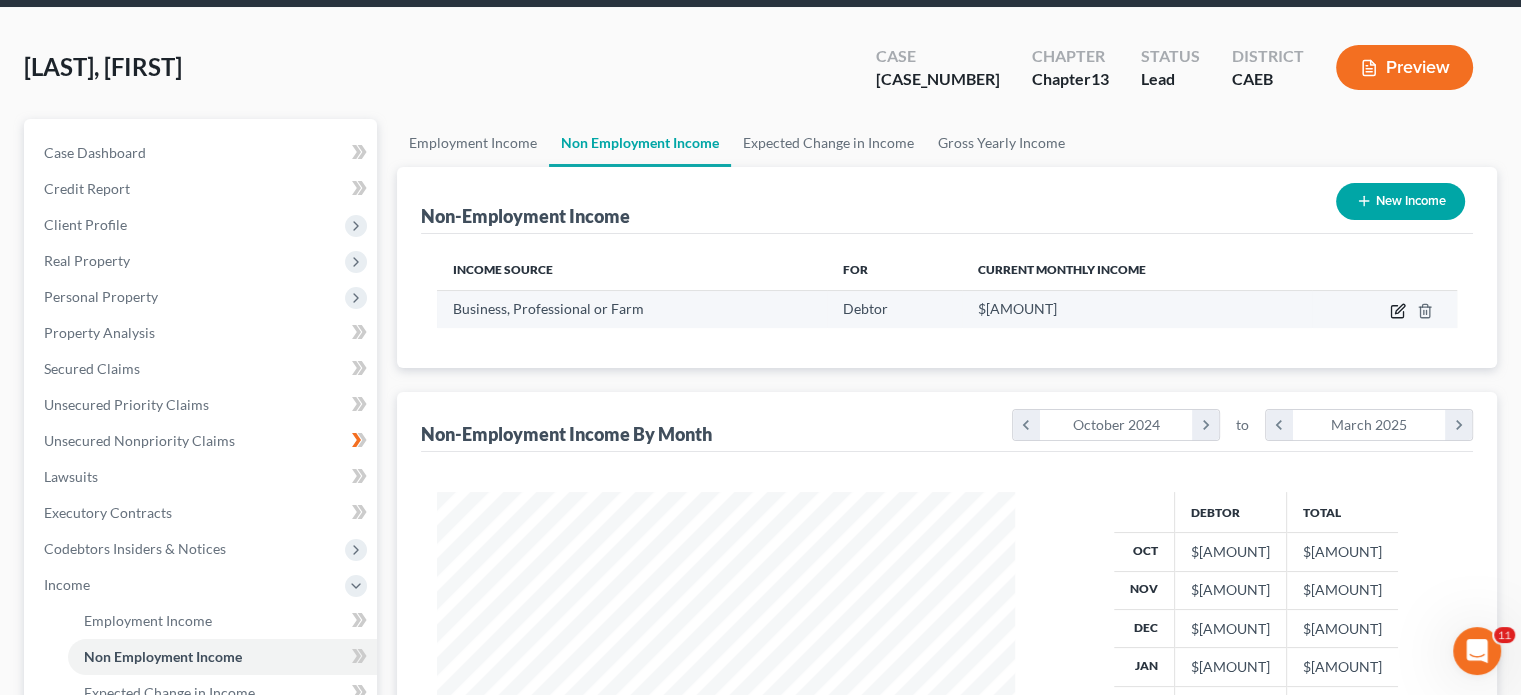 click 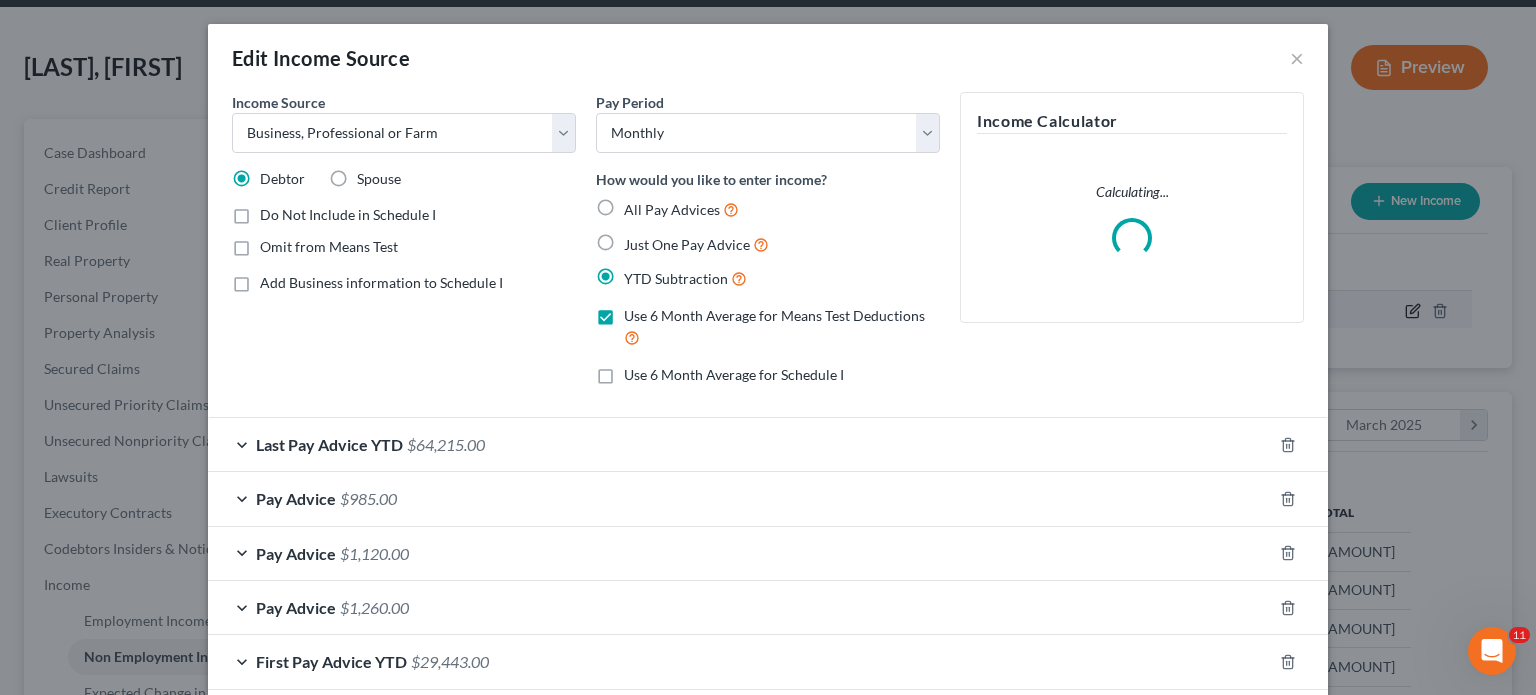 scroll, scrollTop: 999643, scrollLeft: 999375, axis: both 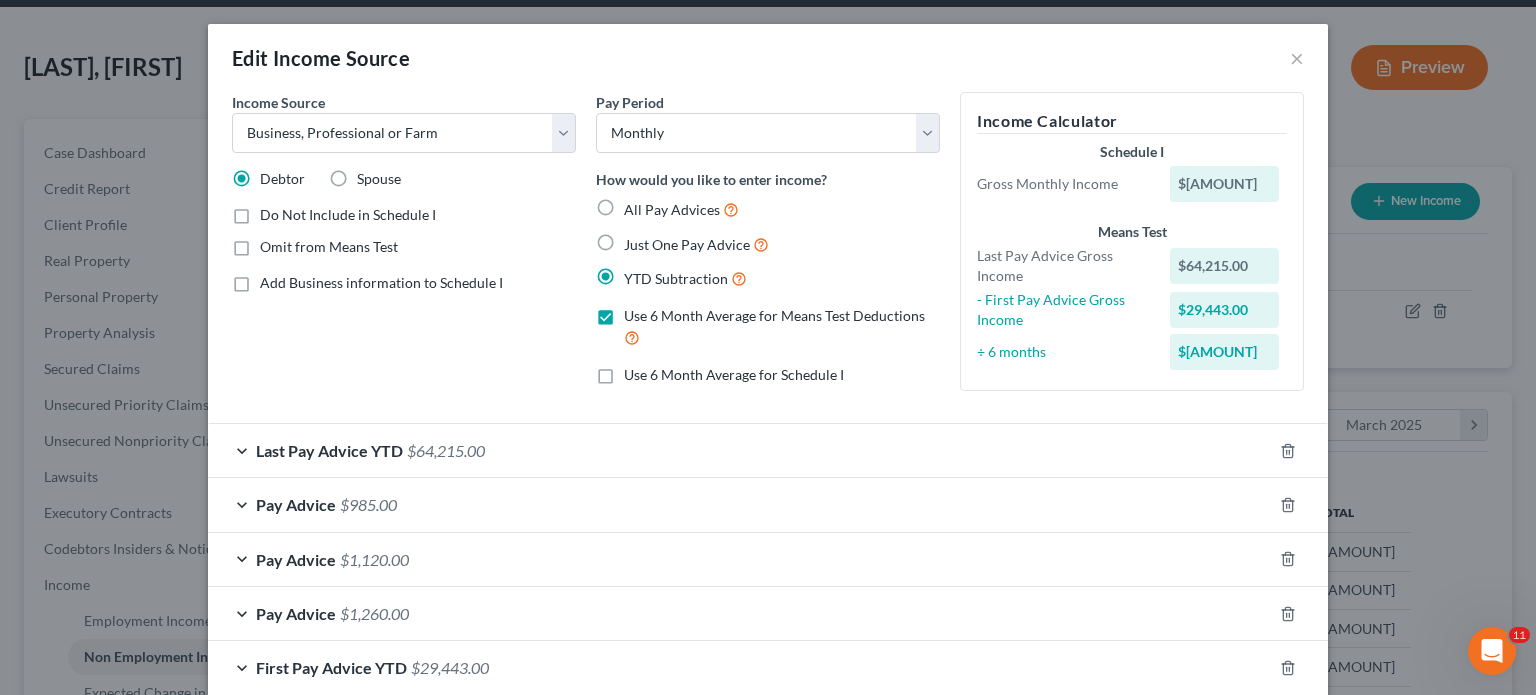 click on "Last Pay Advice YTD $64,215.00" at bounding box center [740, 450] 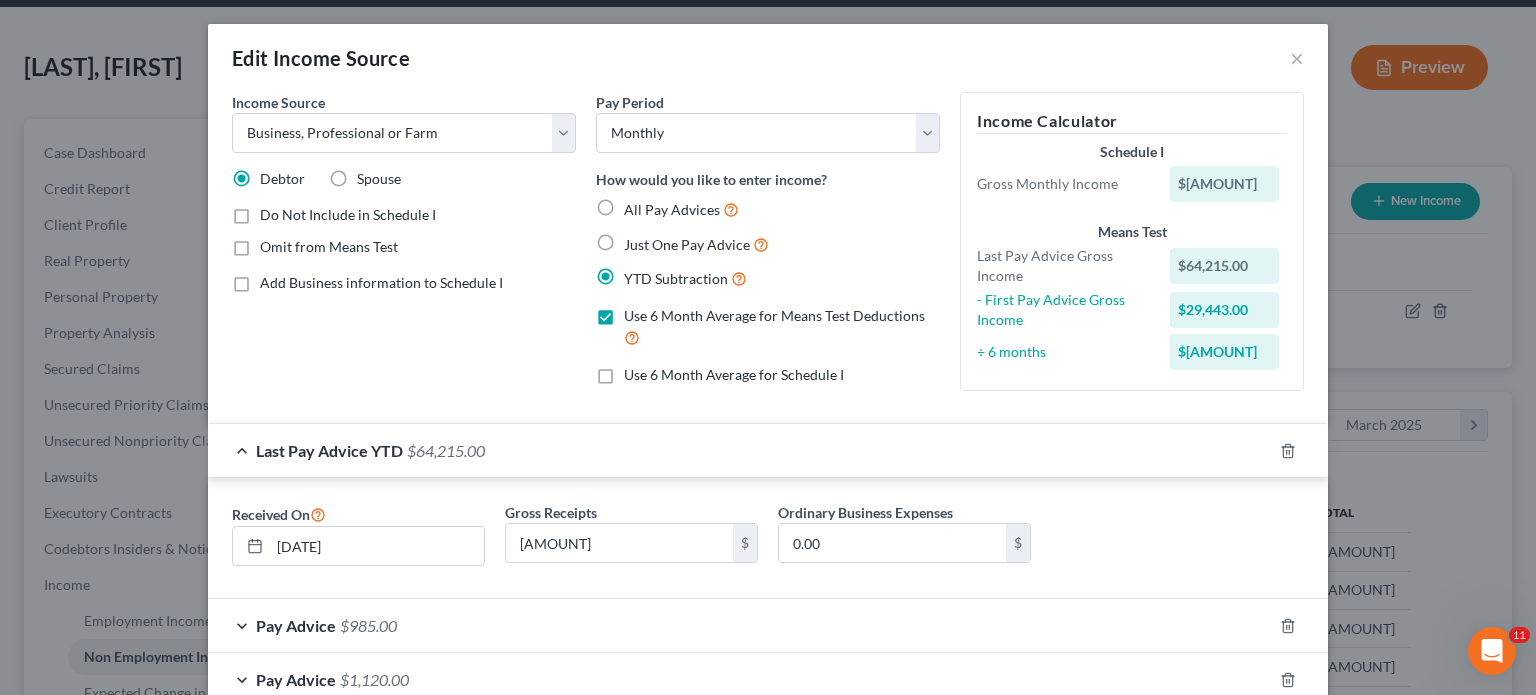 click on "Last Pay Advice YTD $64,215.00" at bounding box center (740, 450) 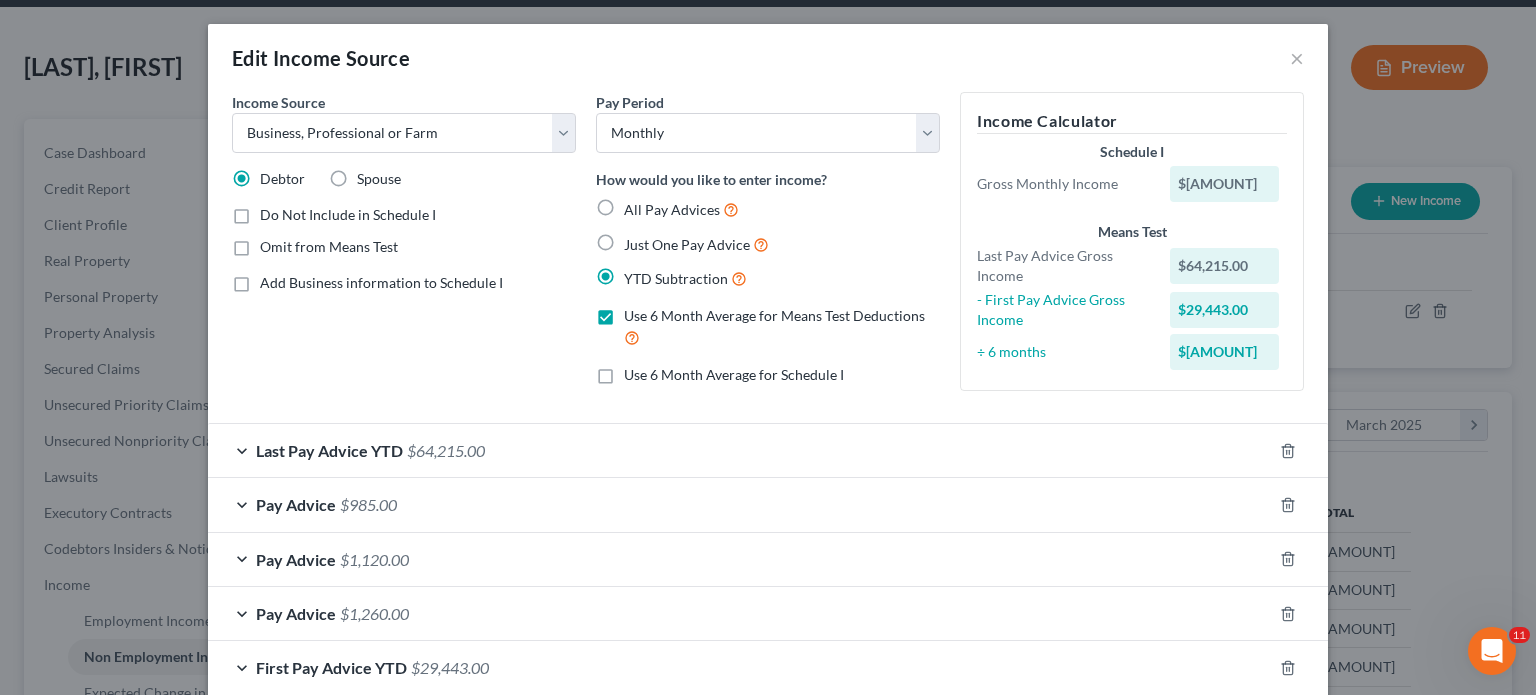 click on "First Pay Advice YTD" at bounding box center (331, 667) 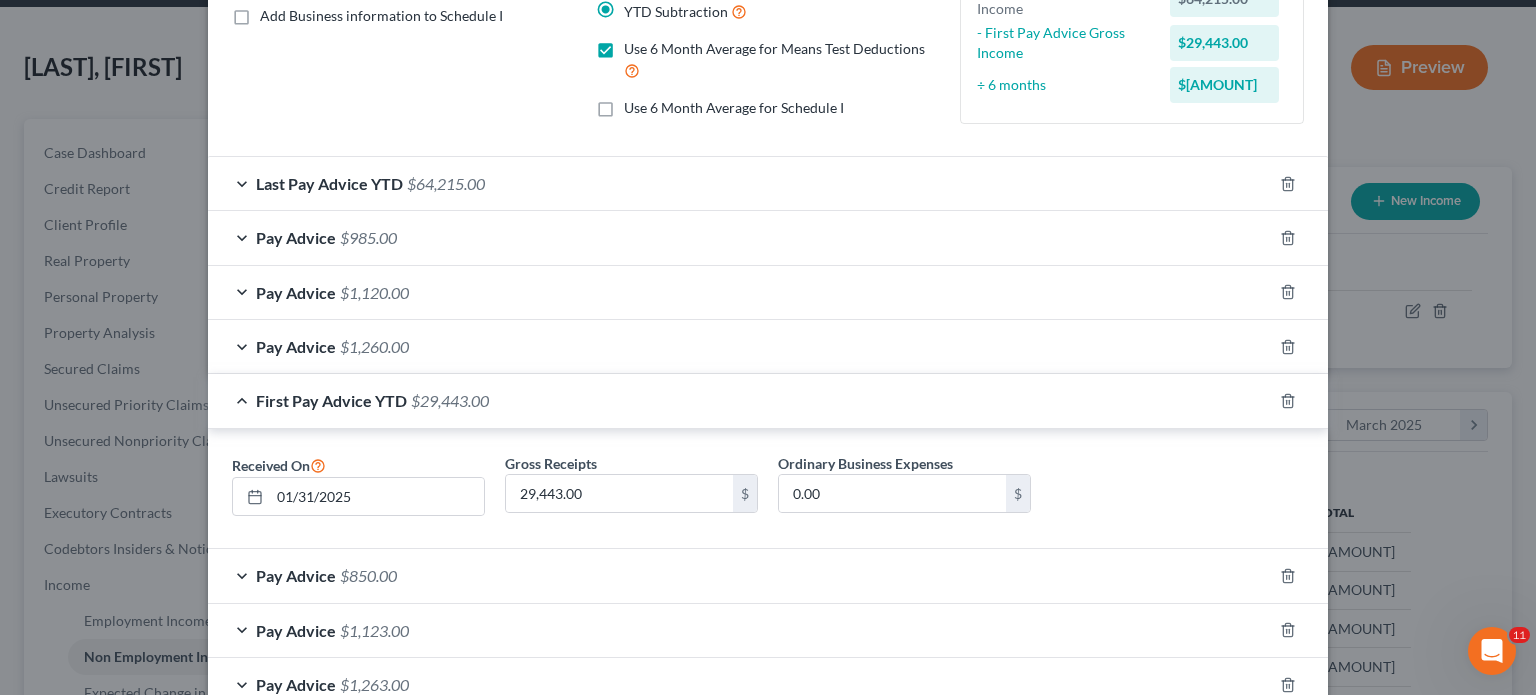 scroll, scrollTop: 293, scrollLeft: 0, axis: vertical 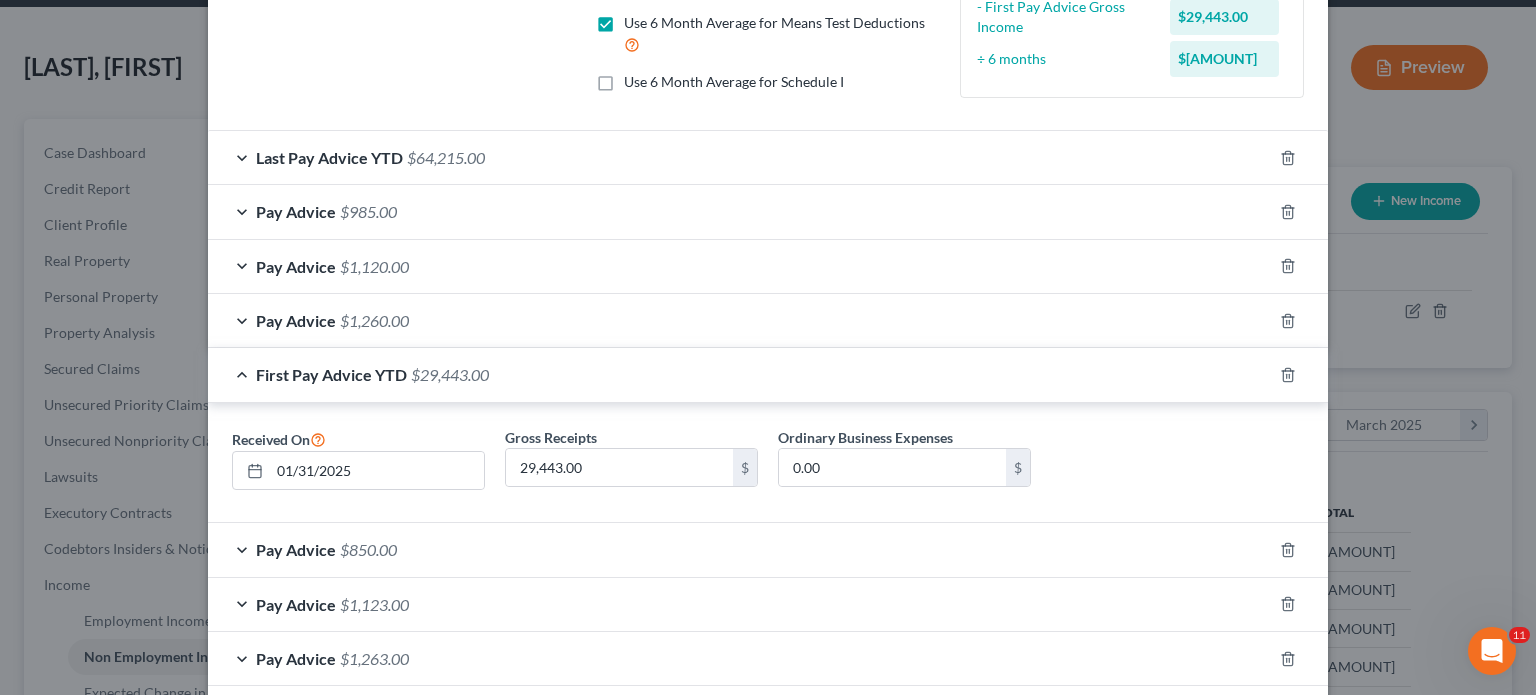 click on "First Pay Advice YTD" at bounding box center (331, 374) 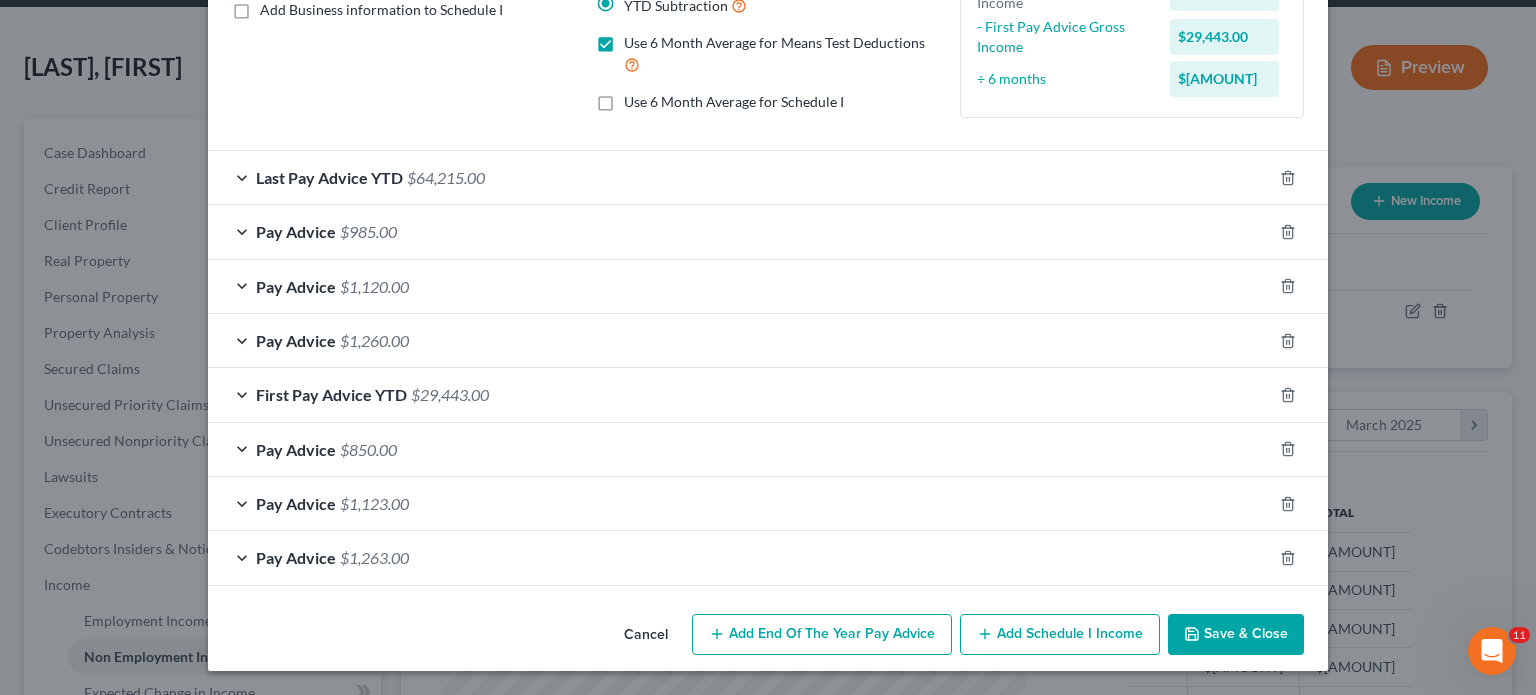 scroll, scrollTop: 270, scrollLeft: 0, axis: vertical 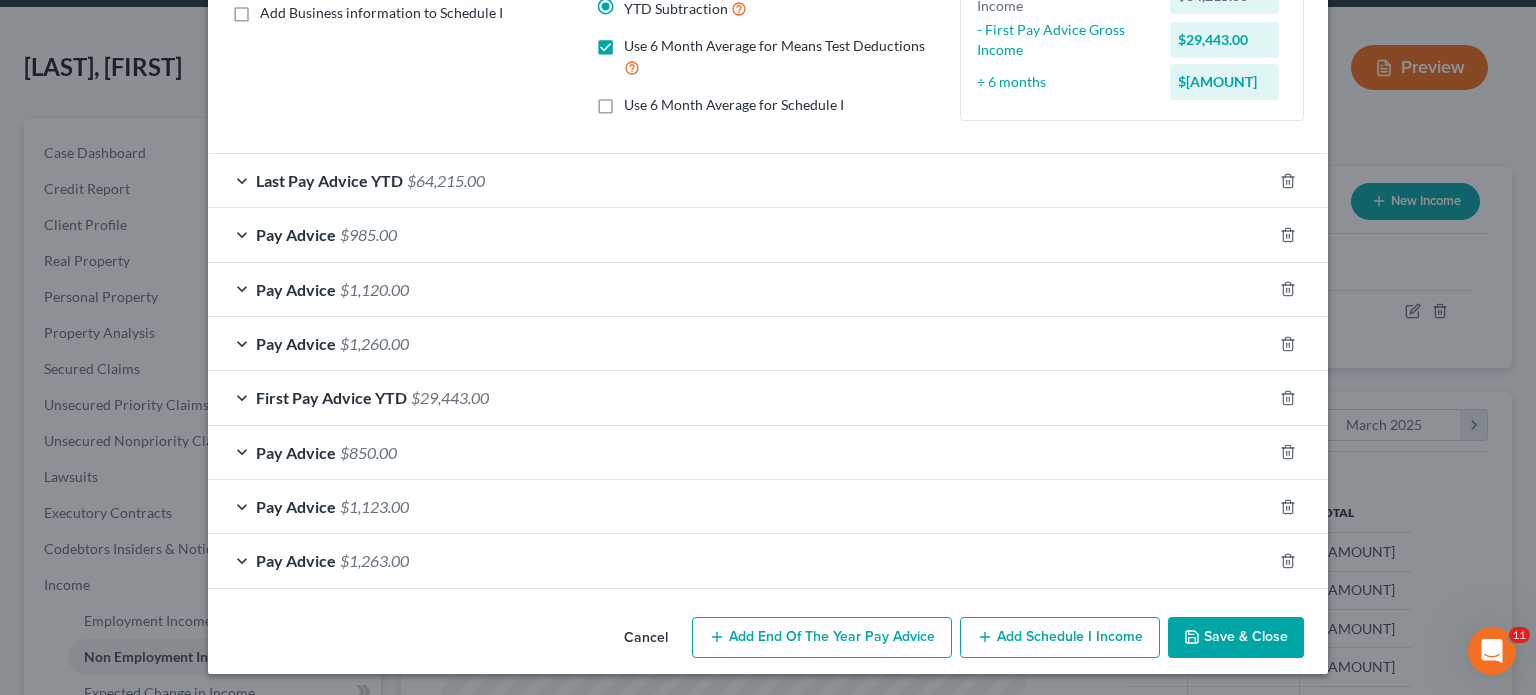 click on "Pay Advice" at bounding box center (296, 452) 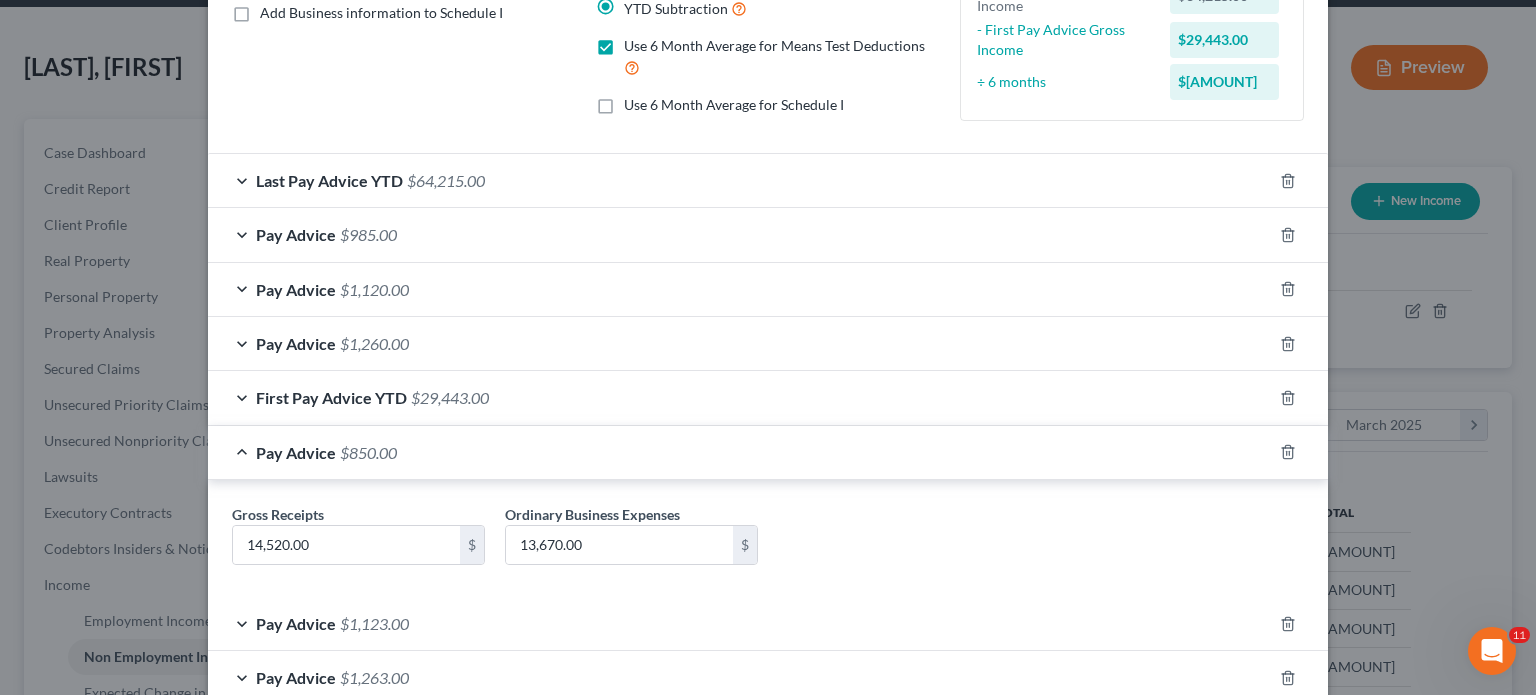scroll, scrollTop: 293, scrollLeft: 0, axis: vertical 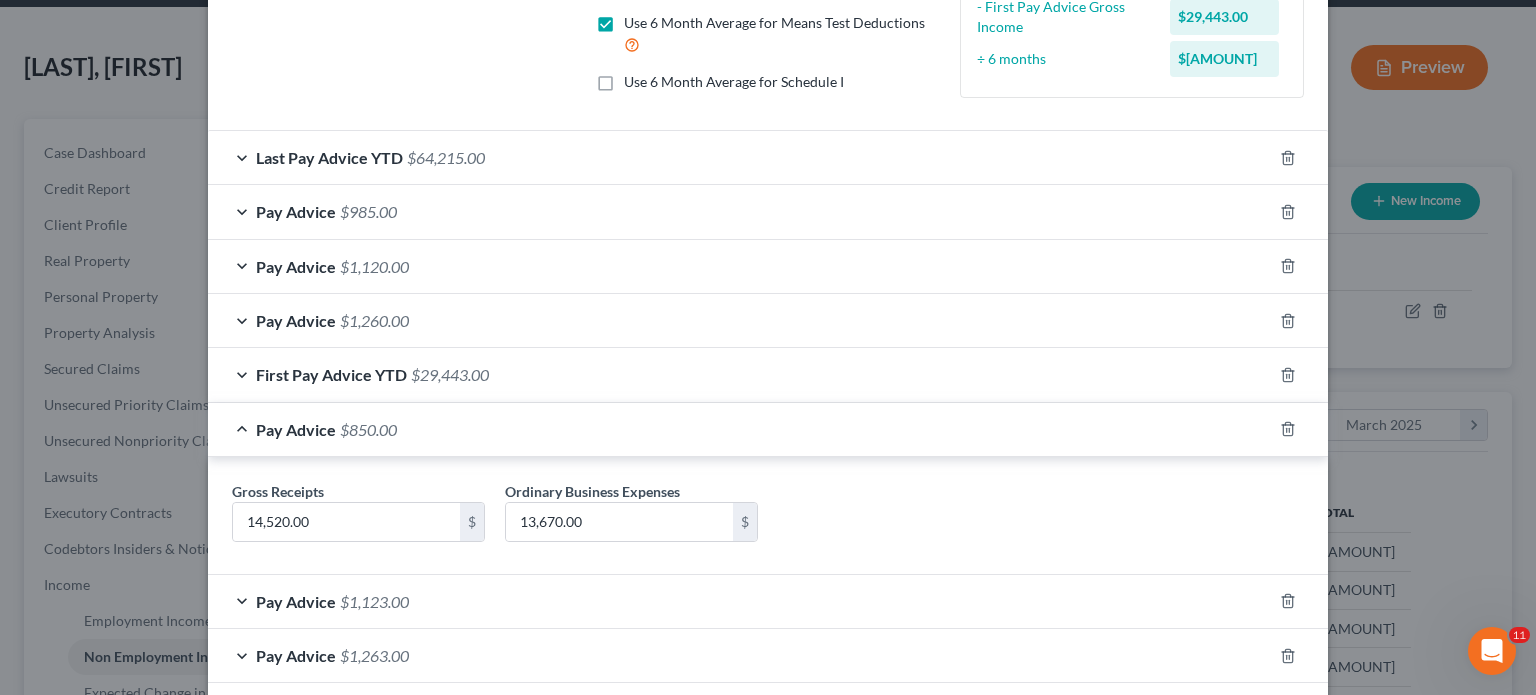 click on "Pay Advice" at bounding box center (296, 429) 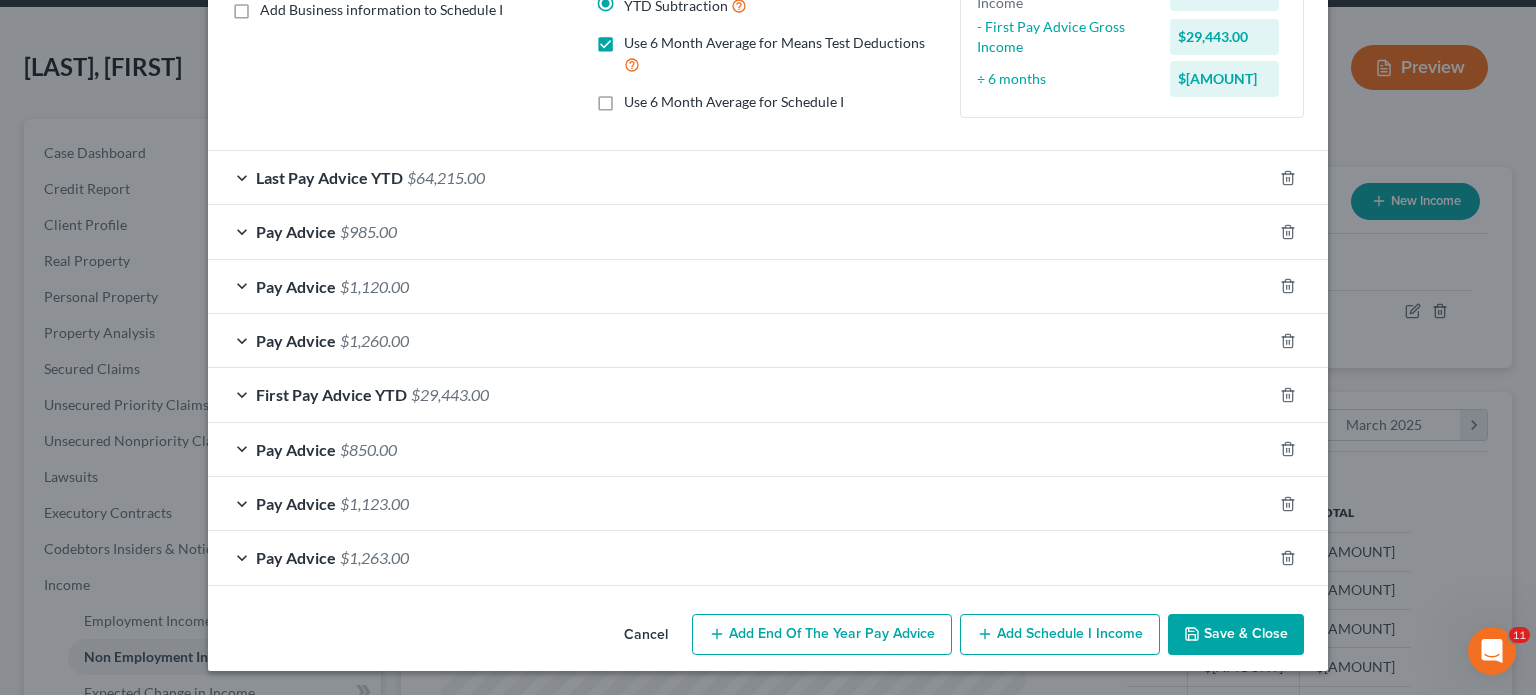 scroll, scrollTop: 270, scrollLeft: 0, axis: vertical 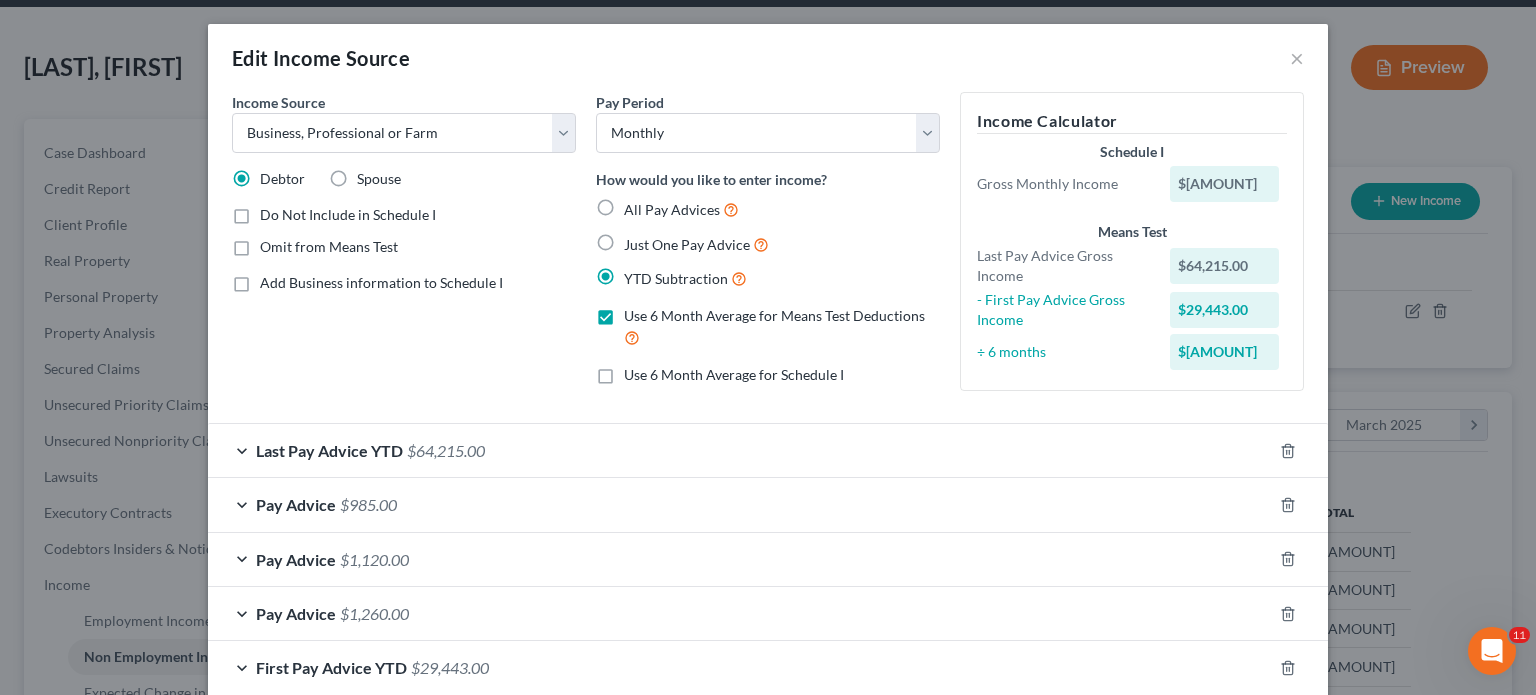 click on "Edit Income Source ×" at bounding box center (768, 58) 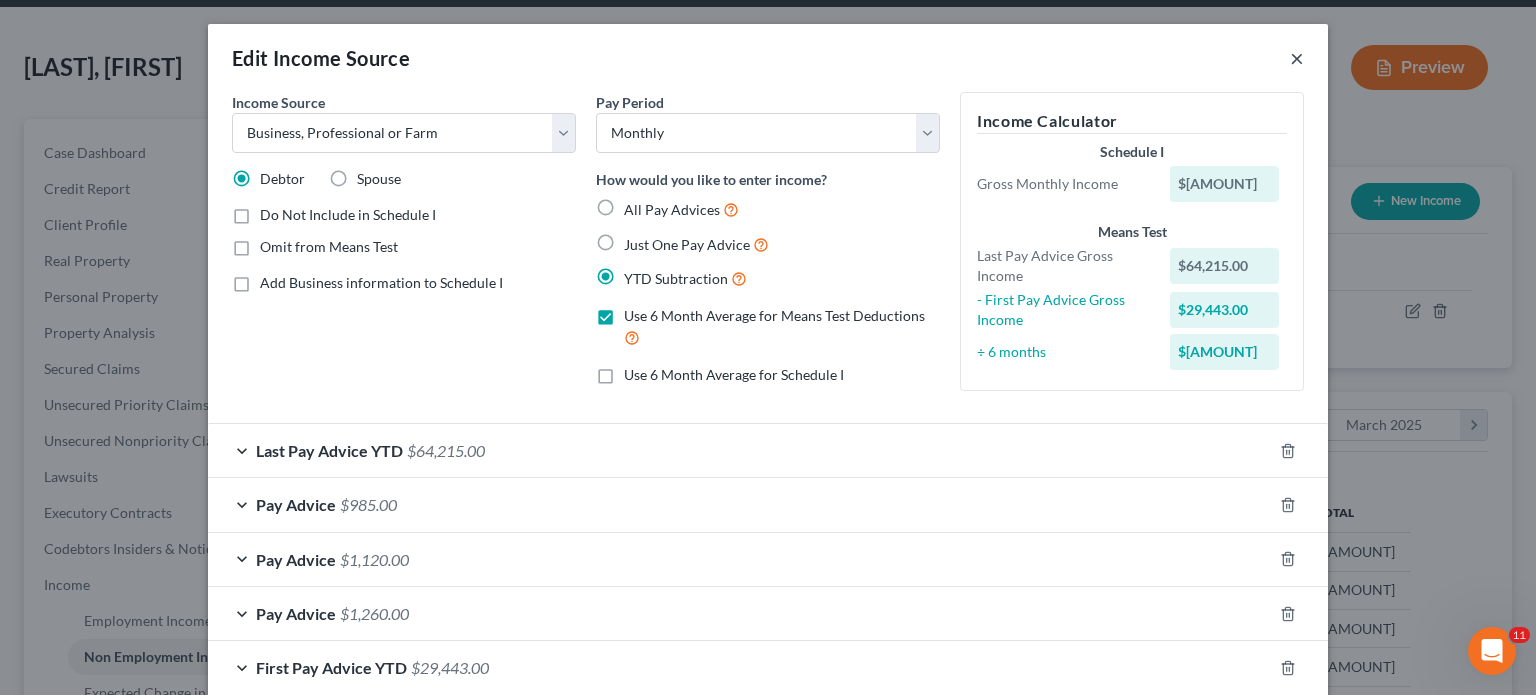 click on "×" at bounding box center [1297, 58] 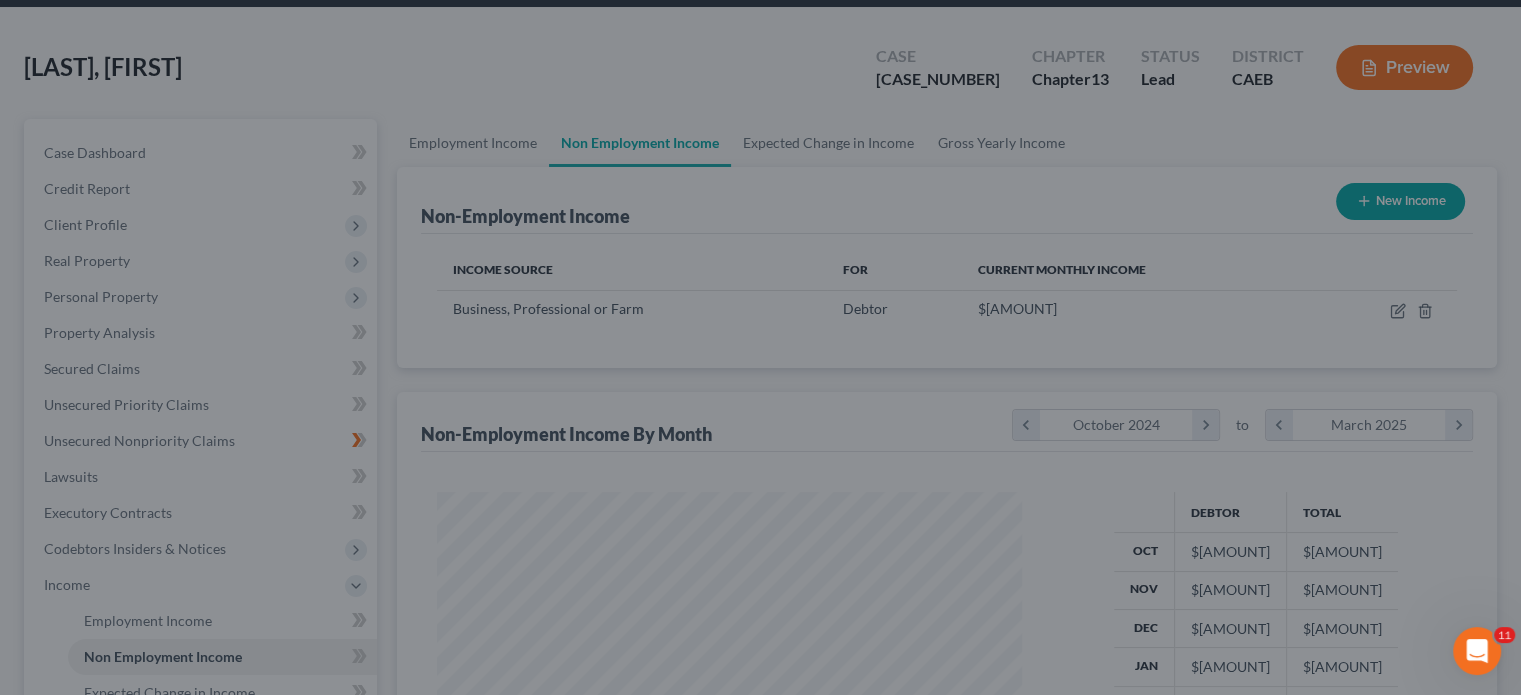 scroll, scrollTop: 356, scrollLeft: 617, axis: both 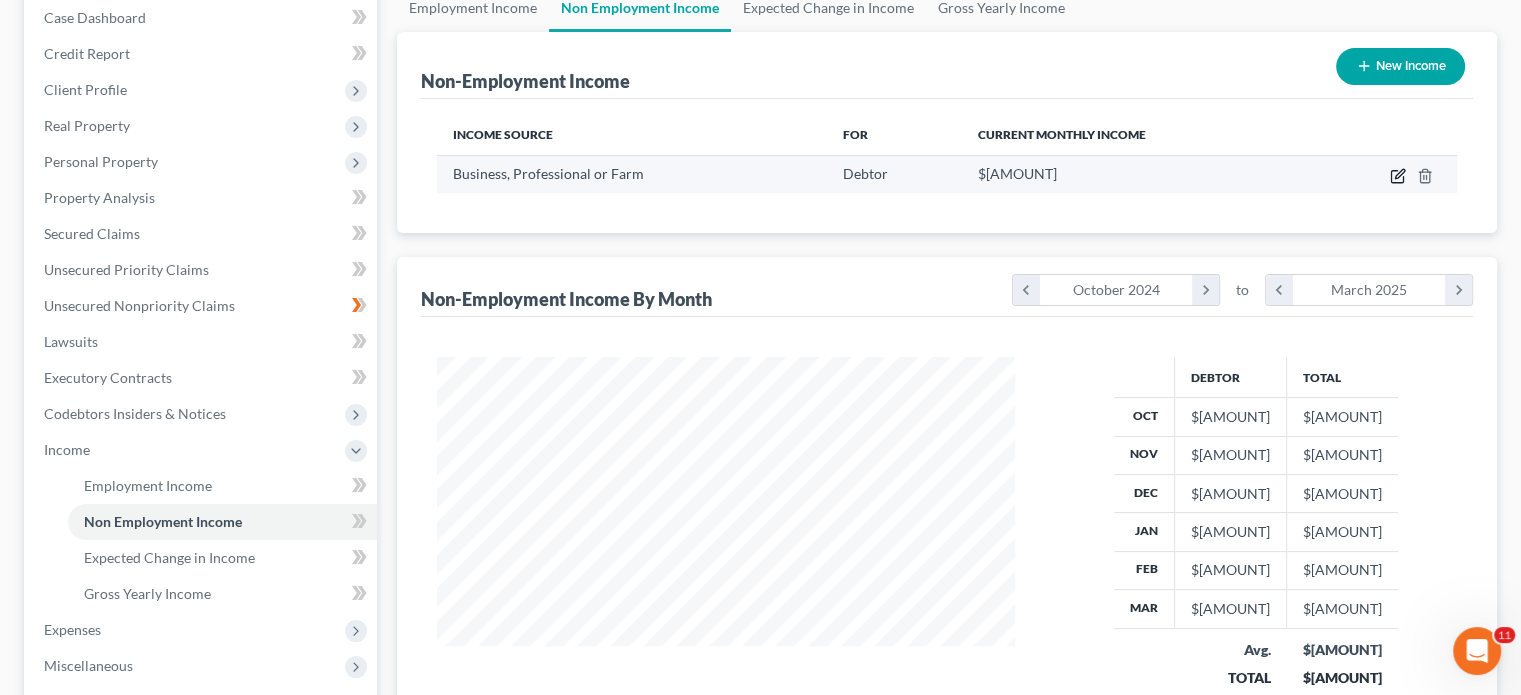 click 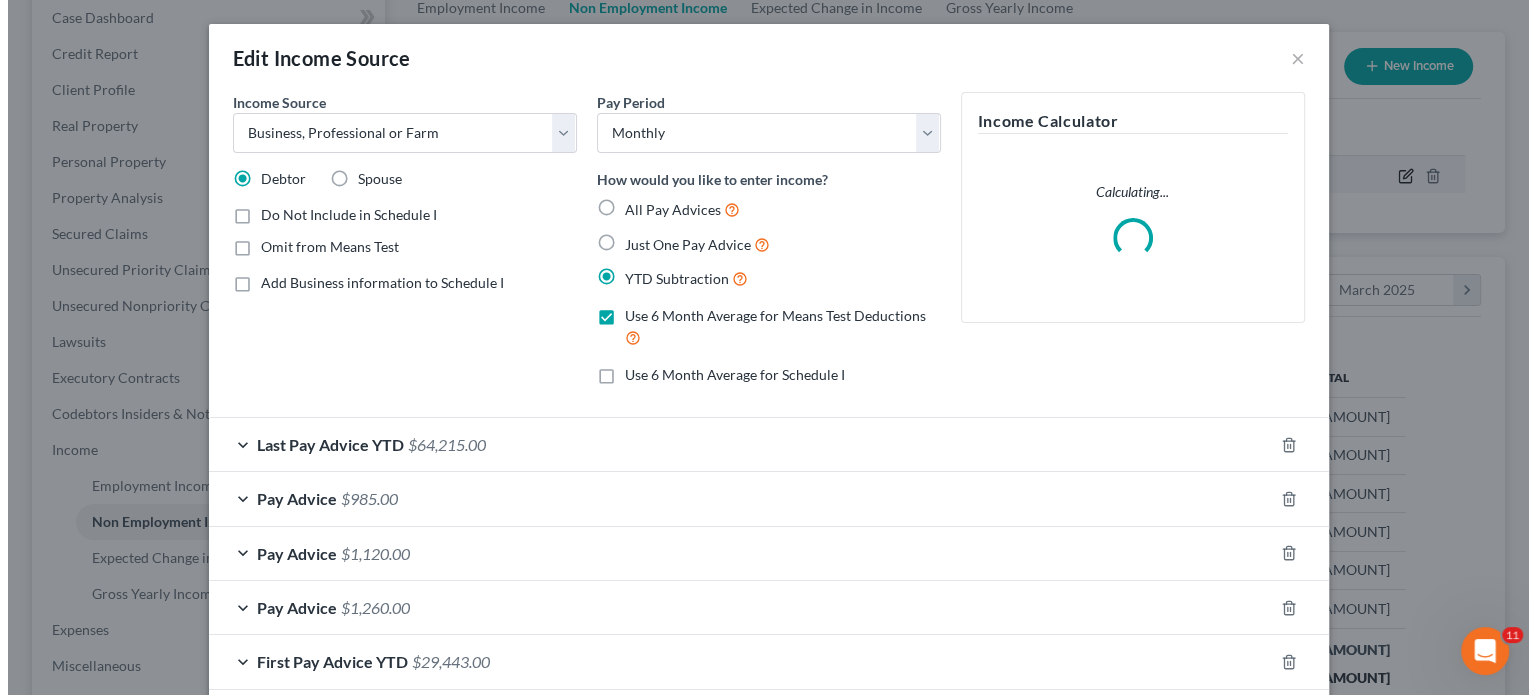 scroll, scrollTop: 999643, scrollLeft: 999375, axis: both 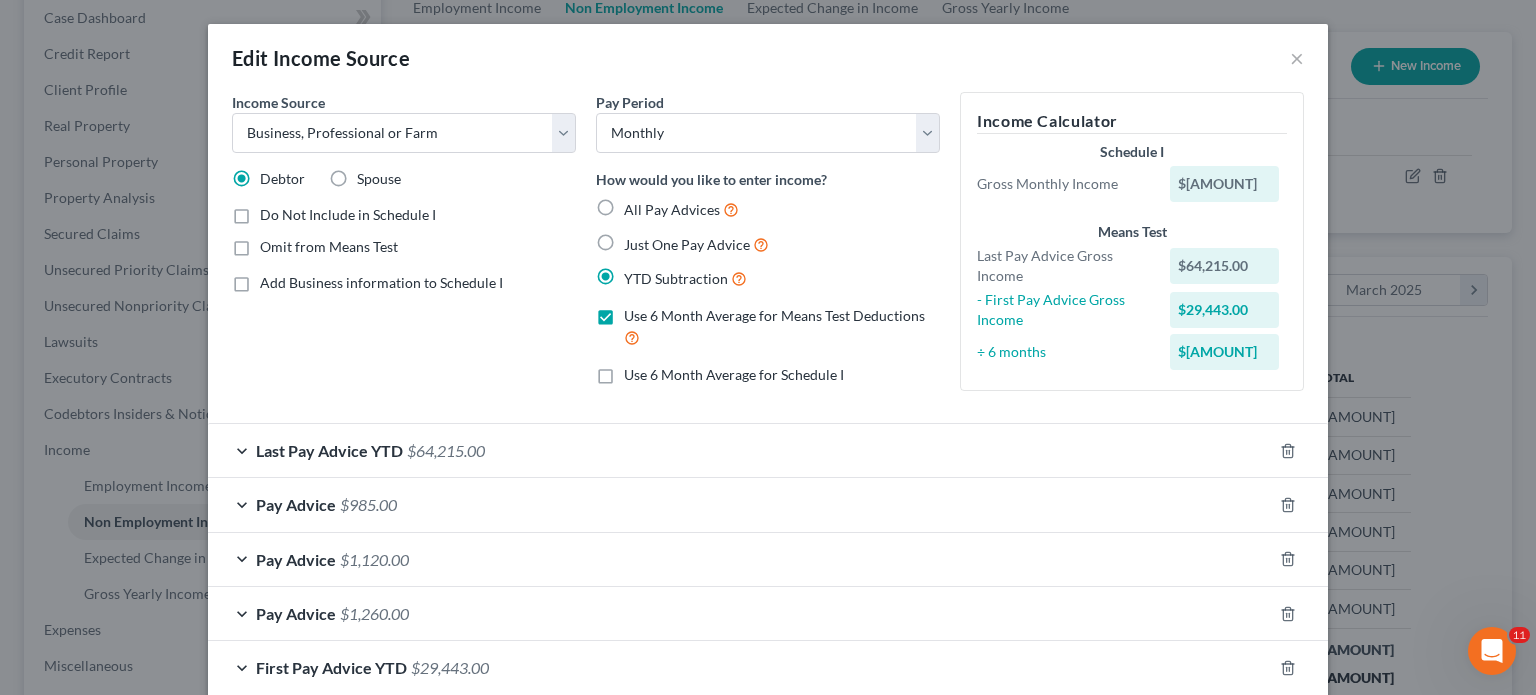 click on "$64,215.00" at bounding box center (446, 450) 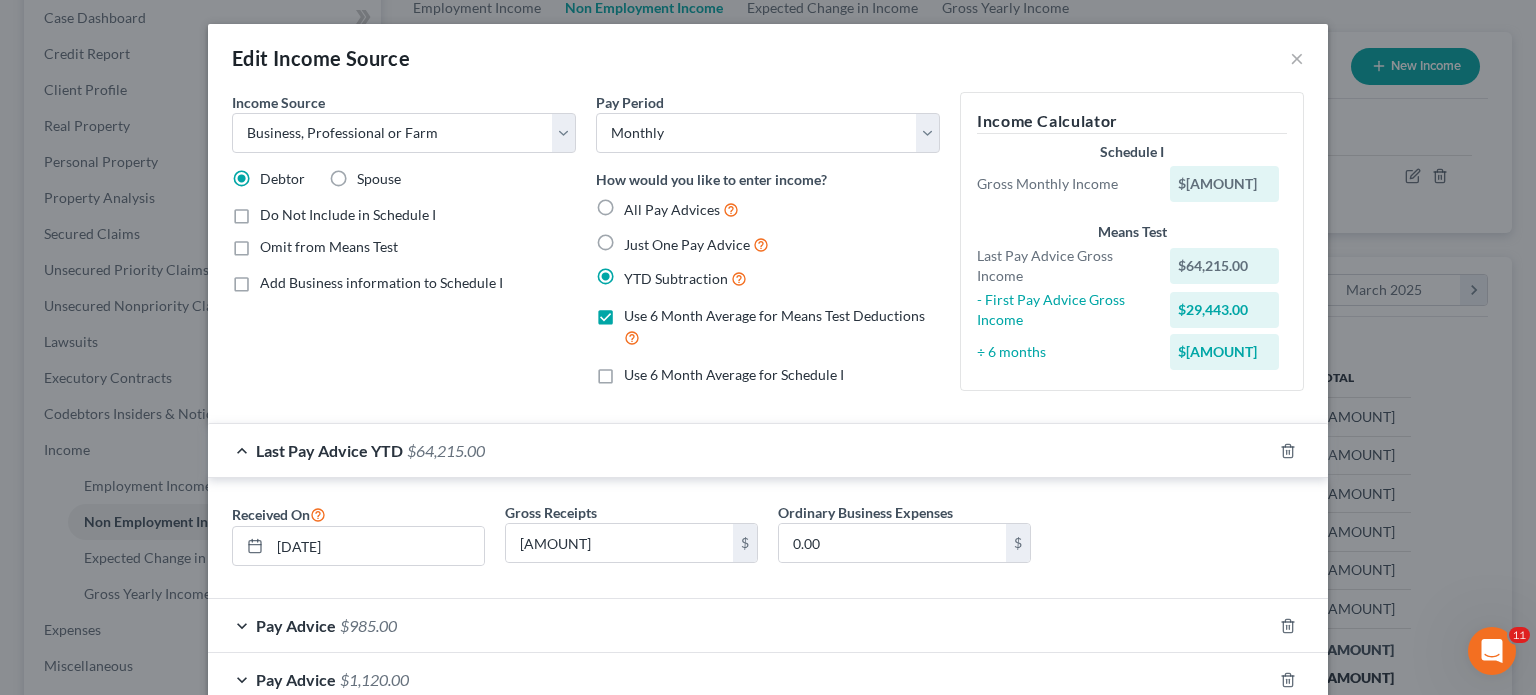 click on "Last Pay Advice YTD" at bounding box center (329, 450) 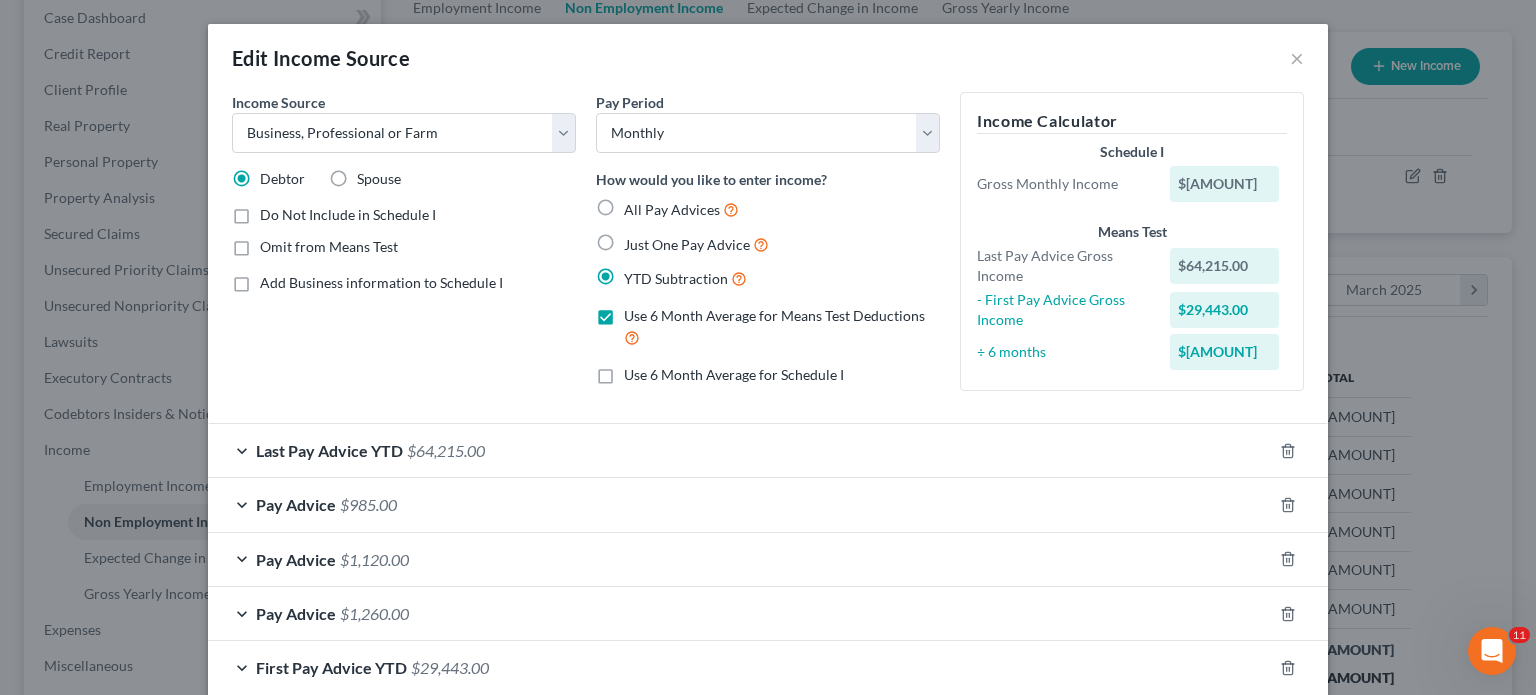 click on "First Pay Advice YTD $[AMOUNT]" at bounding box center [740, 667] 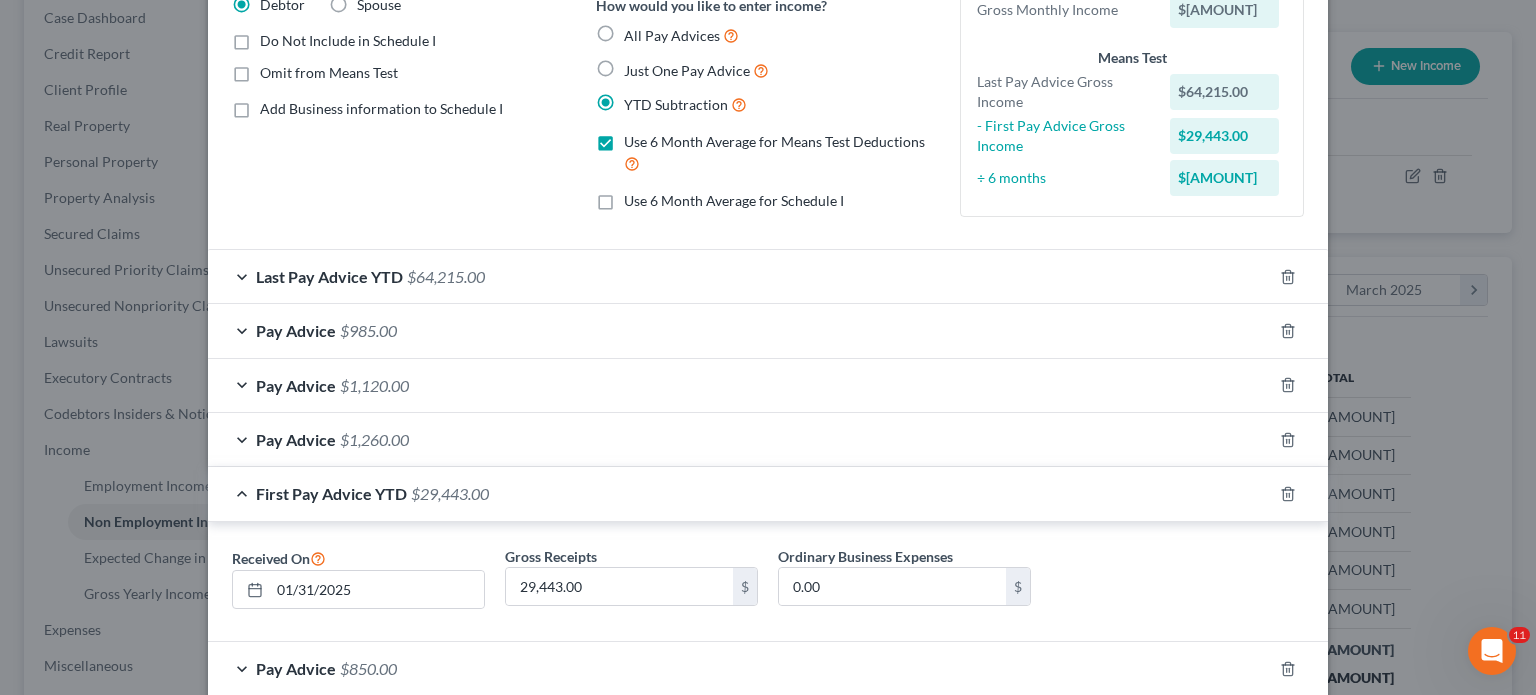 scroll, scrollTop: 176, scrollLeft: 0, axis: vertical 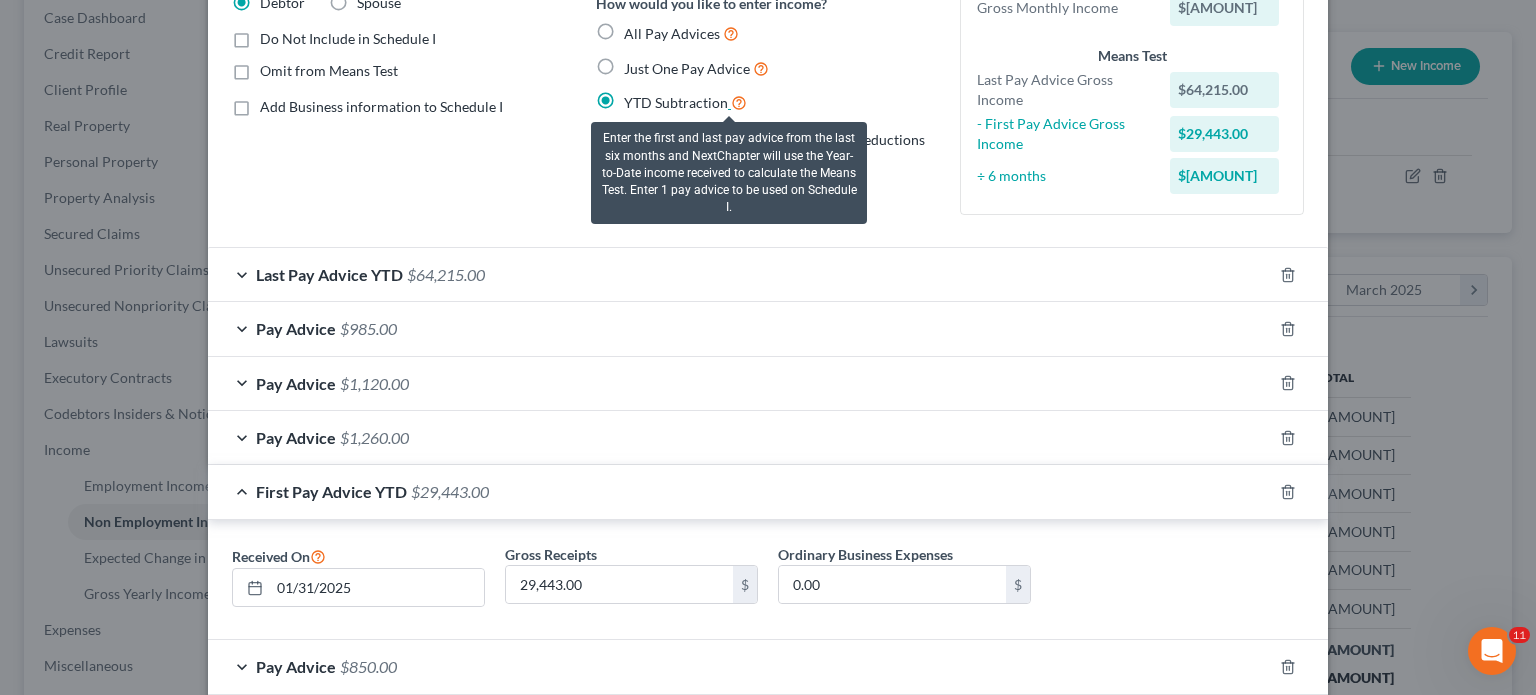 click at bounding box center (739, 101) 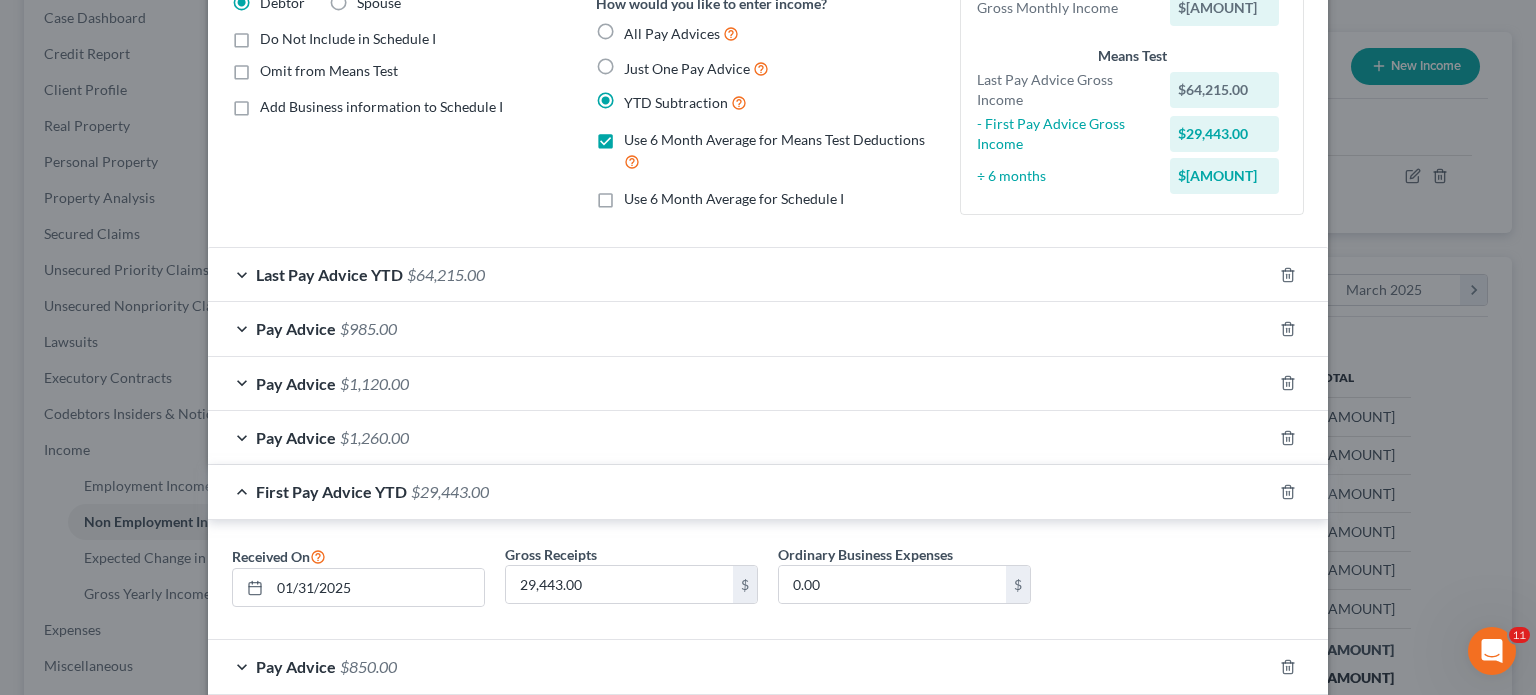 click on "$64,215.00" at bounding box center (446, 274) 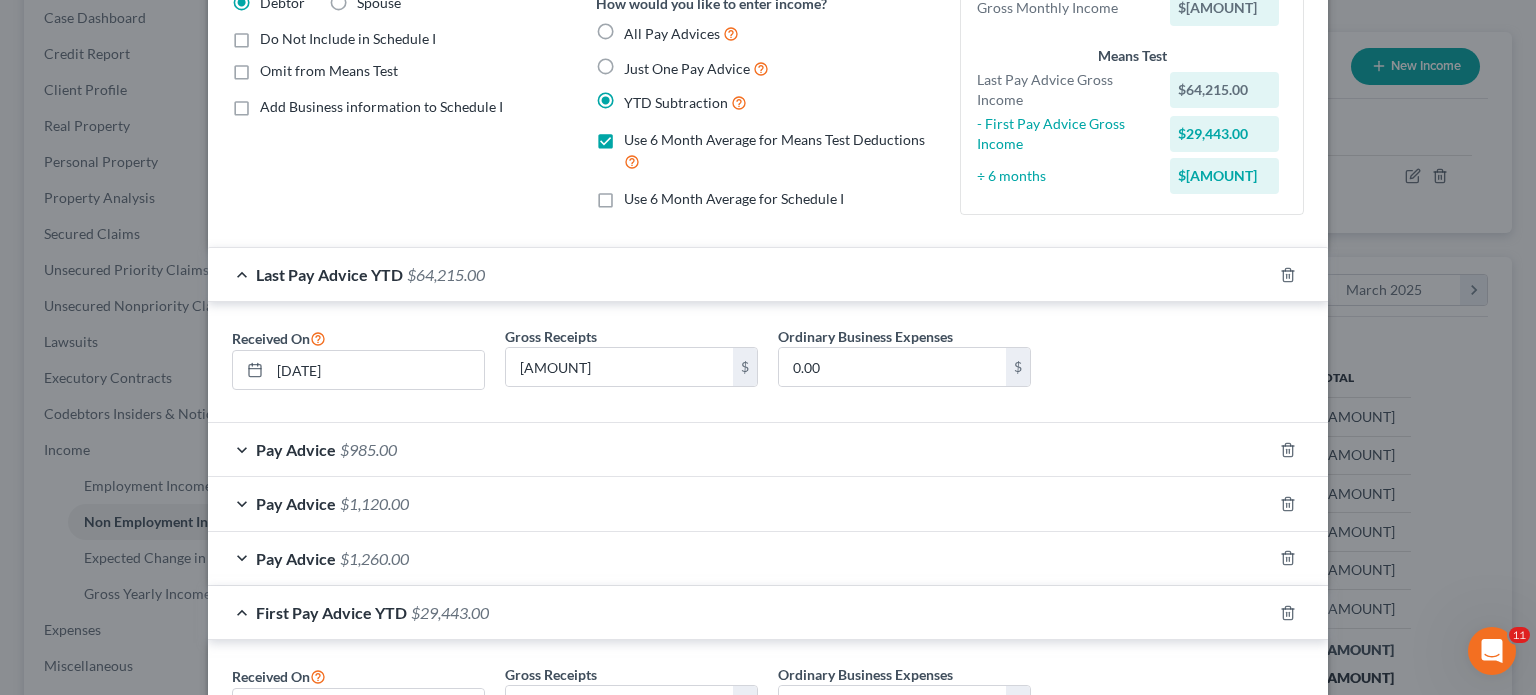 click on "Last Pay Advice YTD" at bounding box center (329, 274) 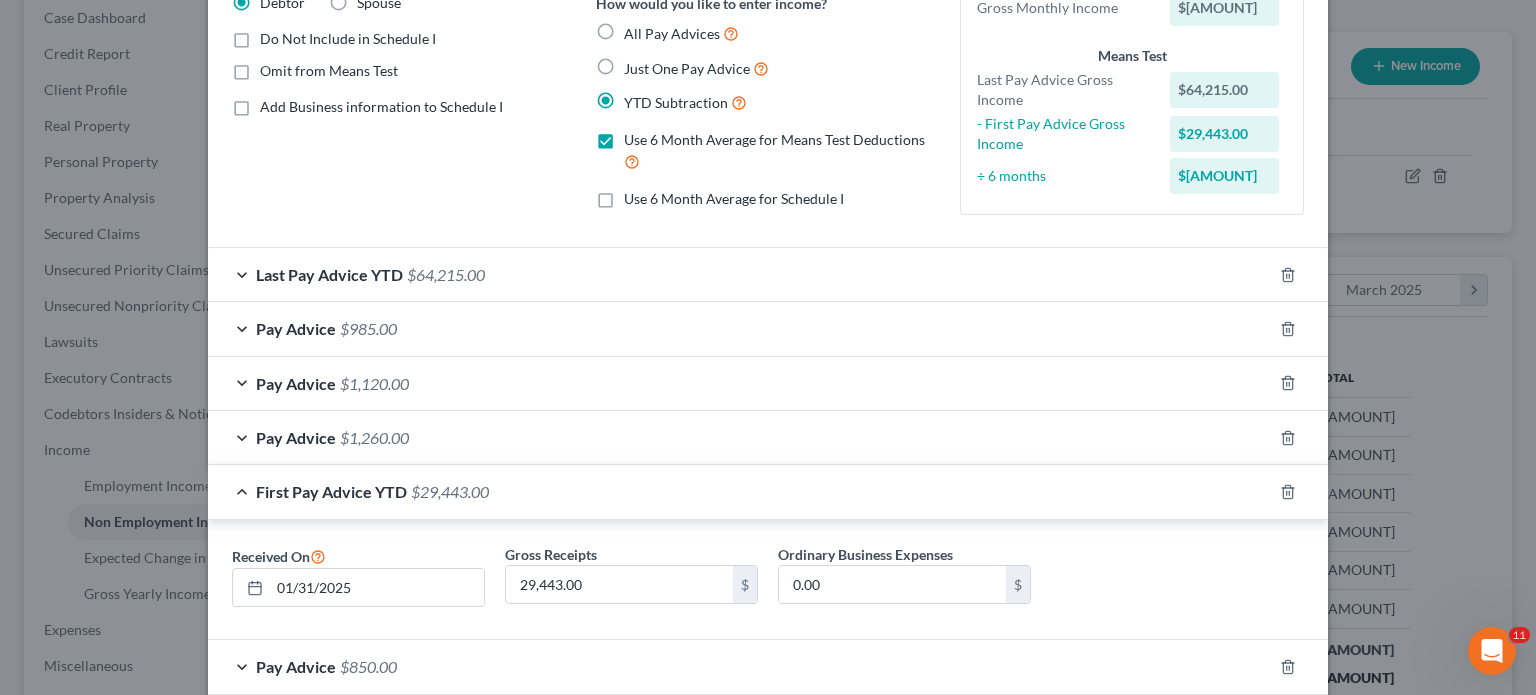 click on "First Pay Advice YTD" at bounding box center [331, 491] 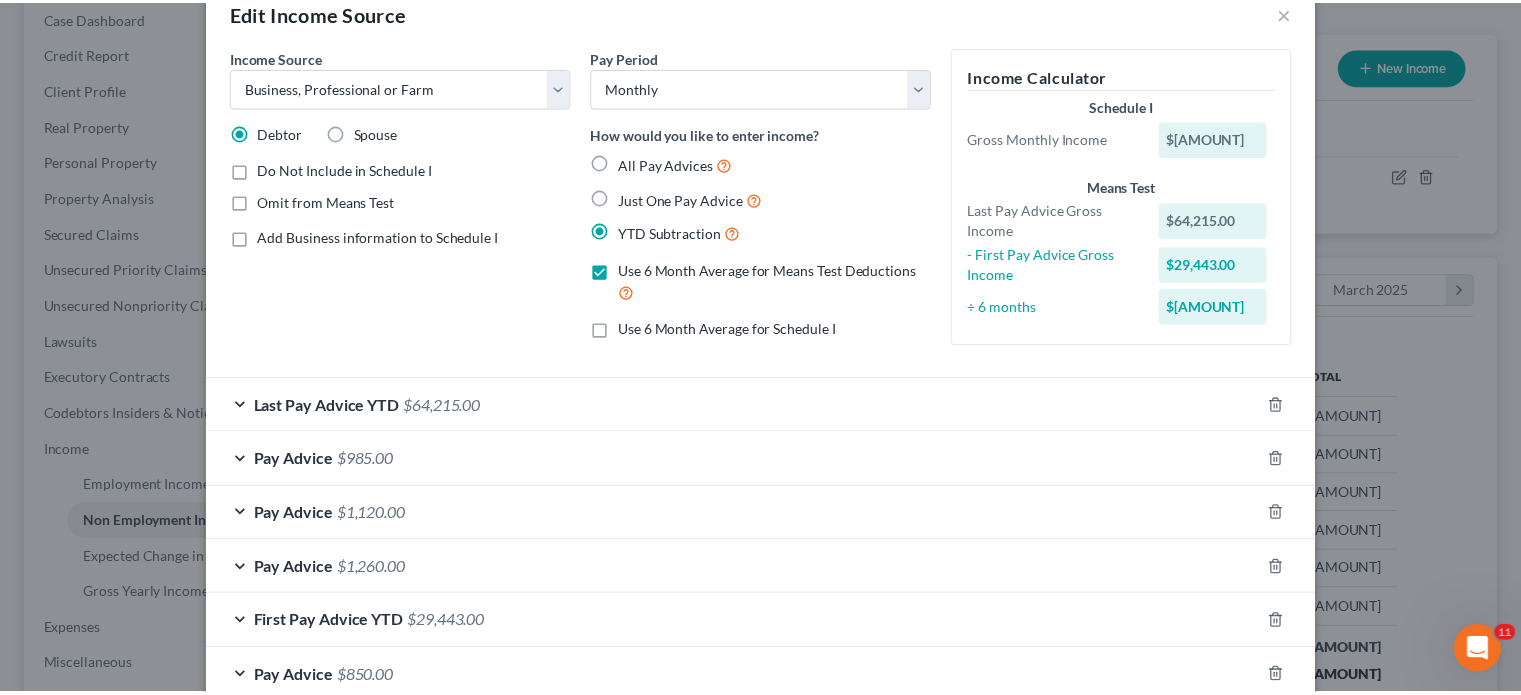 scroll, scrollTop: 0, scrollLeft: 0, axis: both 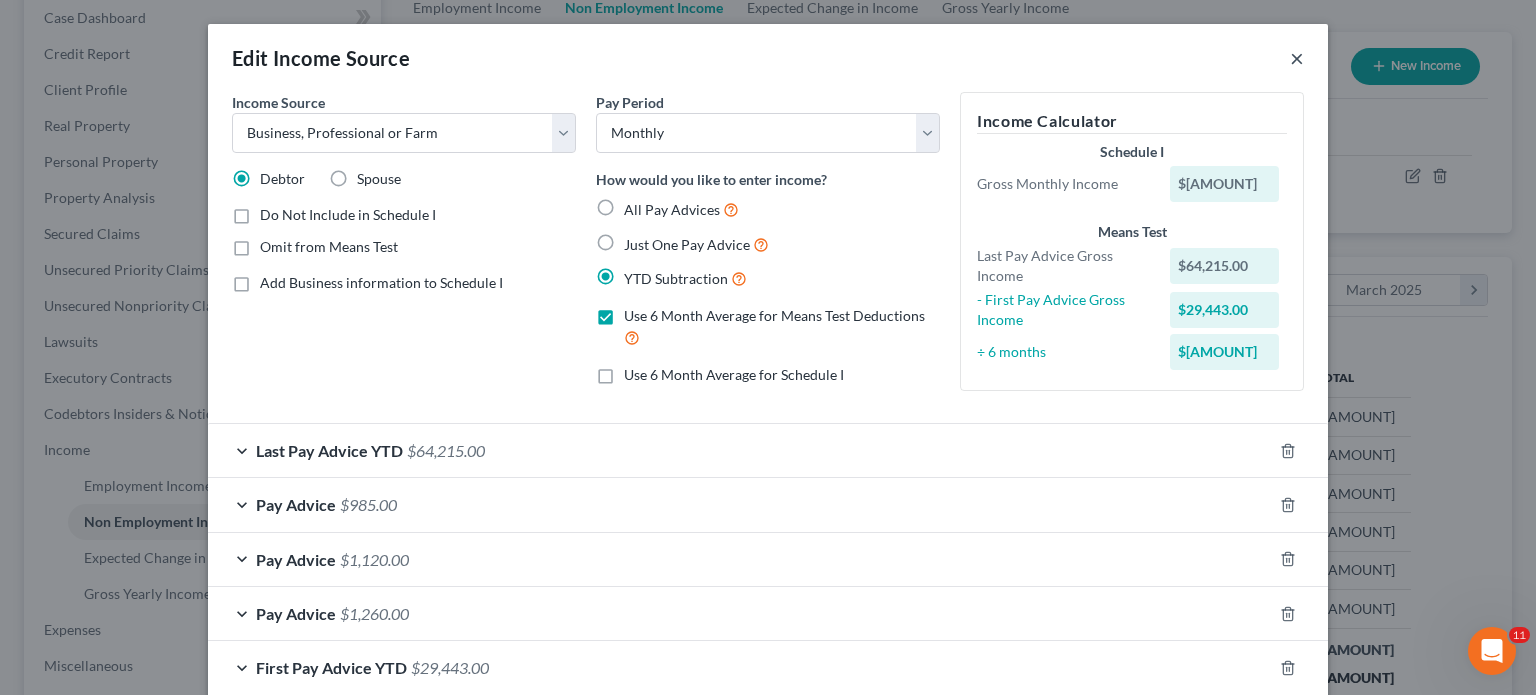 click on "×" at bounding box center (1297, 58) 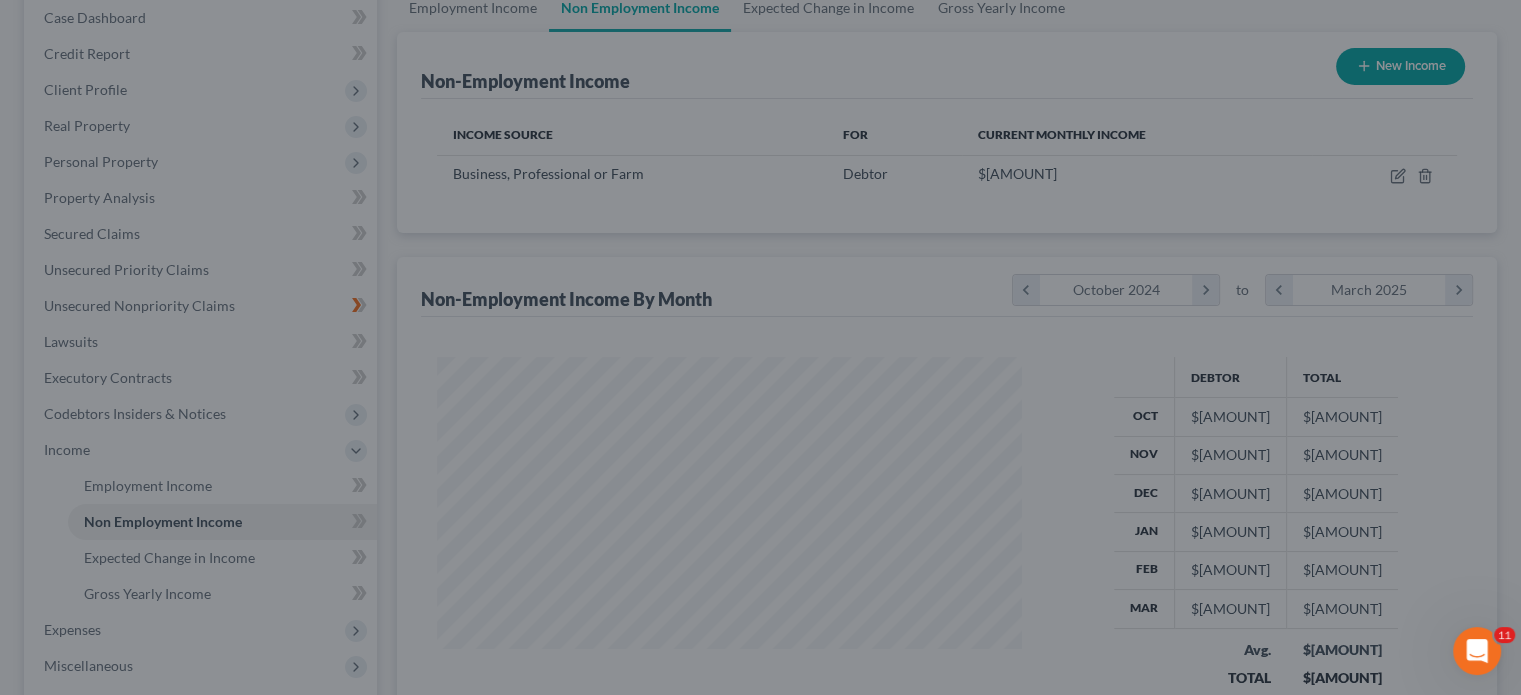 scroll, scrollTop: 356, scrollLeft: 617, axis: both 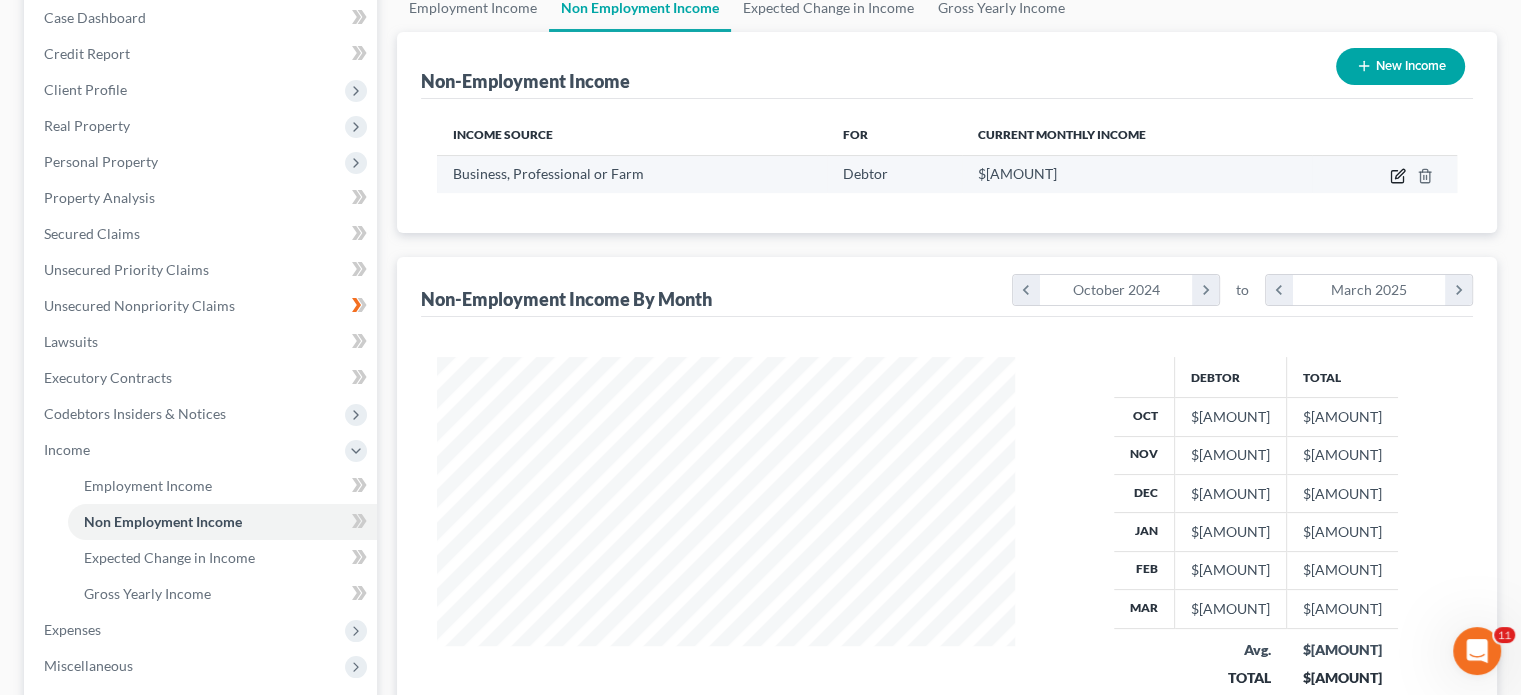 click 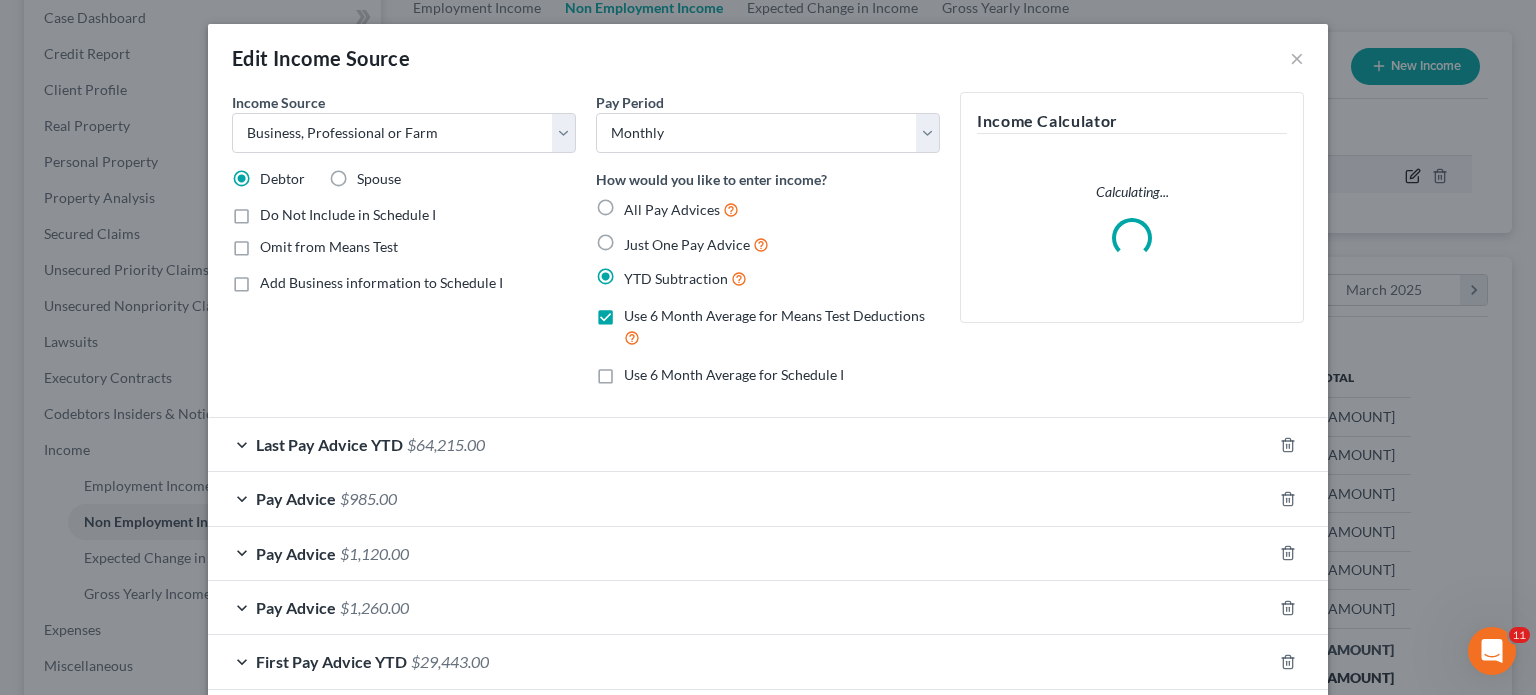 scroll, scrollTop: 999643, scrollLeft: 999375, axis: both 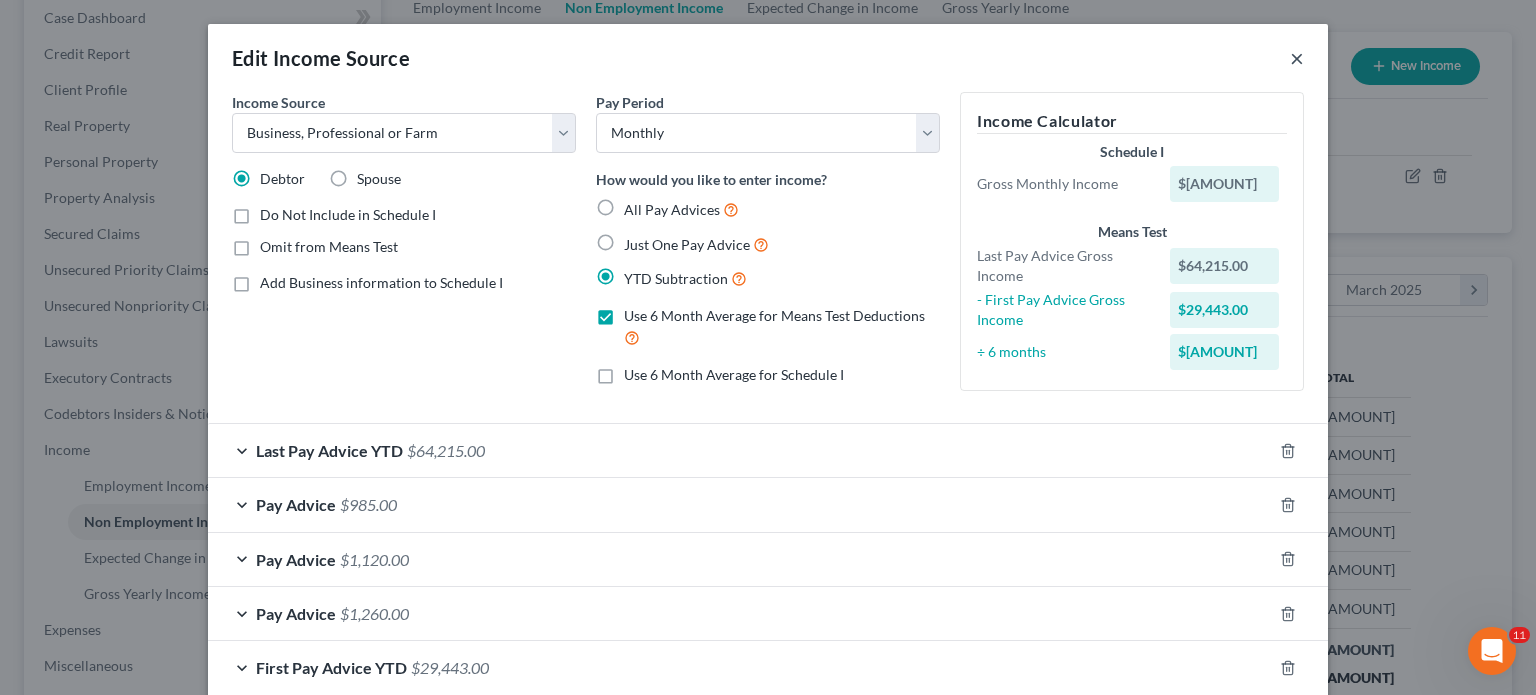 click on "×" at bounding box center [1297, 58] 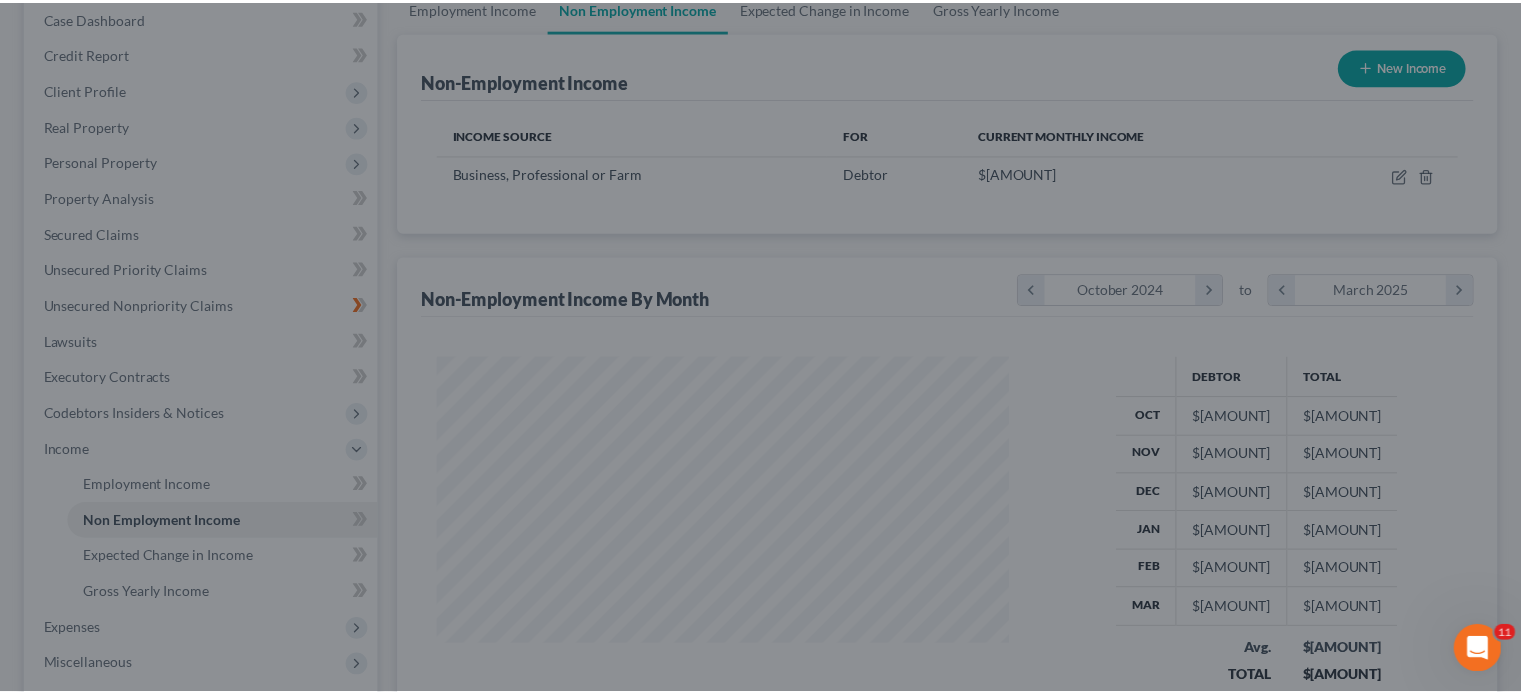 scroll, scrollTop: 356, scrollLeft: 617, axis: both 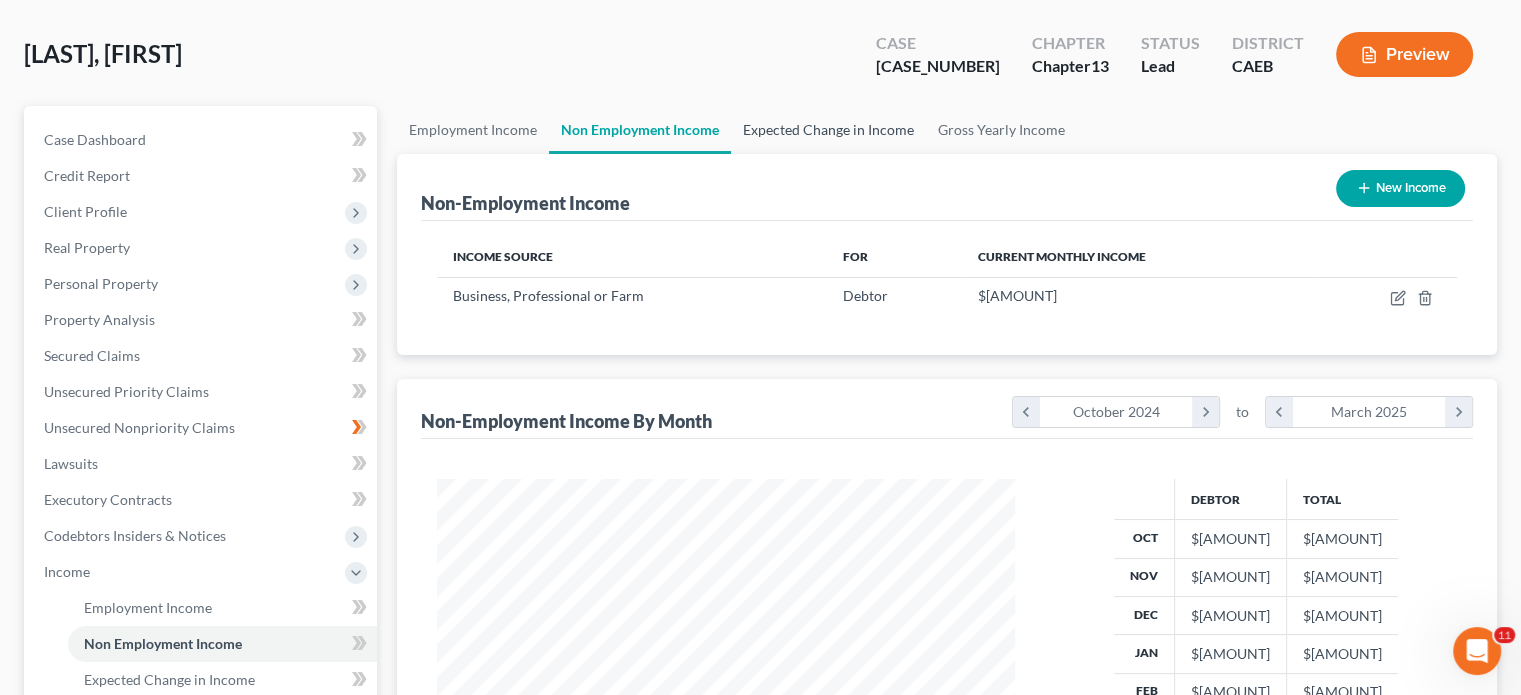 click on "Expected Change in Income" at bounding box center (828, 130) 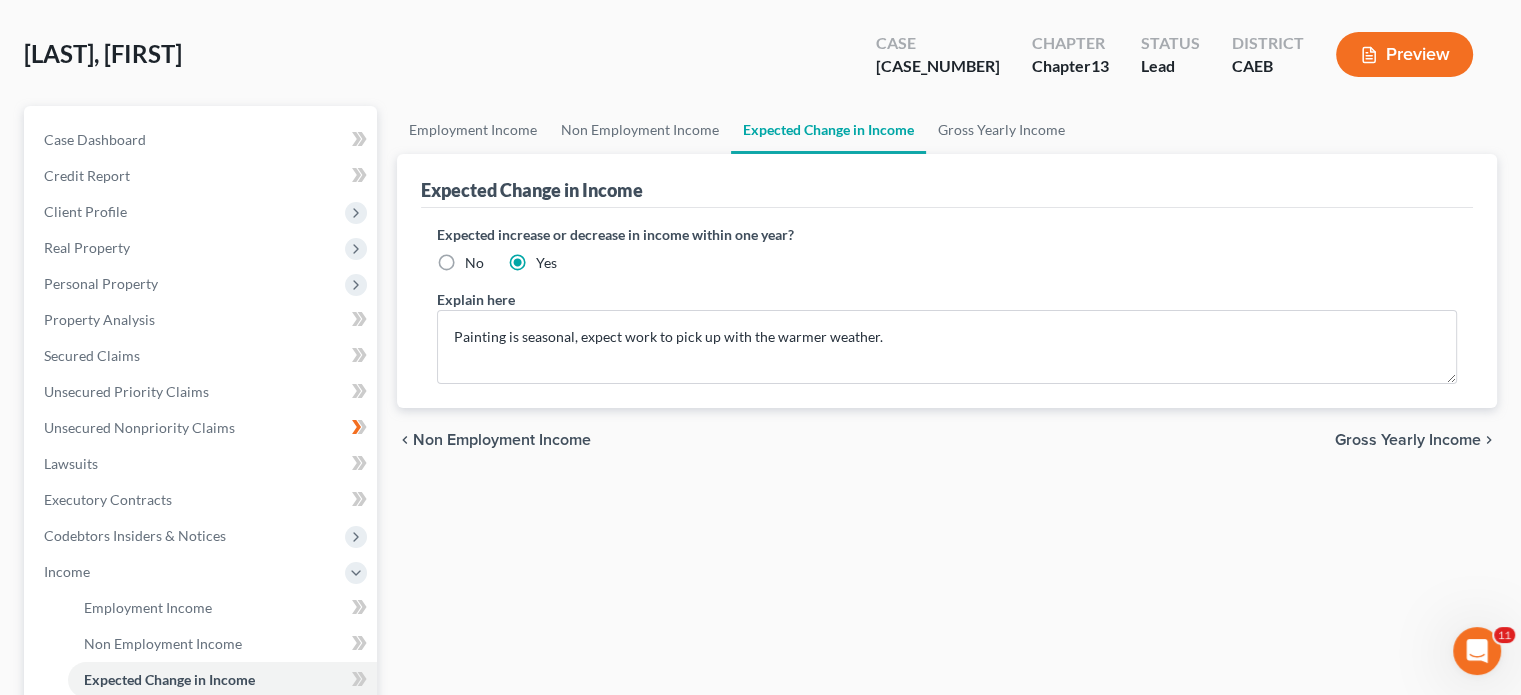 scroll, scrollTop: 0, scrollLeft: 0, axis: both 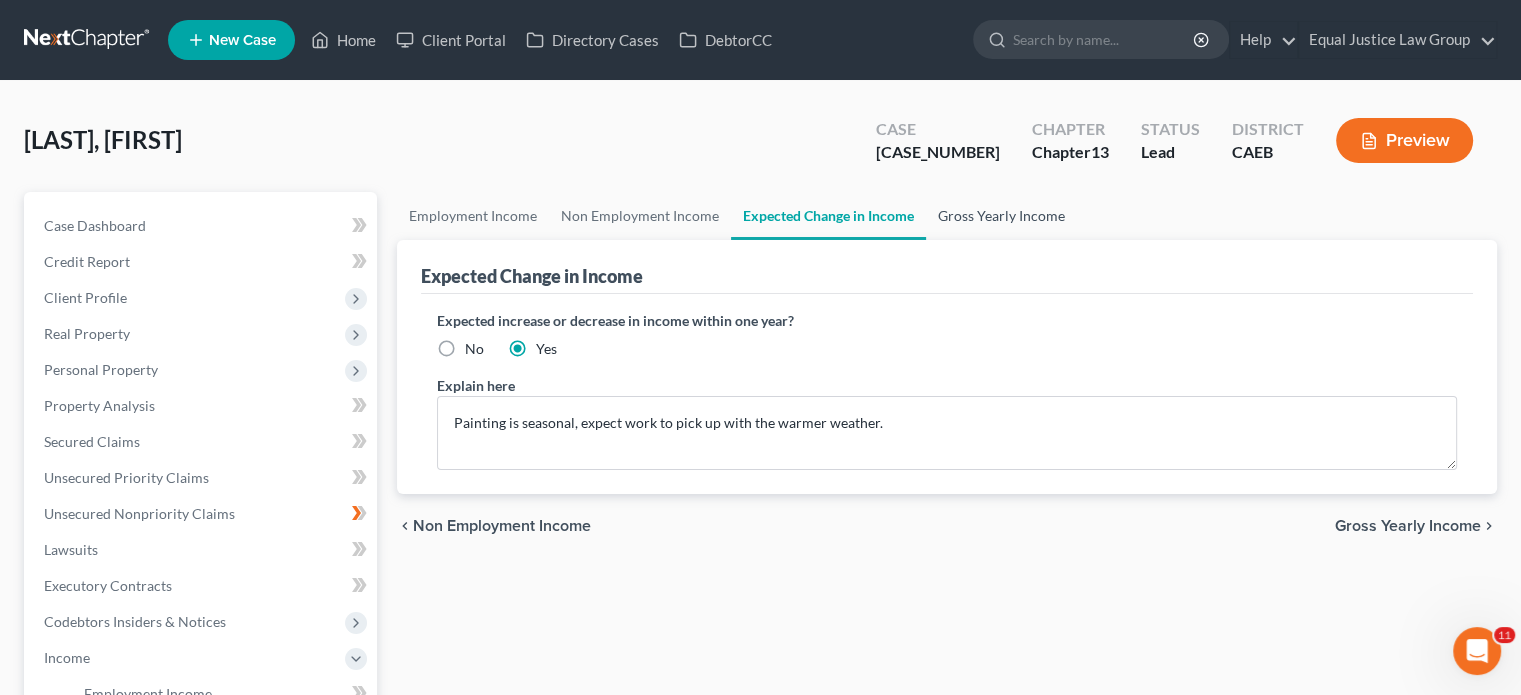 click on "Gross Yearly Income" at bounding box center [1001, 216] 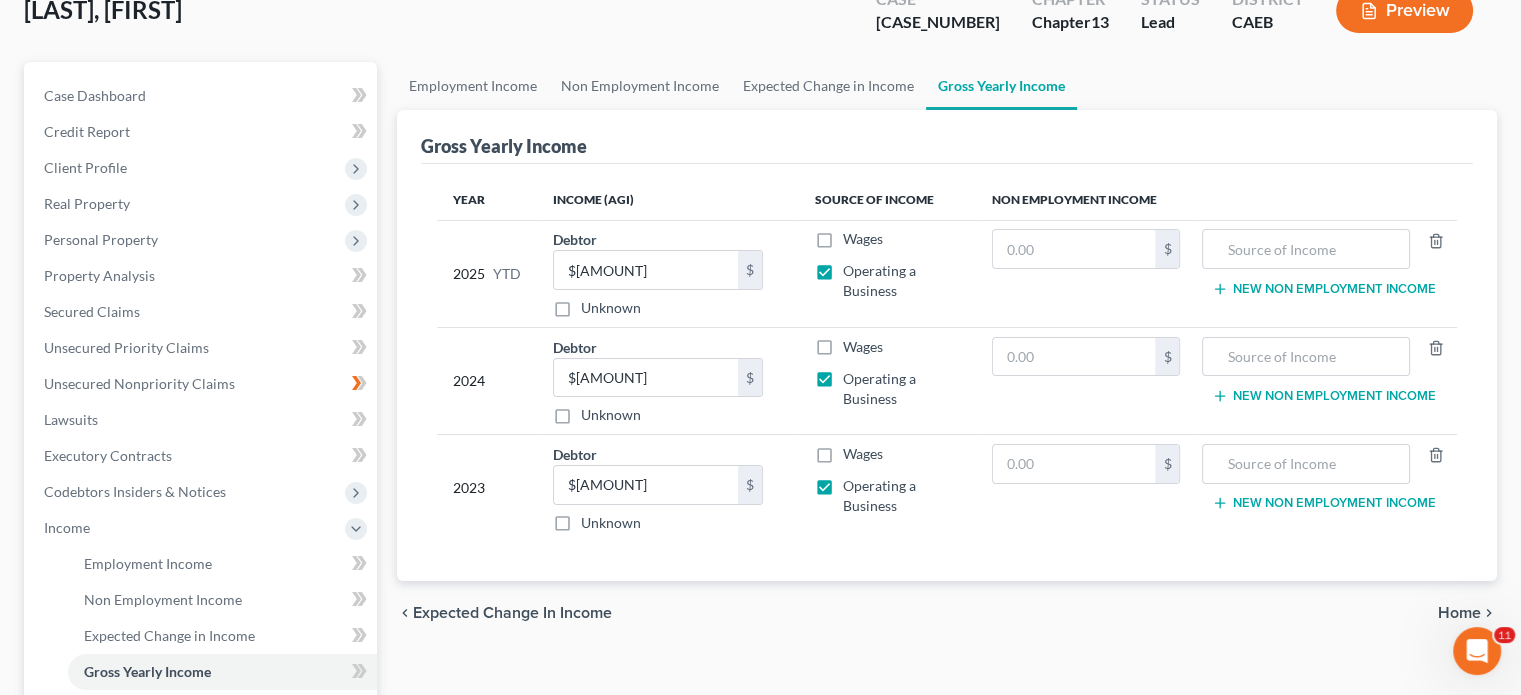scroll, scrollTop: 134, scrollLeft: 0, axis: vertical 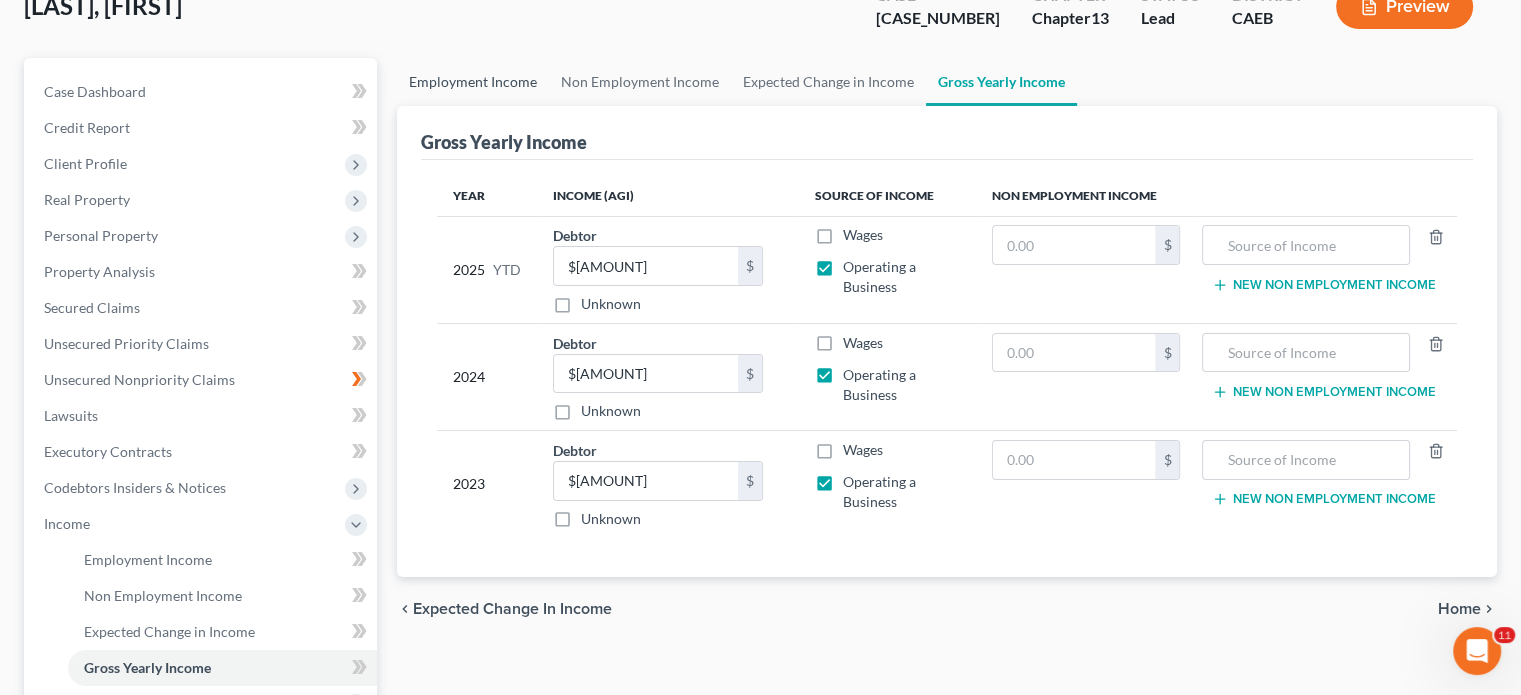 click on "Employment Income" at bounding box center (473, 82) 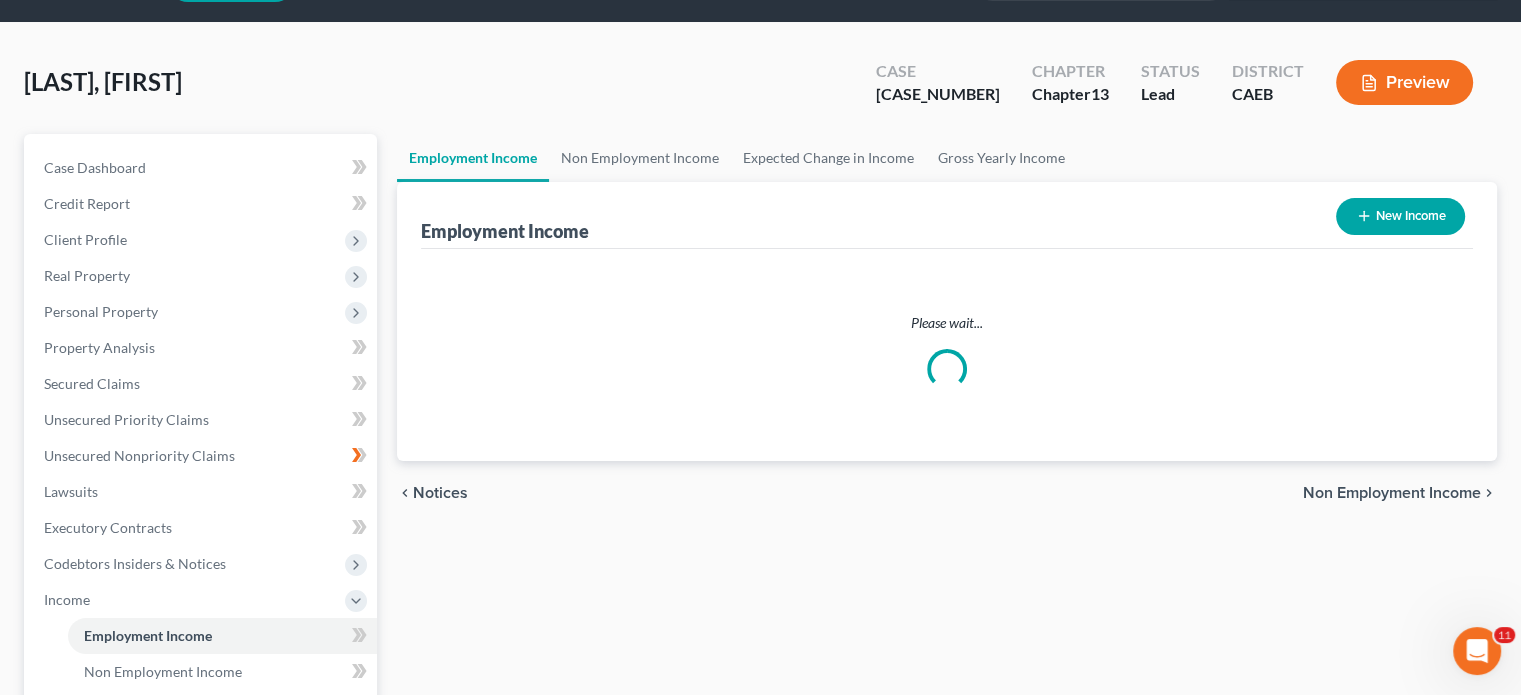scroll, scrollTop: 0, scrollLeft: 0, axis: both 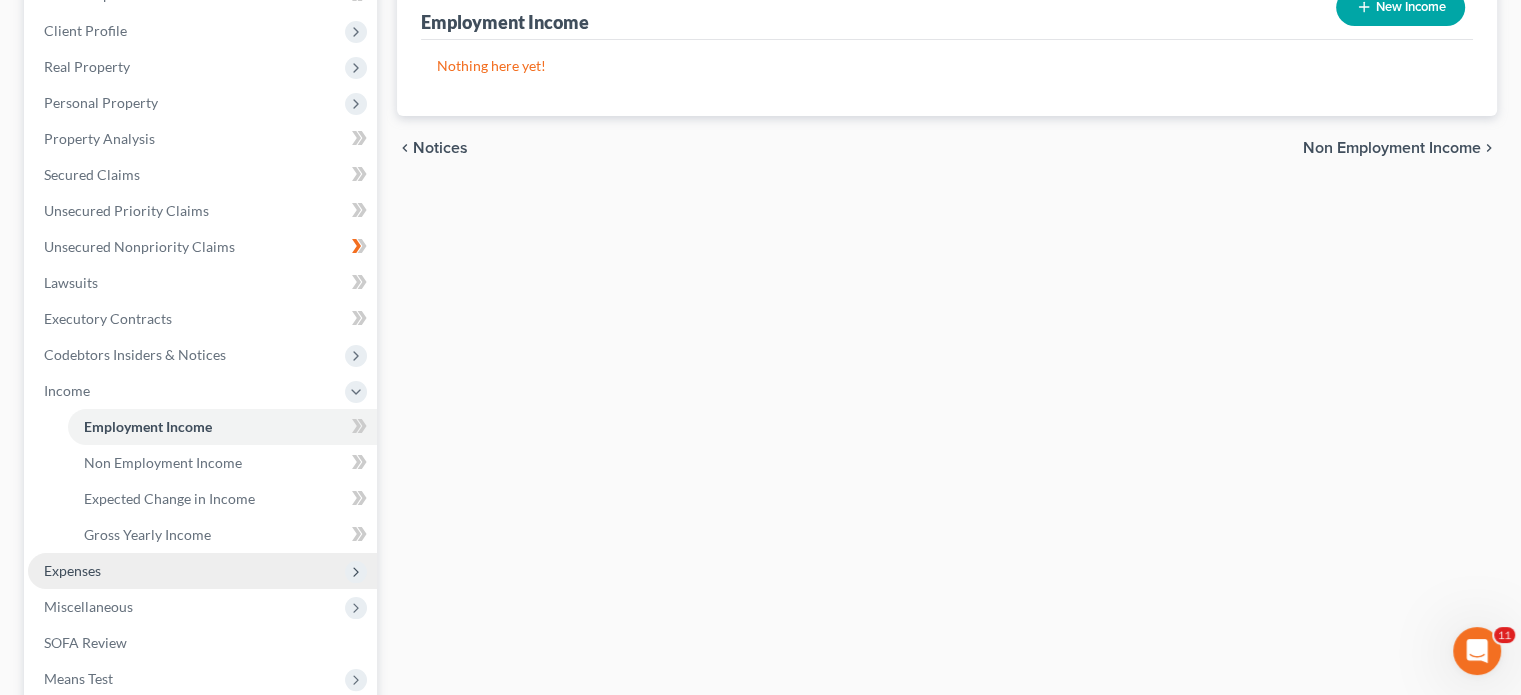 click on "Expenses" at bounding box center (202, 571) 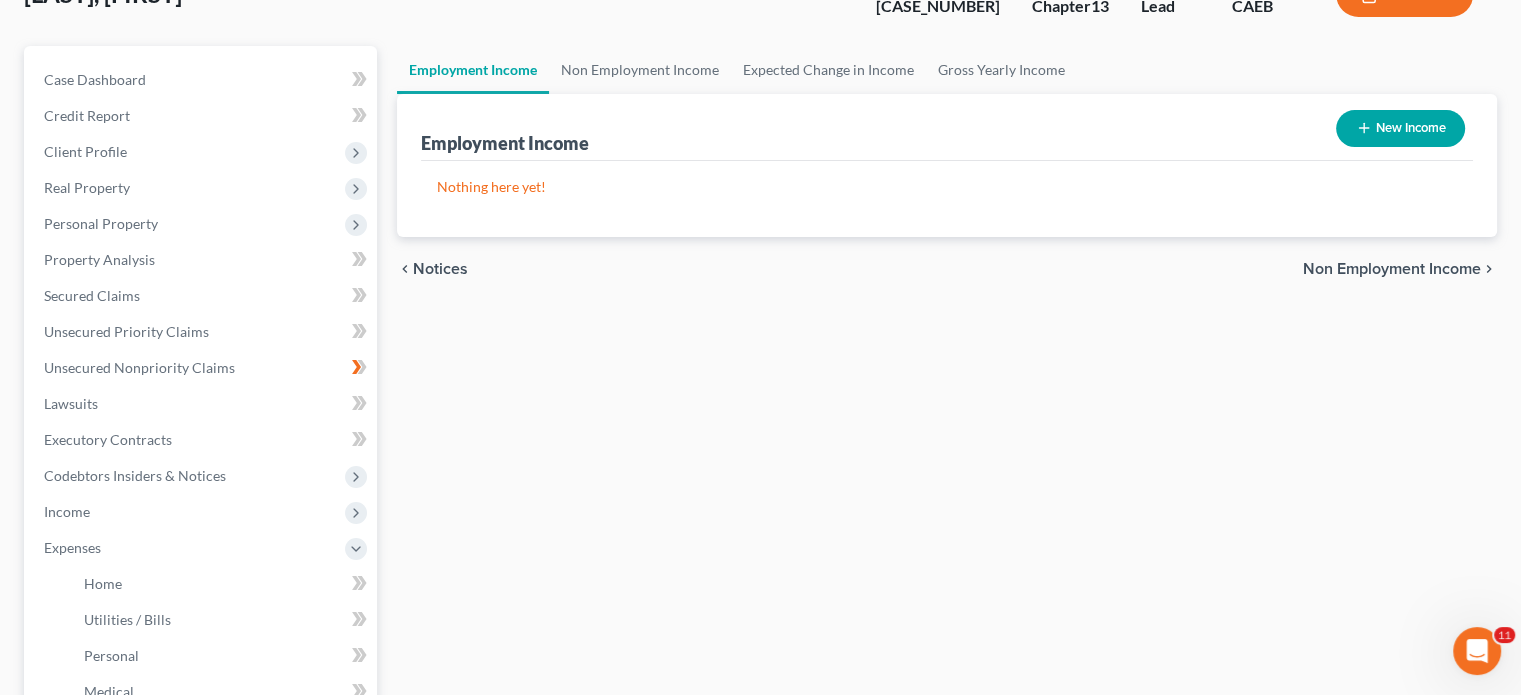 scroll, scrollTop: 96, scrollLeft: 0, axis: vertical 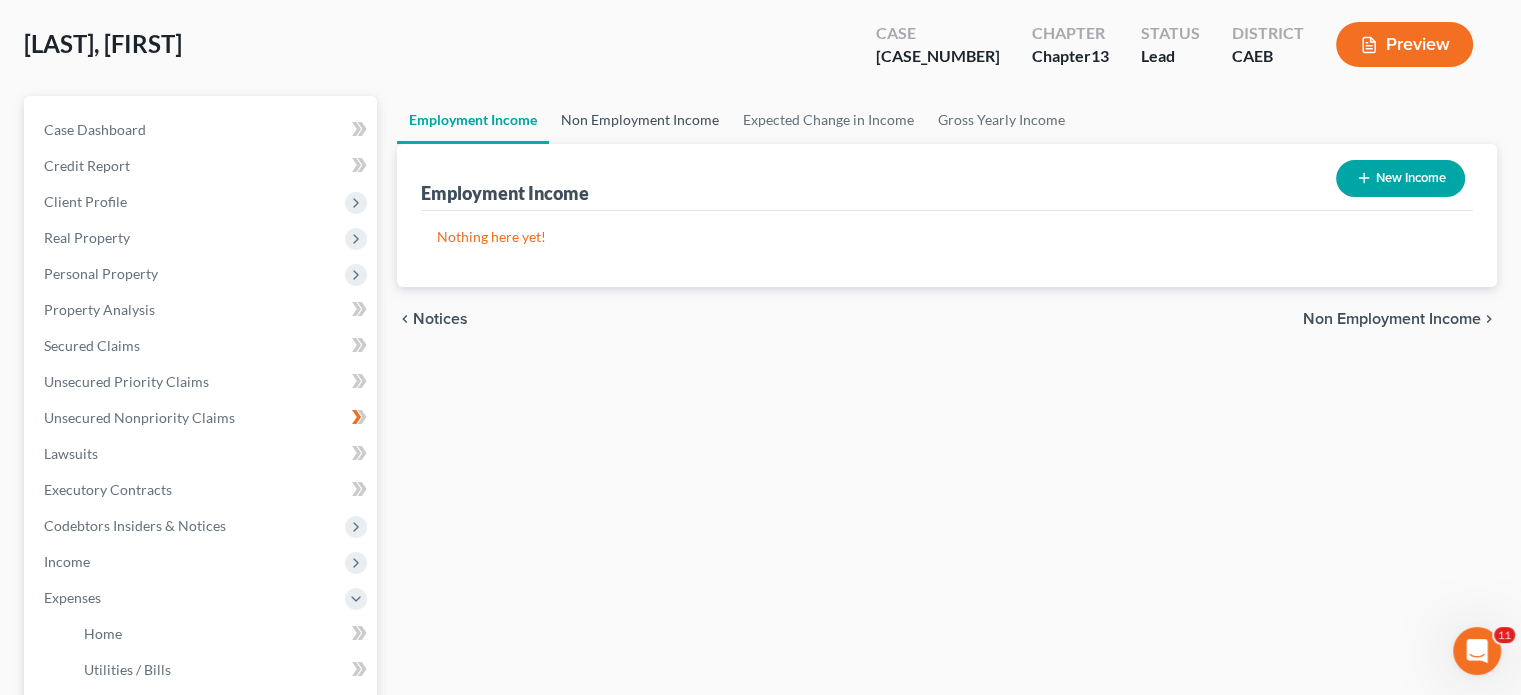 click on "Non Employment Income" at bounding box center [640, 120] 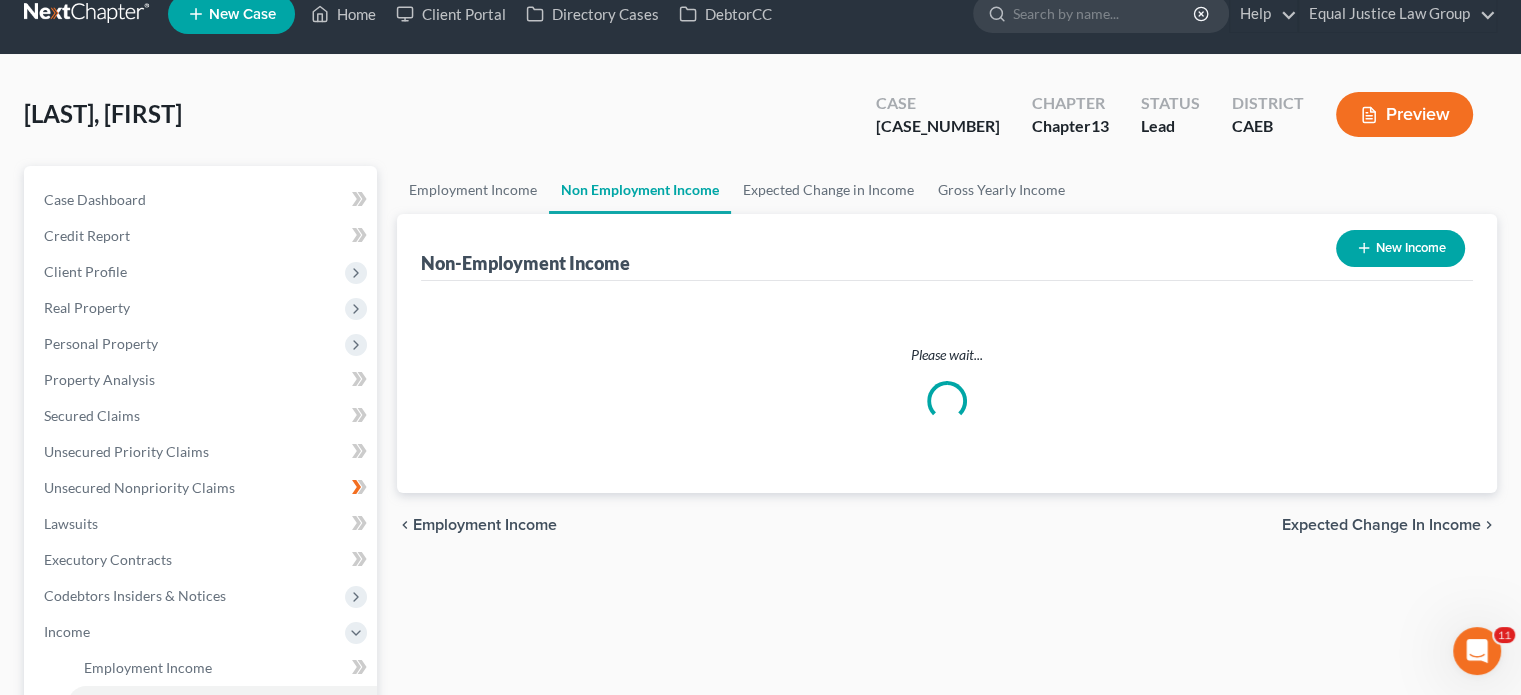 scroll, scrollTop: 0, scrollLeft: 0, axis: both 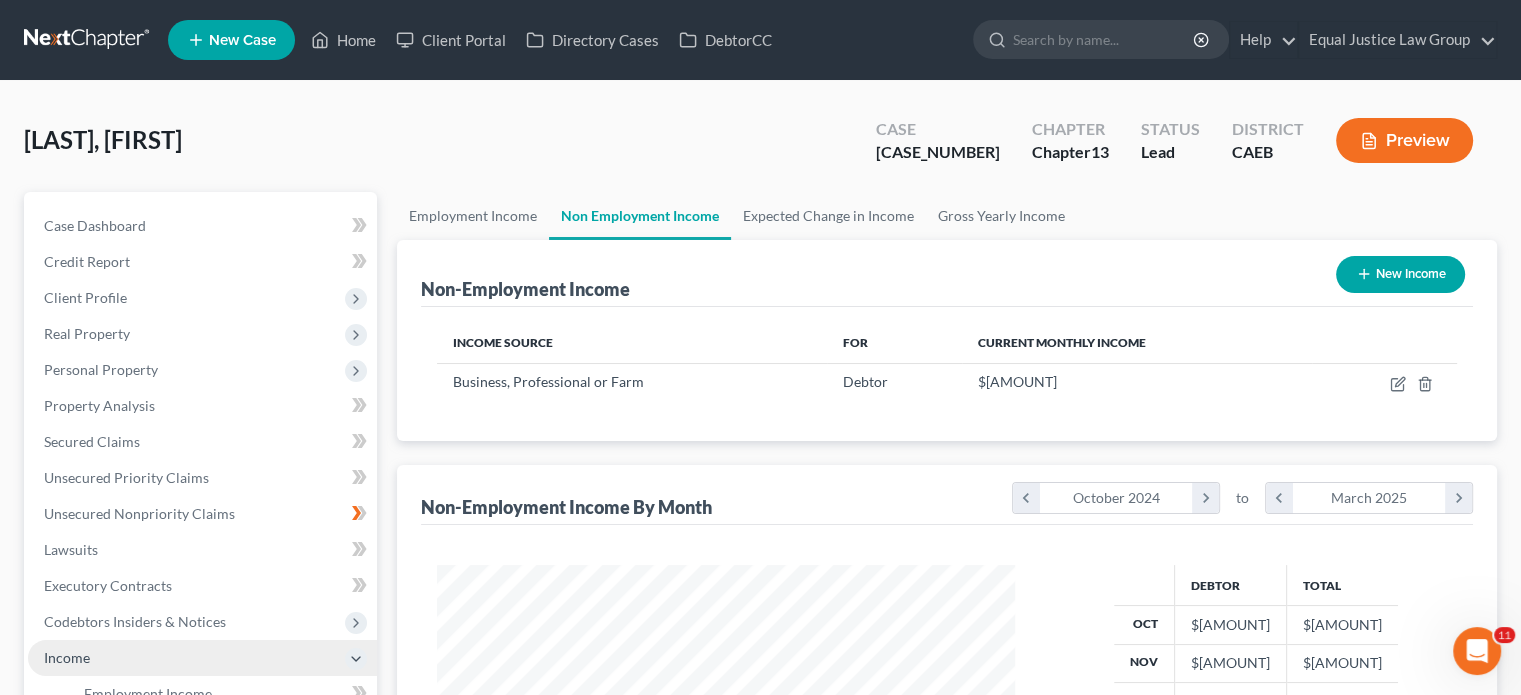 click on "Income" at bounding box center [202, 658] 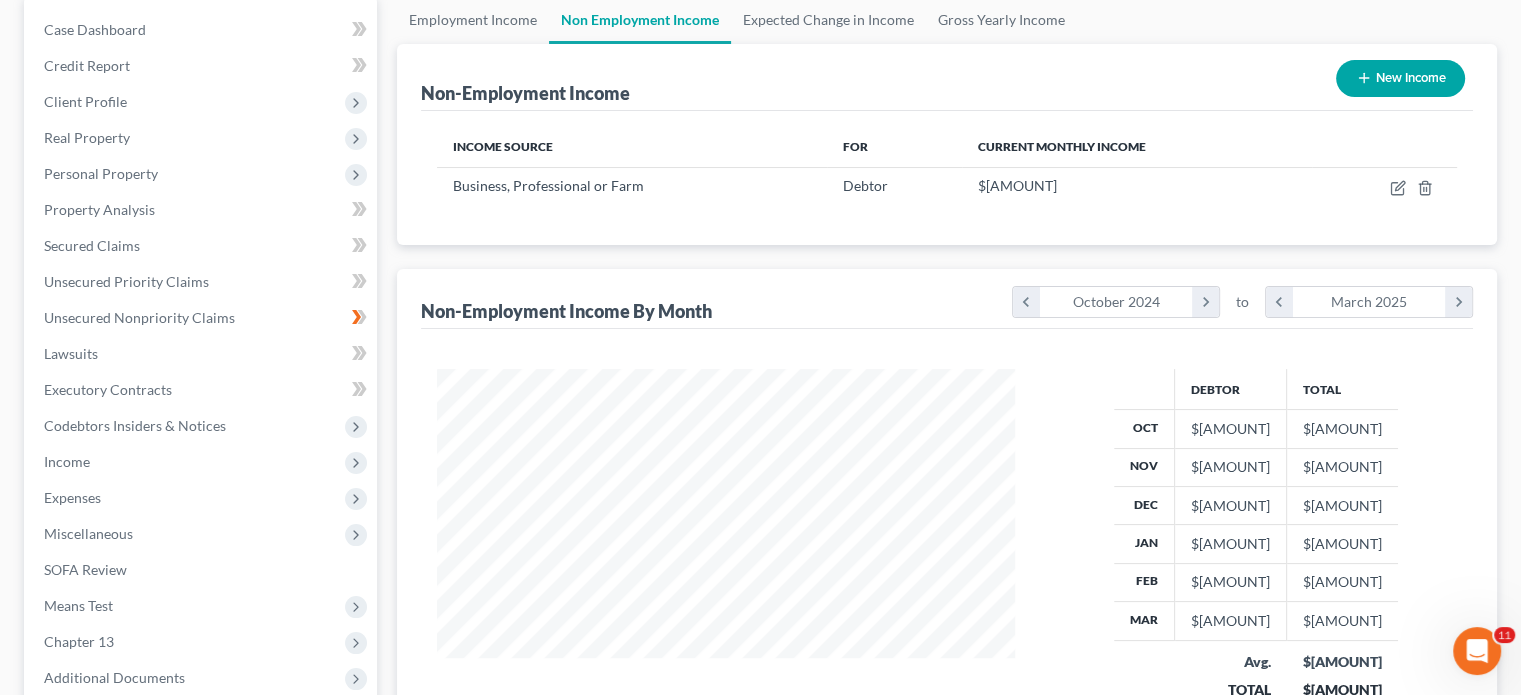 scroll, scrollTop: 208, scrollLeft: 0, axis: vertical 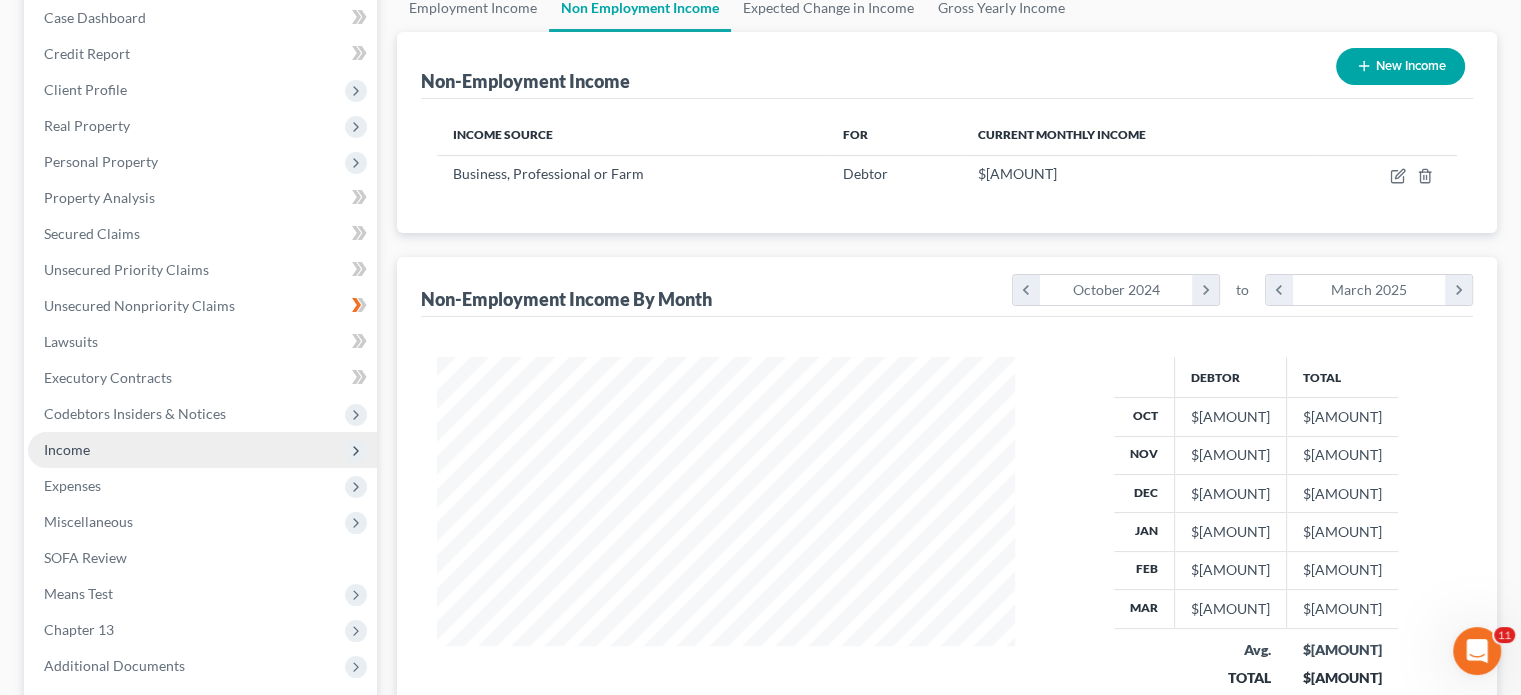 click on "Income" at bounding box center (202, 450) 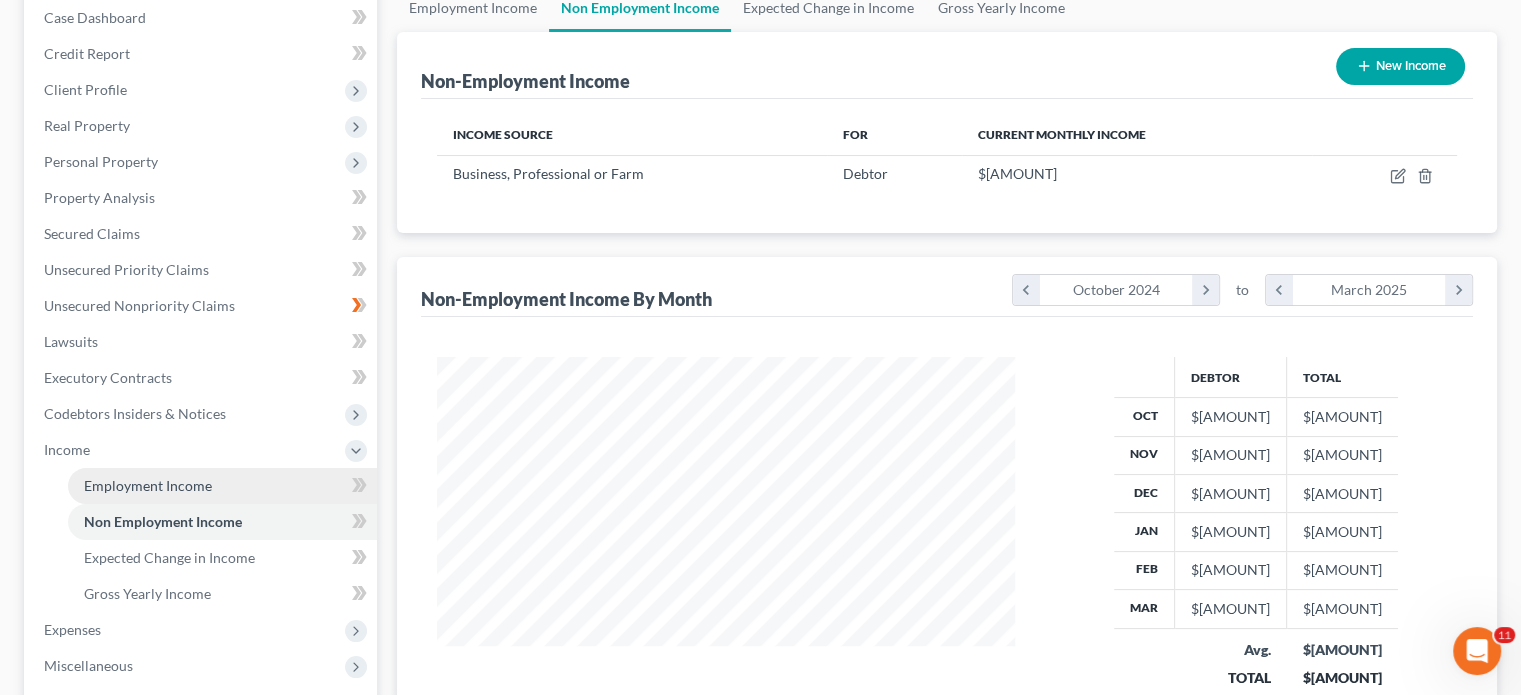 click on "Employment Income" at bounding box center (148, 485) 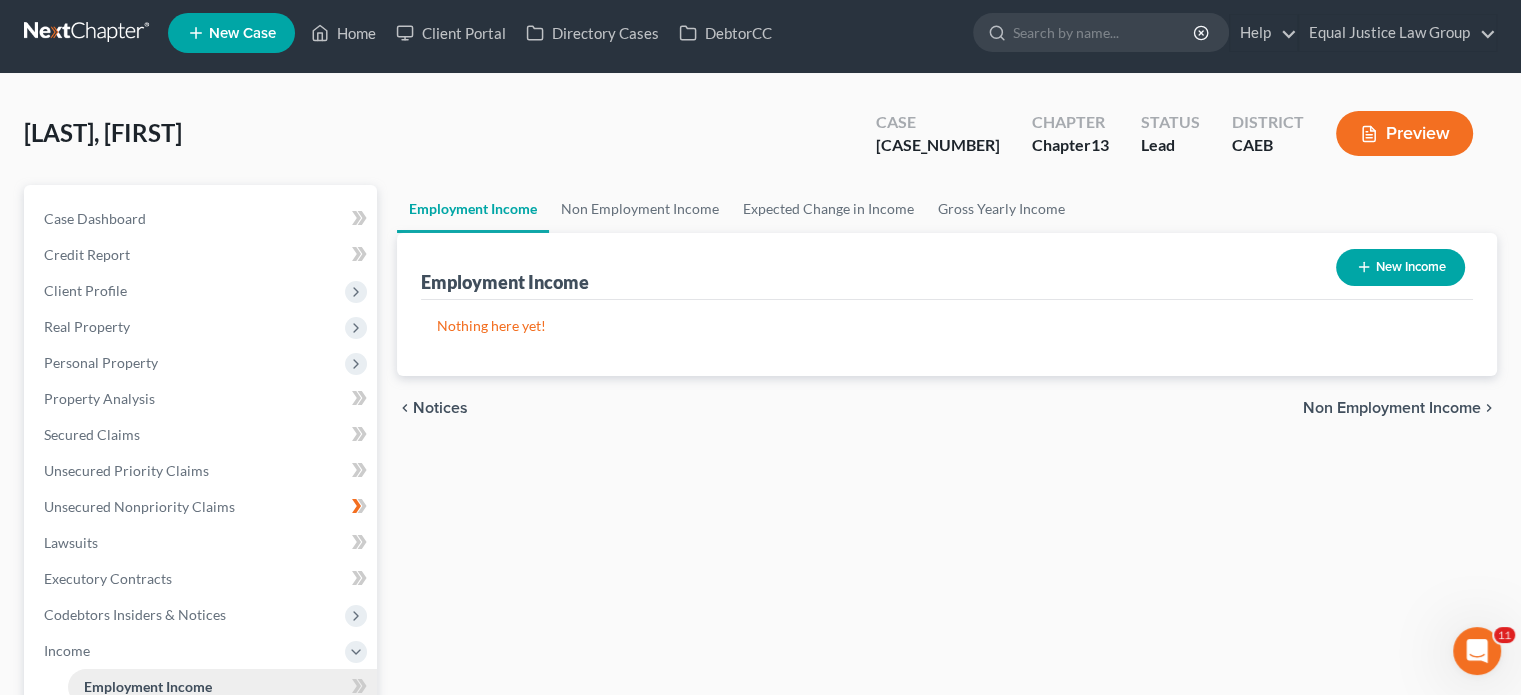 scroll, scrollTop: 0, scrollLeft: 0, axis: both 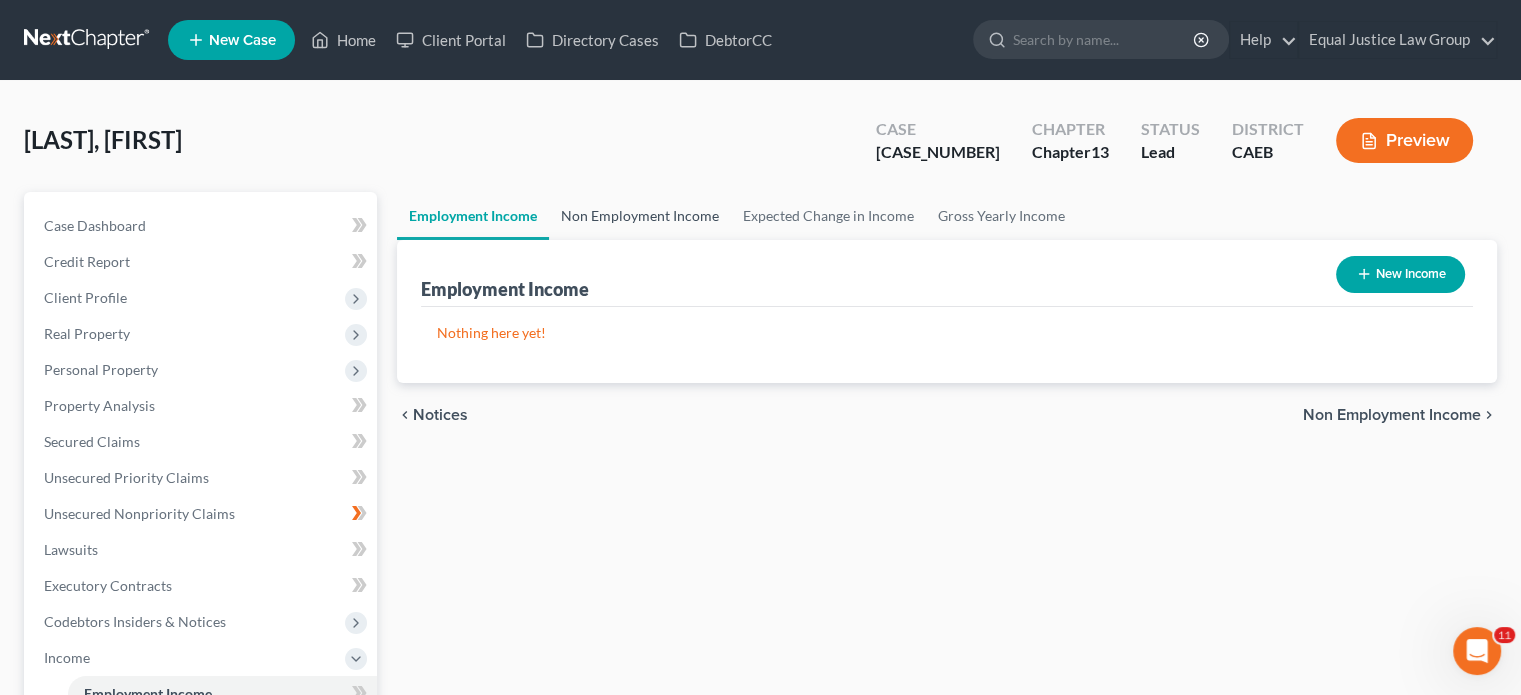 click on "Non Employment Income" at bounding box center [640, 216] 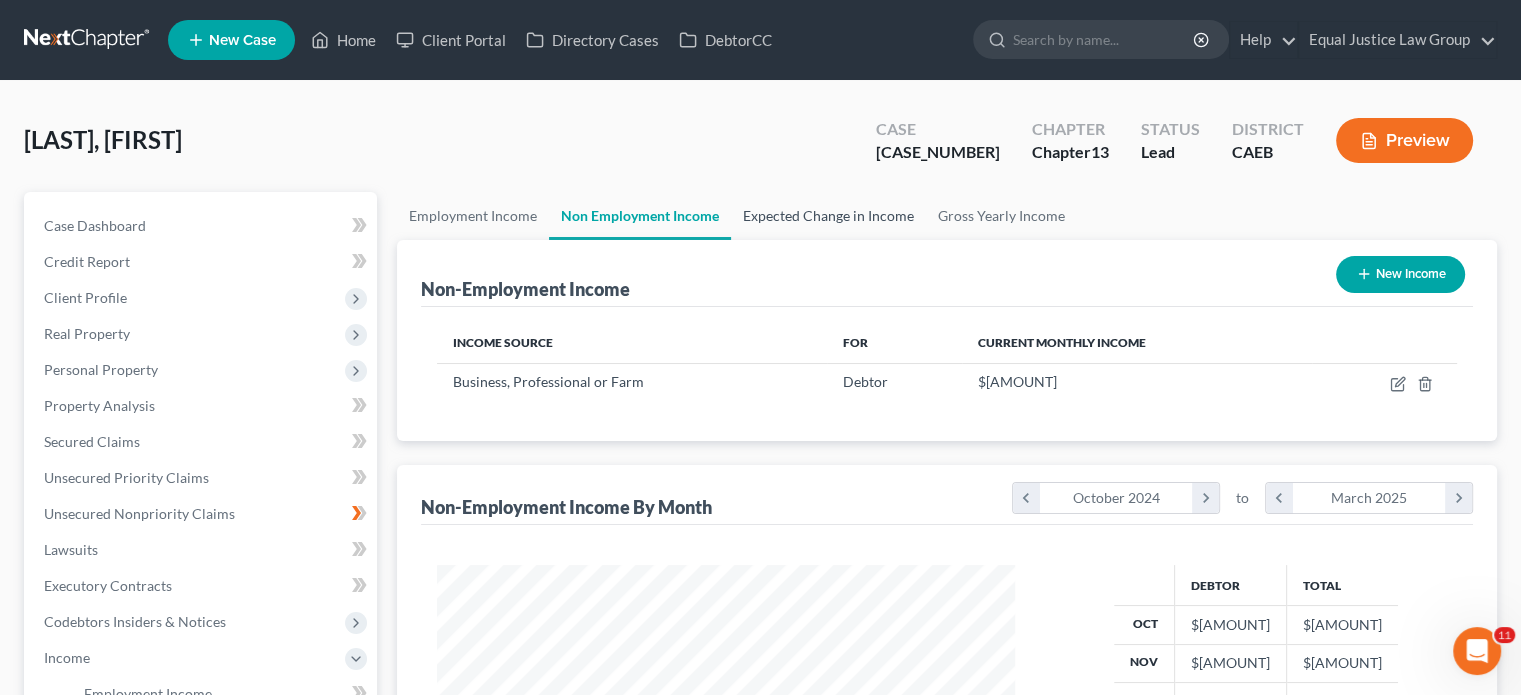 scroll, scrollTop: 999643, scrollLeft: 999381, axis: both 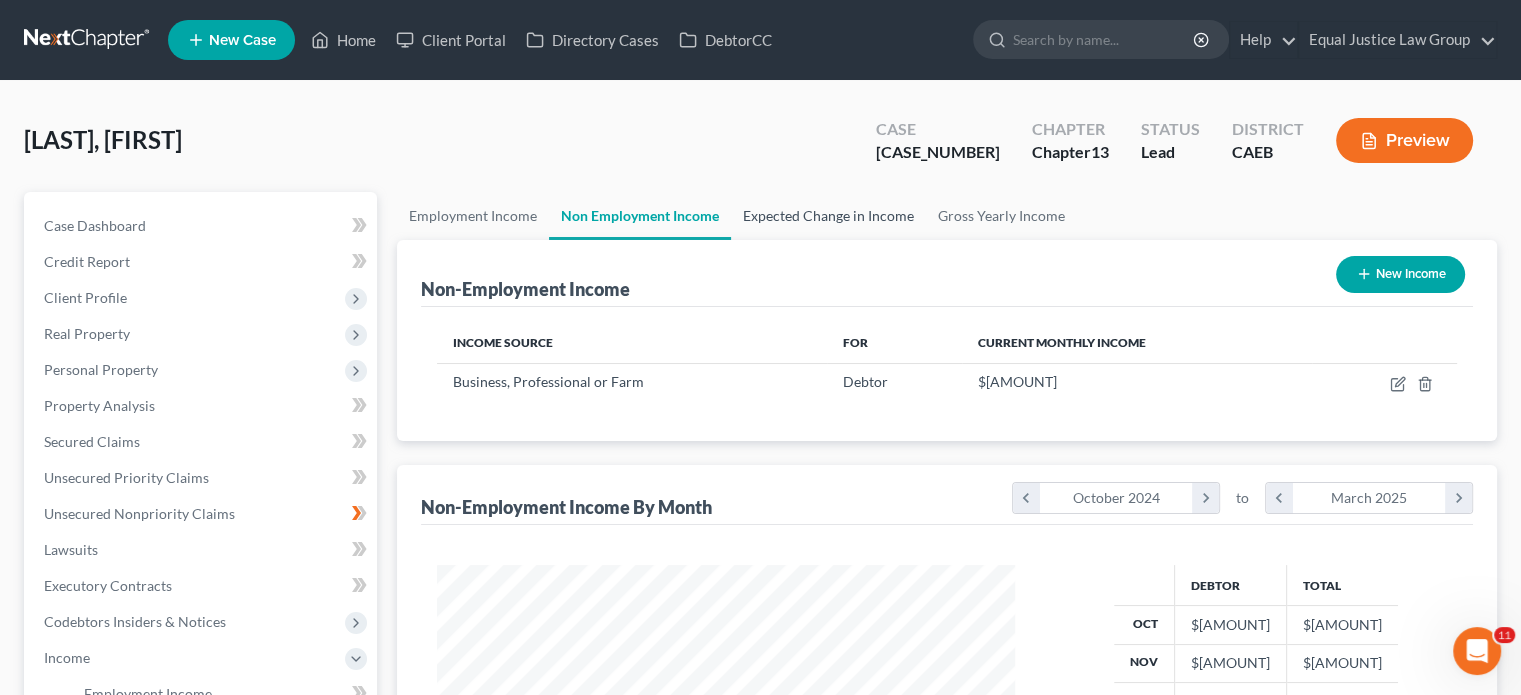 click on "Expected Change in Income" at bounding box center [828, 216] 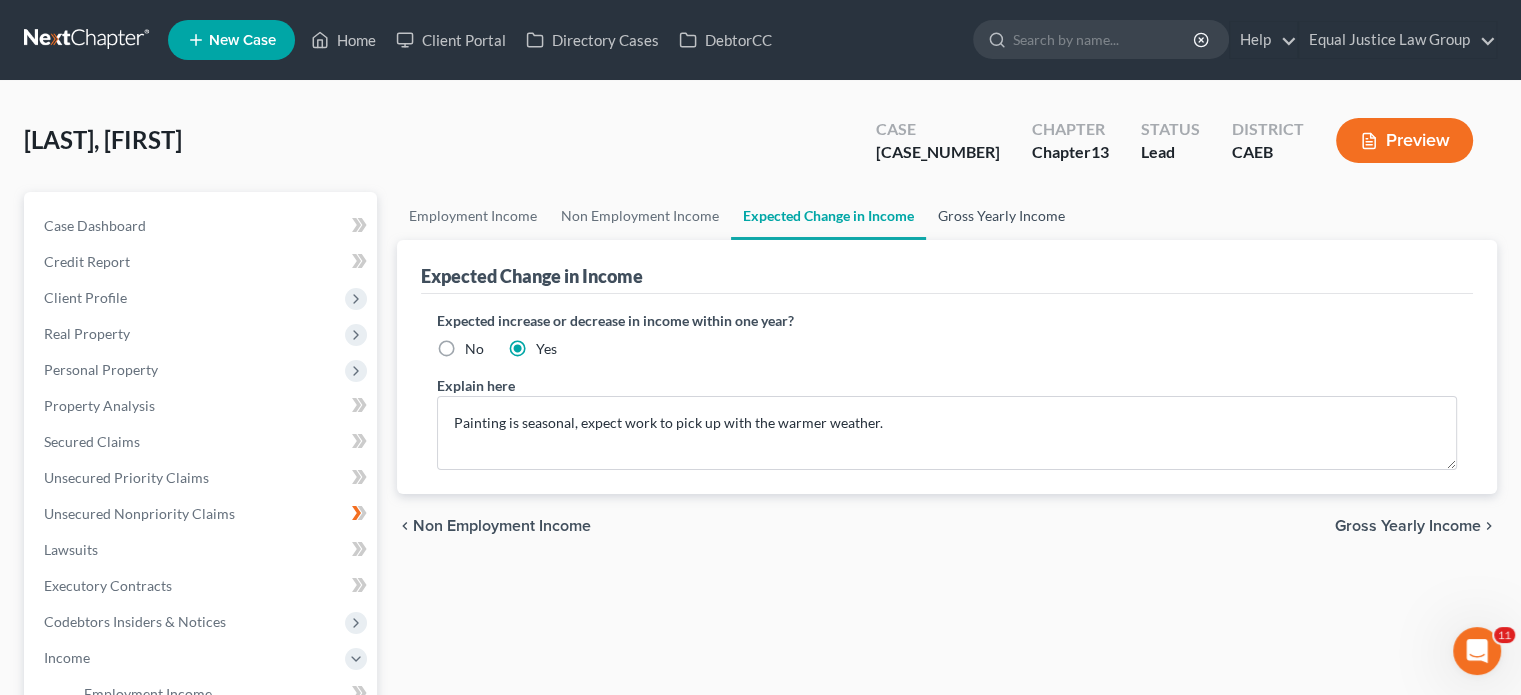 click on "Gross Yearly Income" at bounding box center [1001, 216] 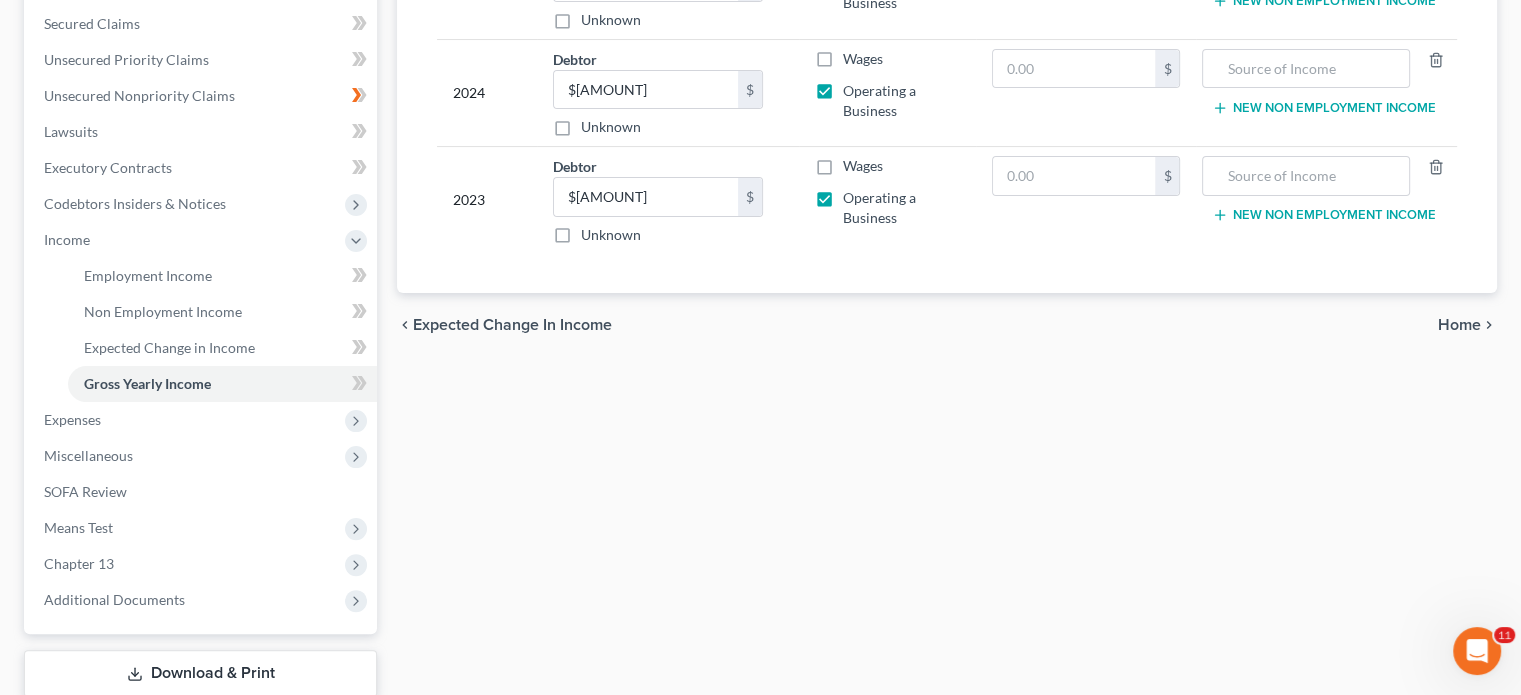 scroll, scrollTop: 433, scrollLeft: 0, axis: vertical 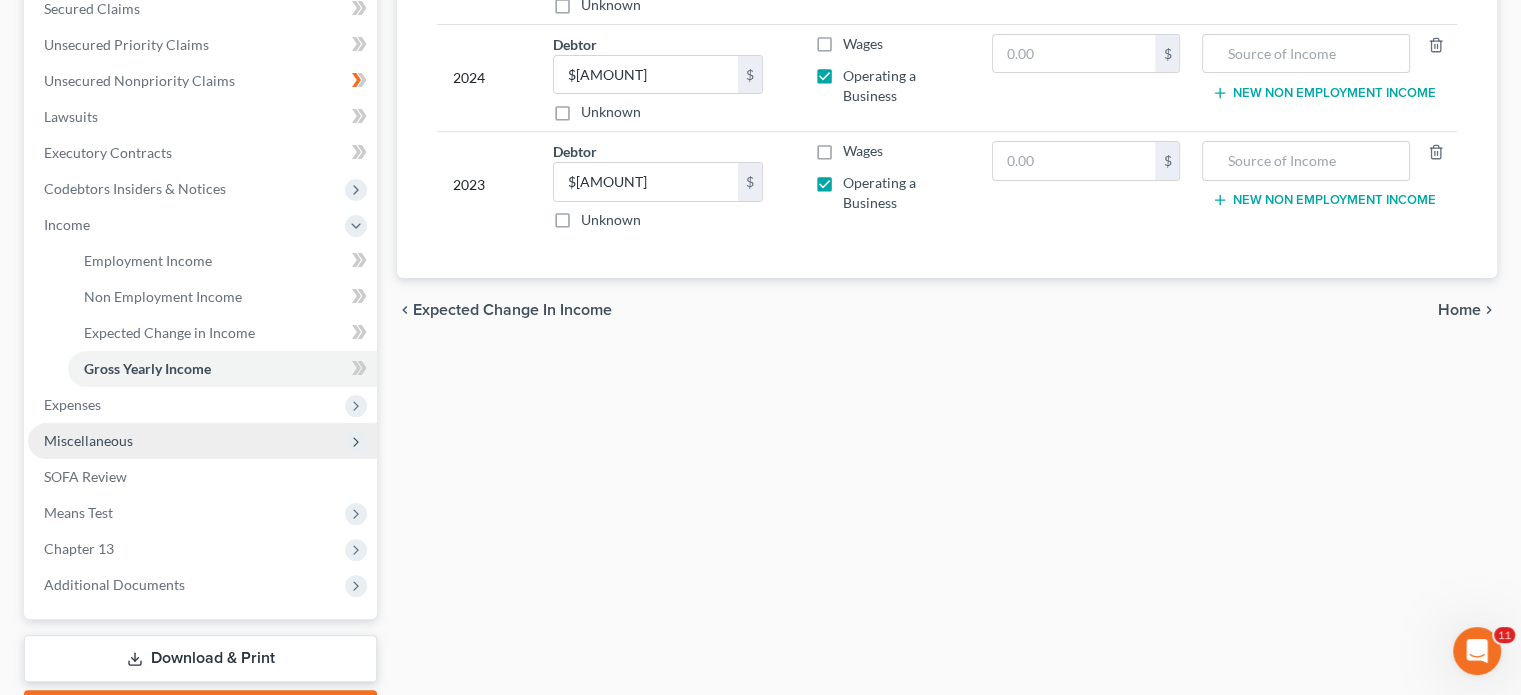 click on "Miscellaneous" at bounding box center [88, 440] 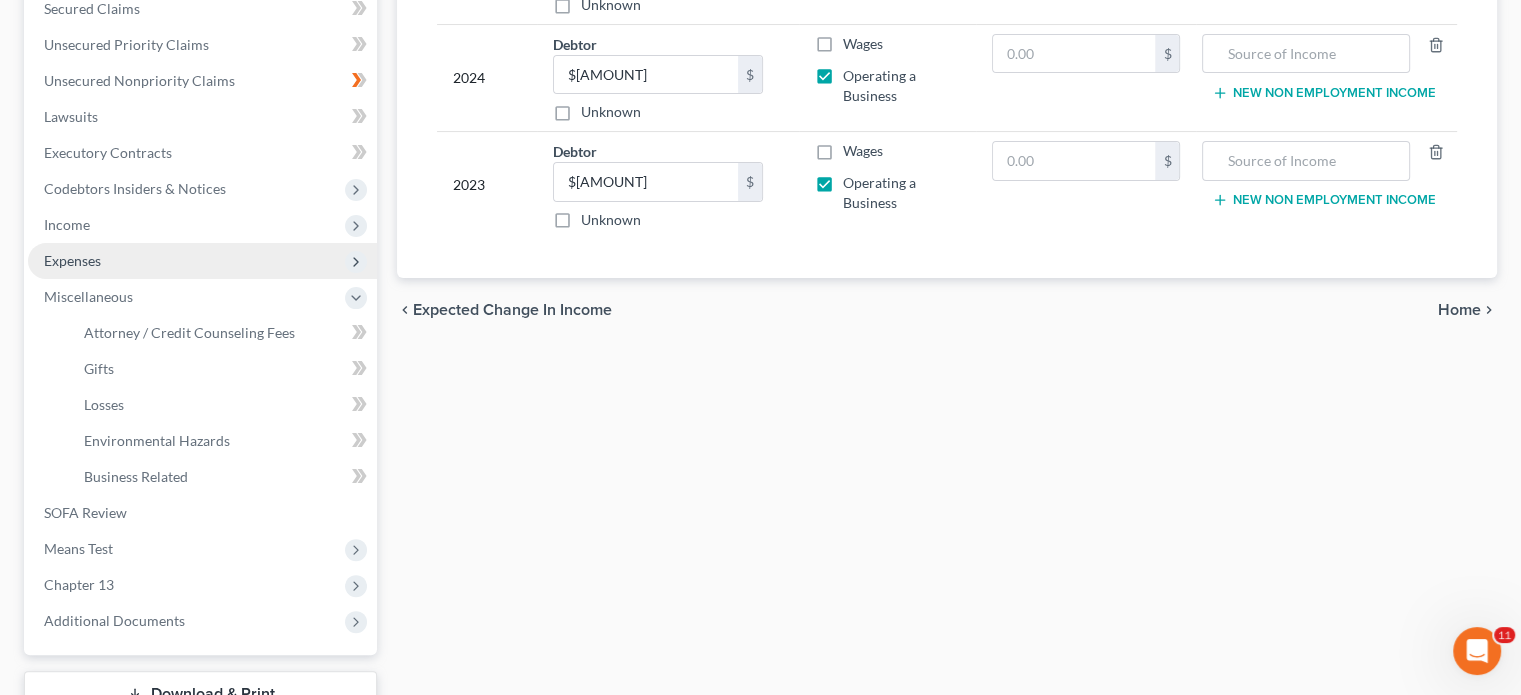 click on "Expenses" at bounding box center (72, 260) 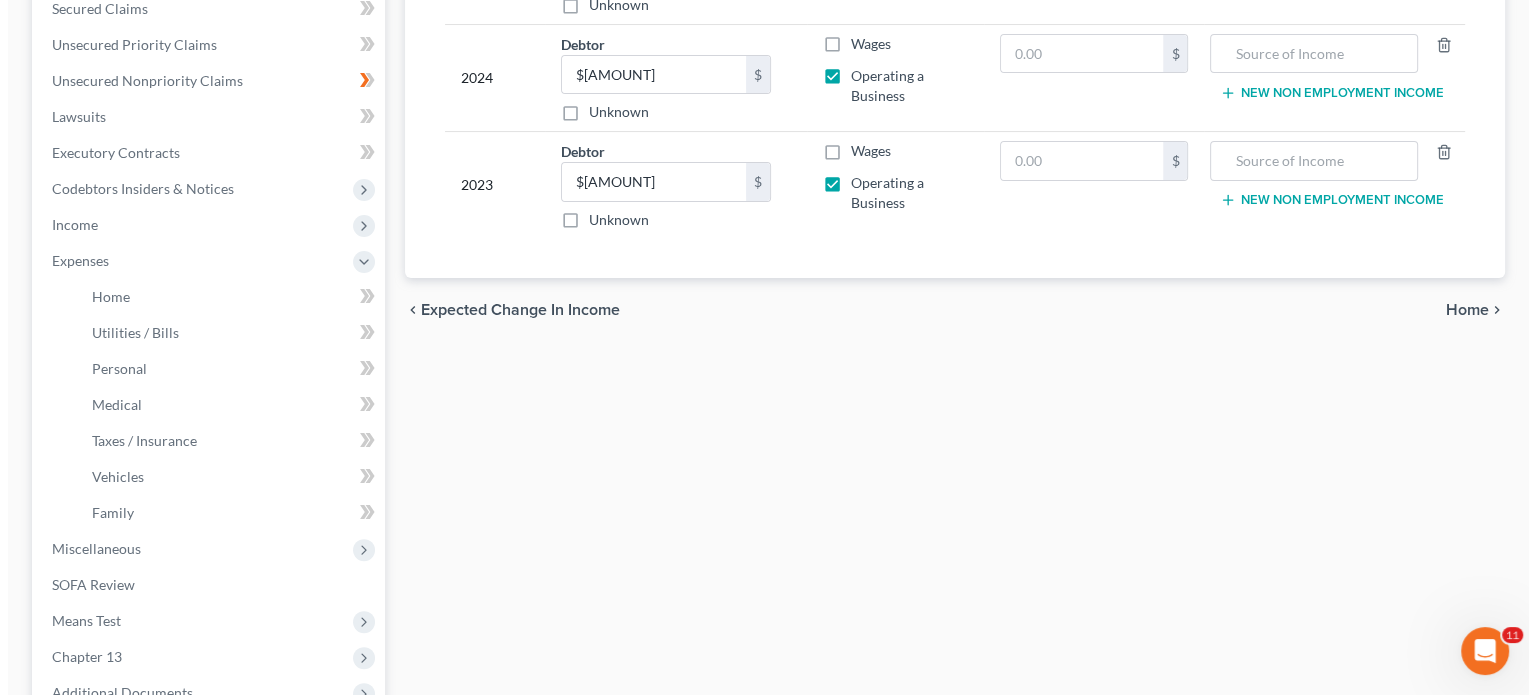 scroll, scrollTop: 0, scrollLeft: 0, axis: both 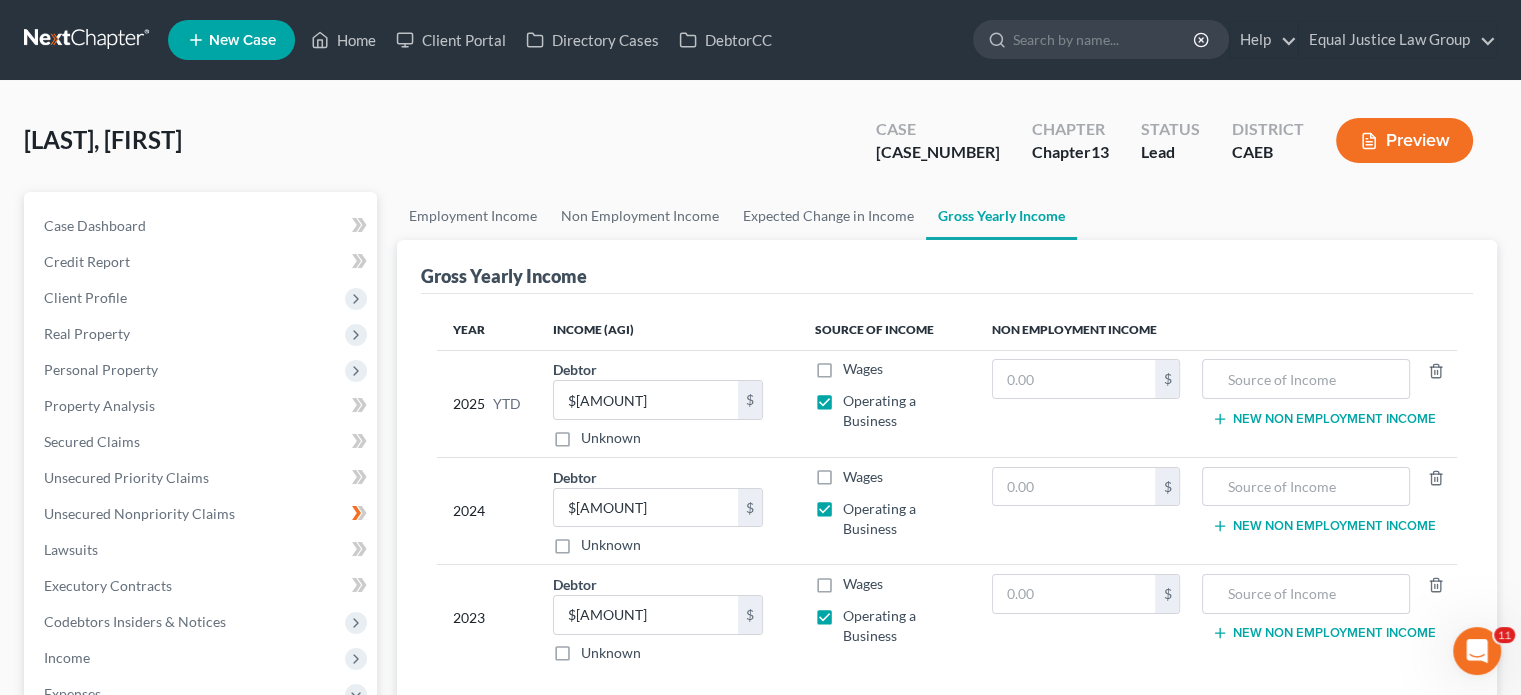 click on "Preview" at bounding box center [1404, 140] 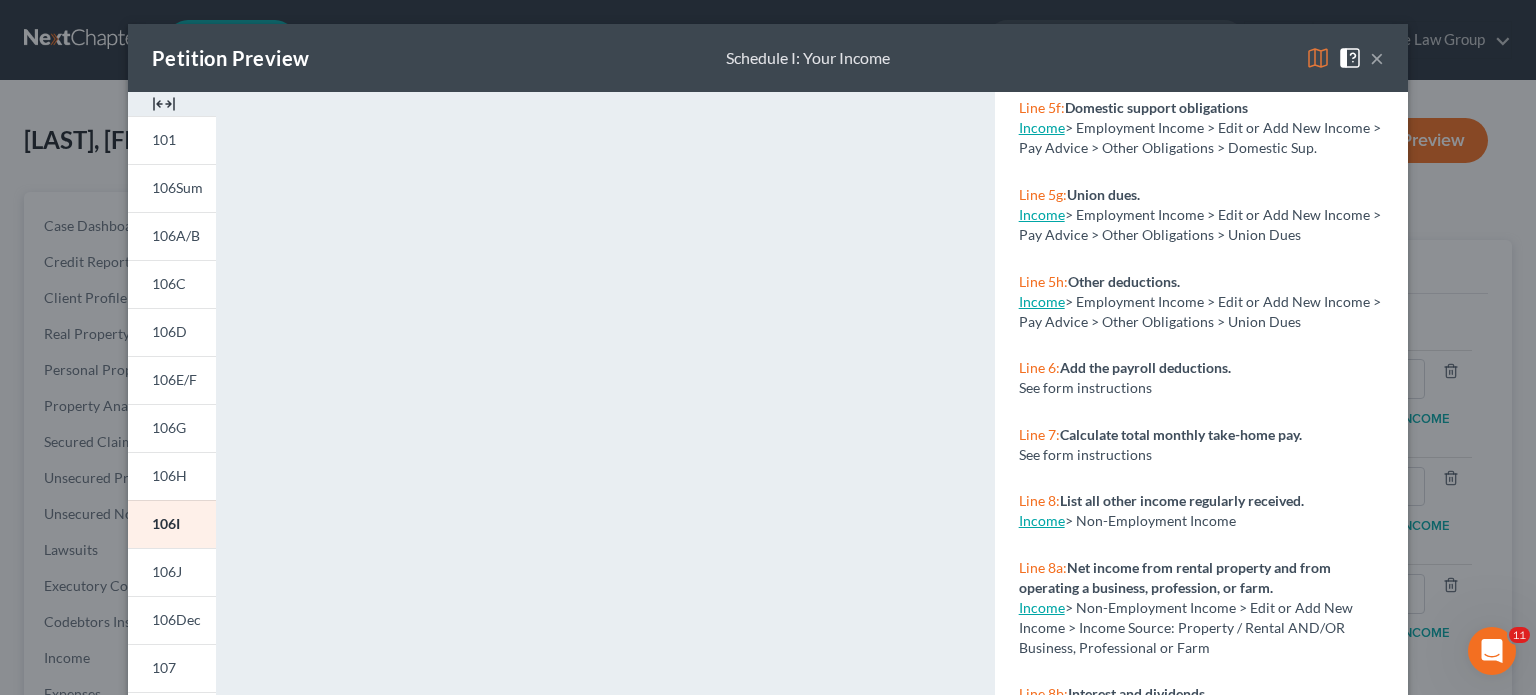 scroll, scrollTop: 949, scrollLeft: 0, axis: vertical 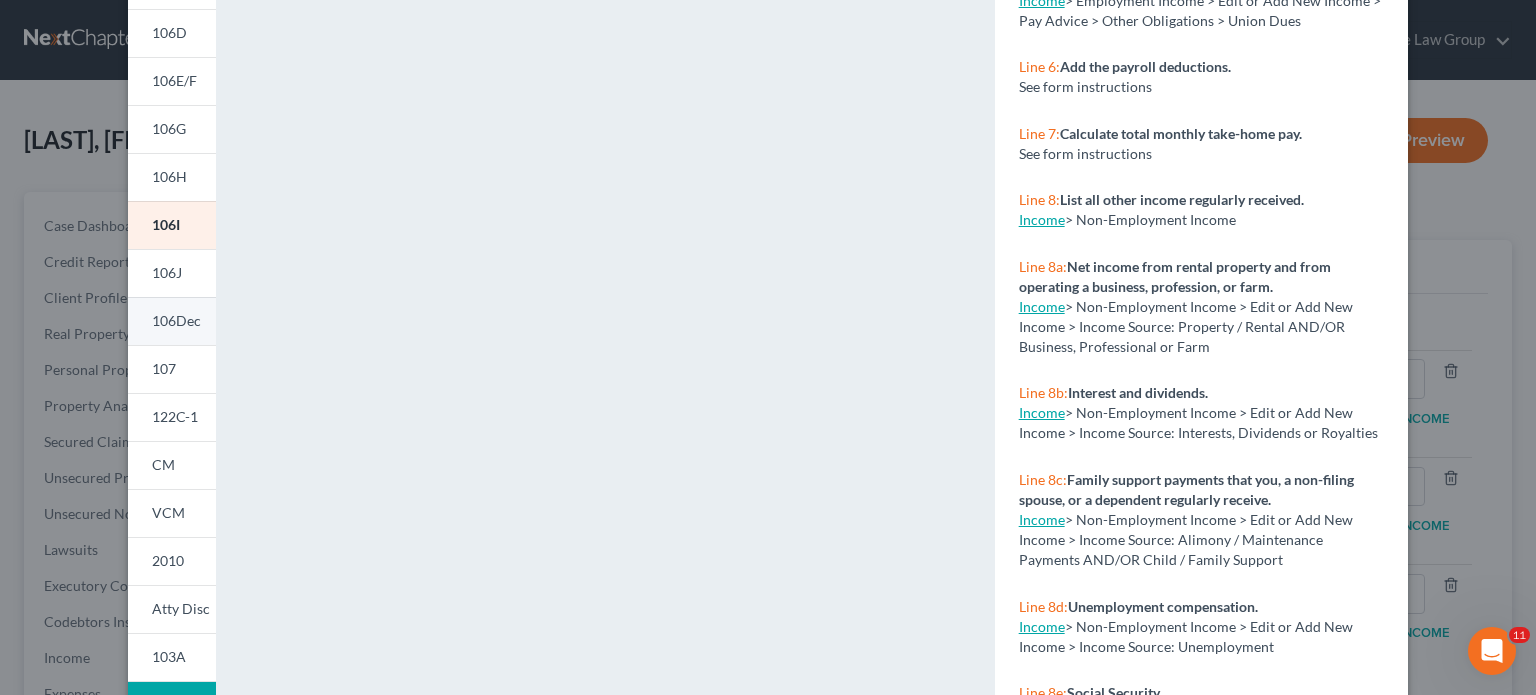 click on "106Dec" at bounding box center (176, 320) 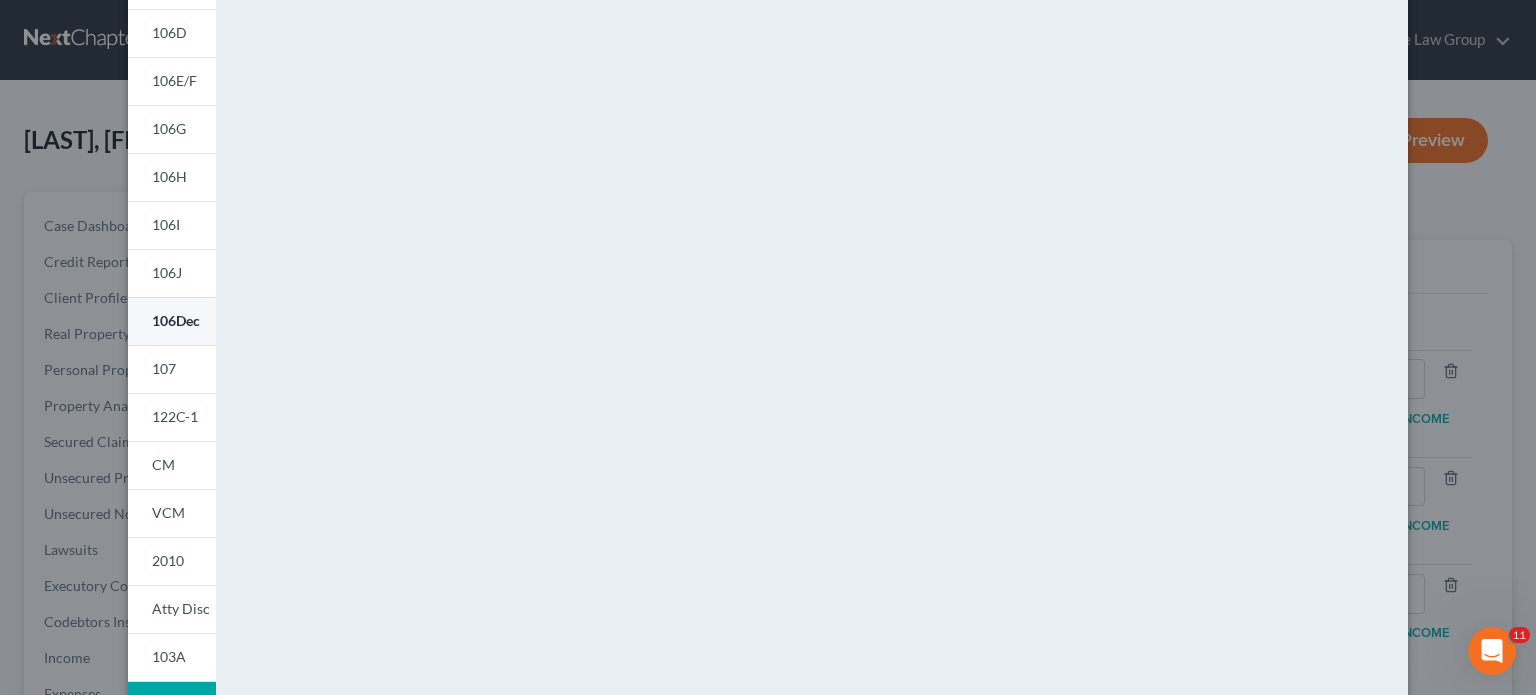 scroll, scrollTop: 0, scrollLeft: 0, axis: both 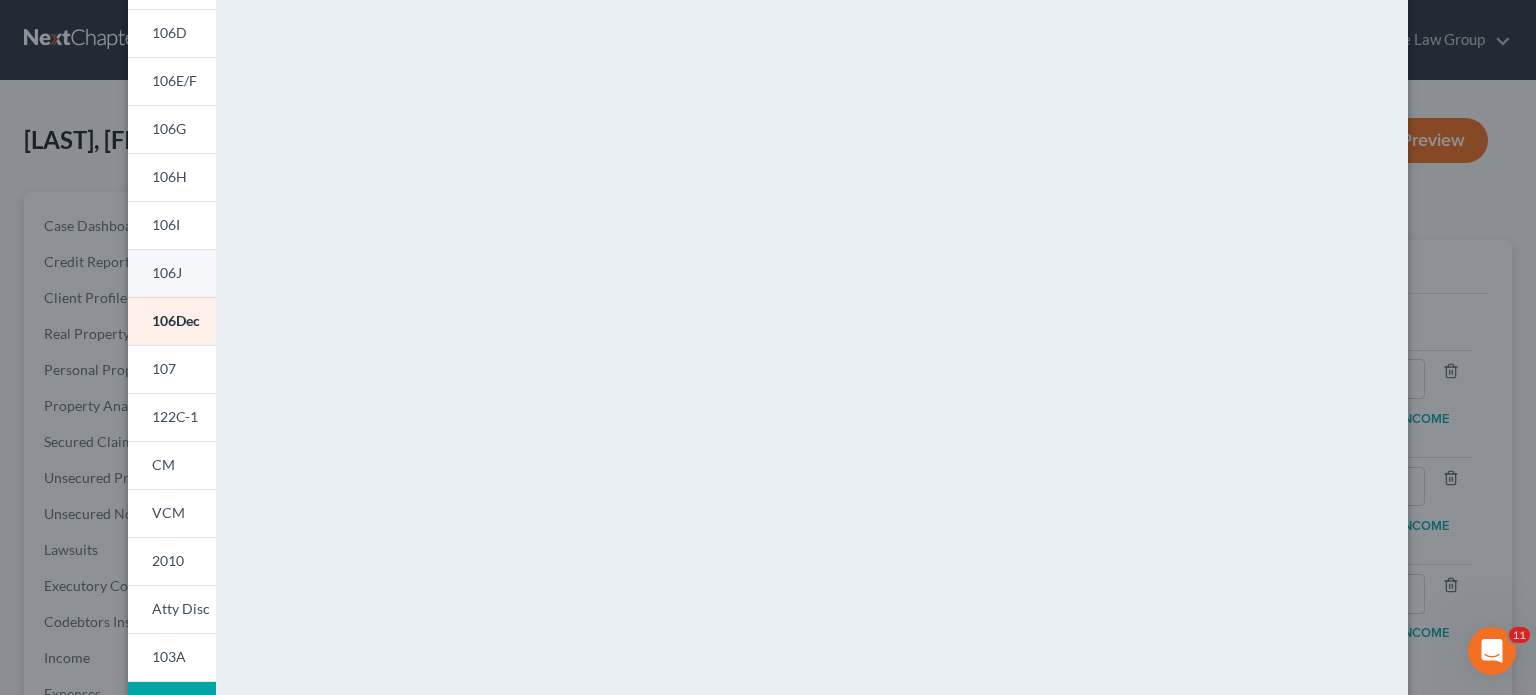 click on "106J" at bounding box center [167, 272] 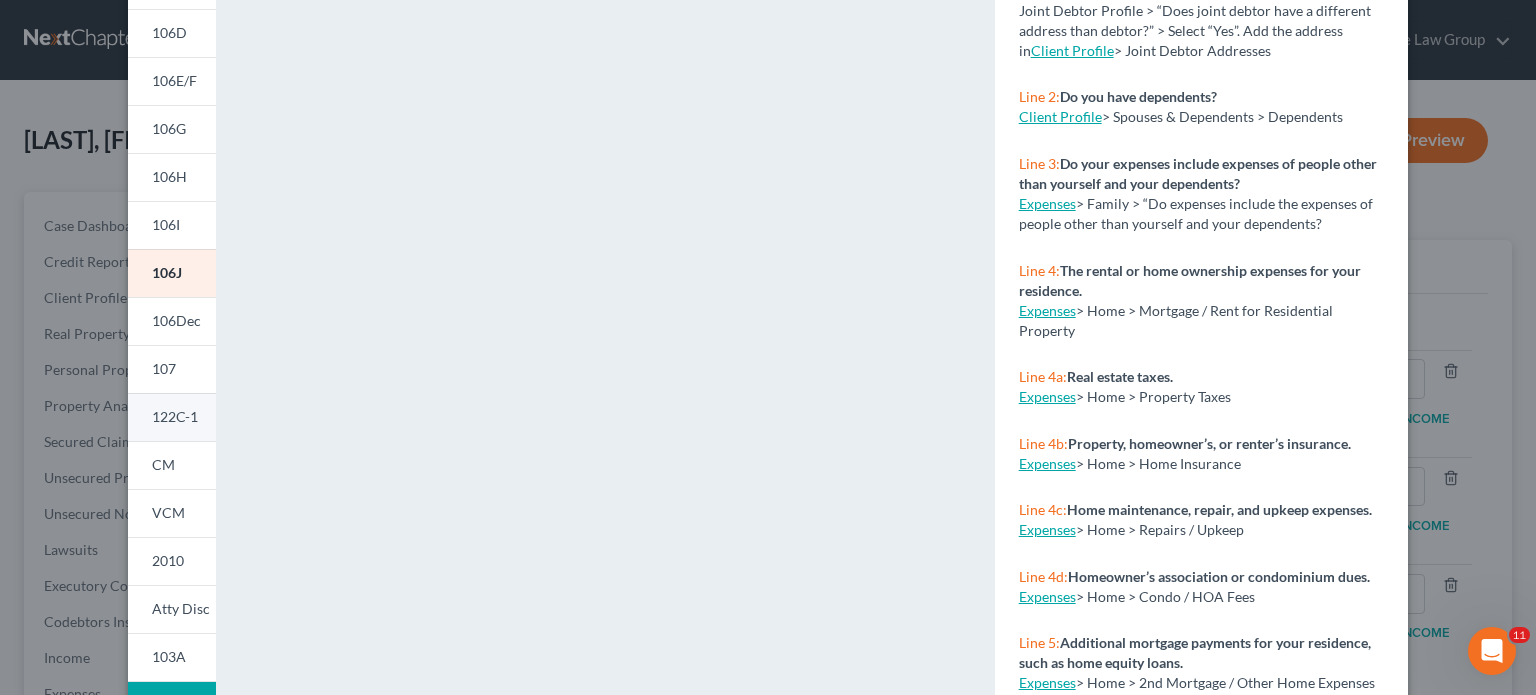 click on "122C-1" at bounding box center [175, 416] 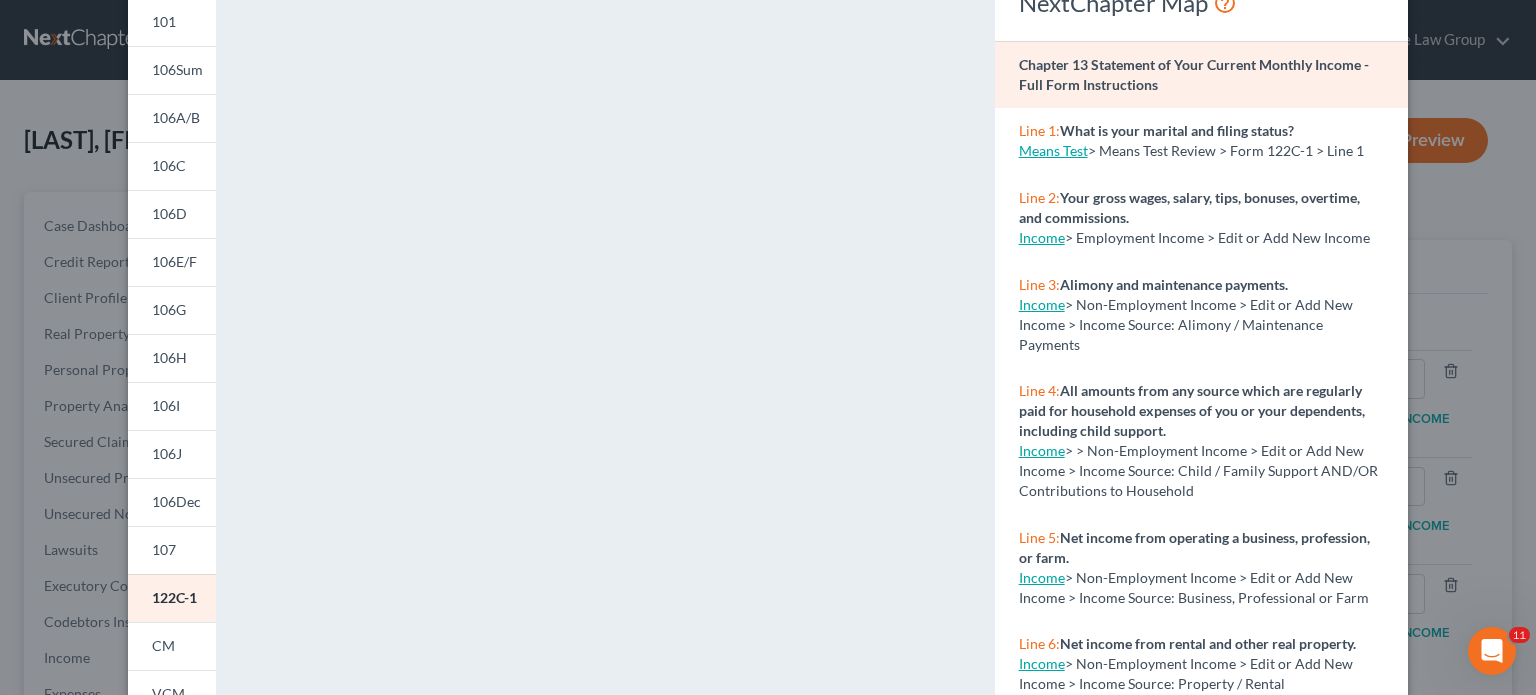 scroll, scrollTop: 116, scrollLeft: 0, axis: vertical 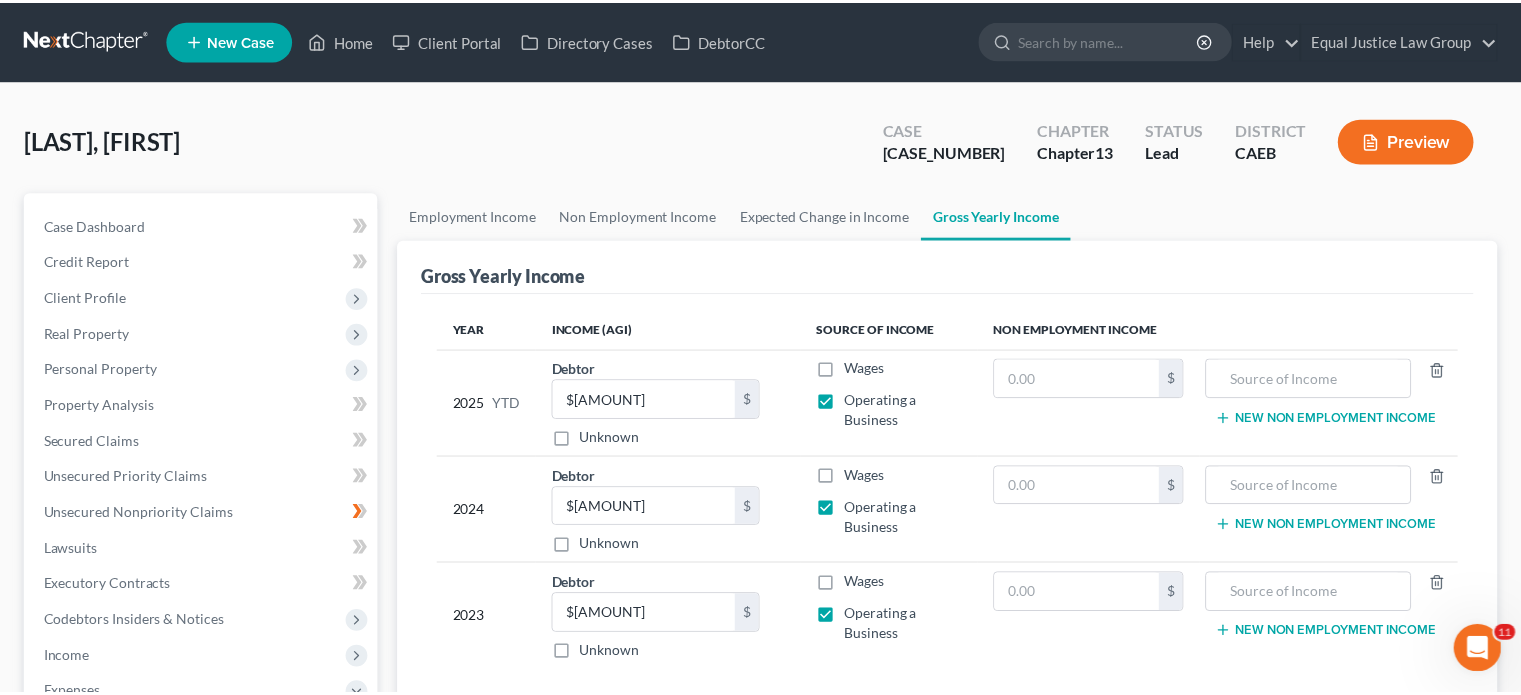 drag, startPoint x: 1525, startPoint y: 199, endPoint x: 1535, endPoint y: 51, distance: 148.33745 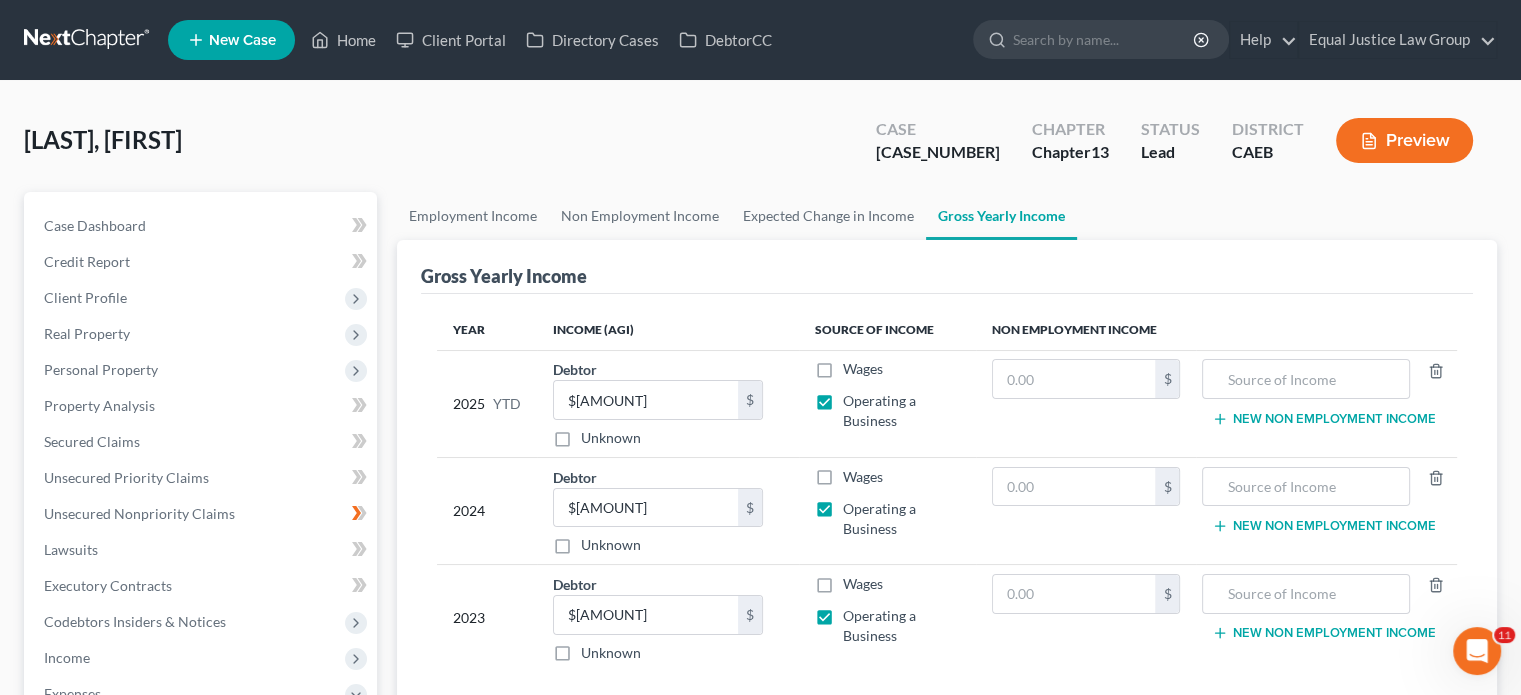 click on "Preview" at bounding box center [1404, 140] 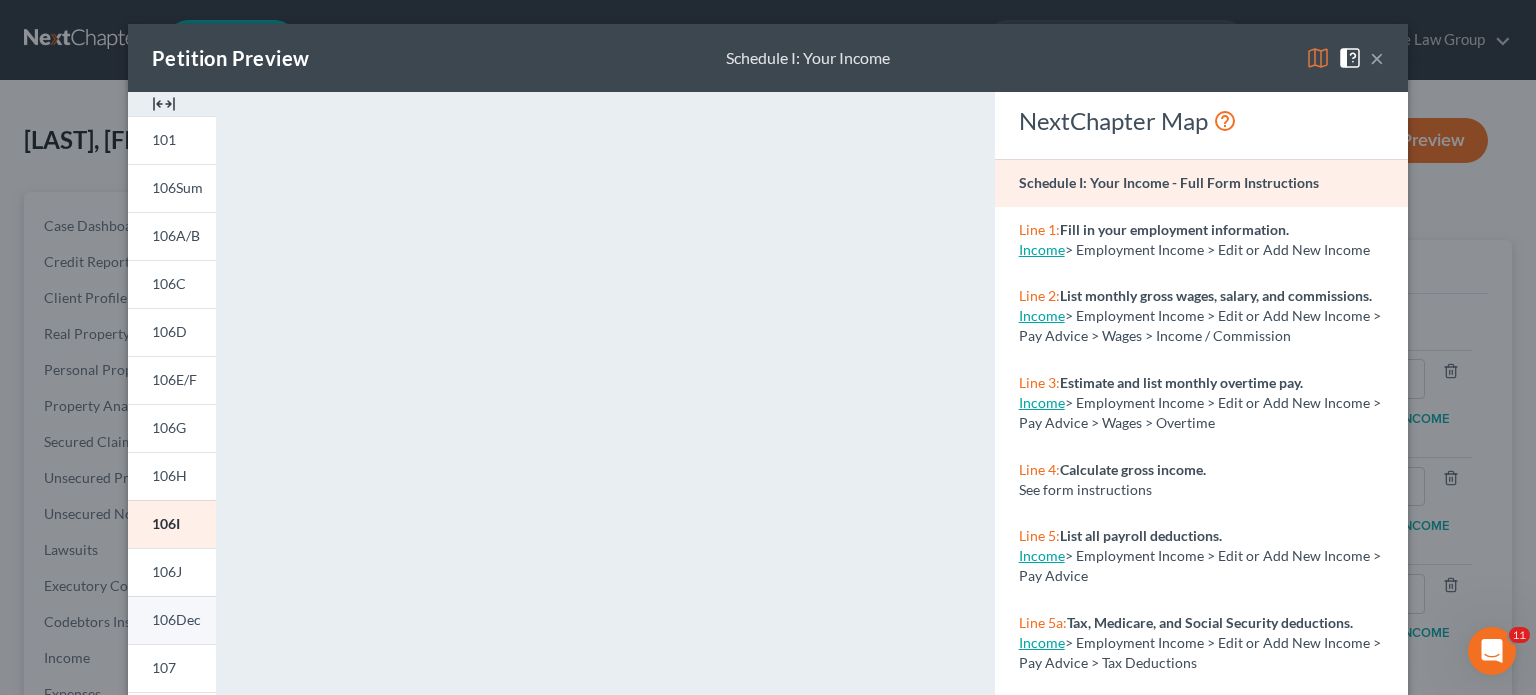 click on "106Dec" at bounding box center [176, 619] 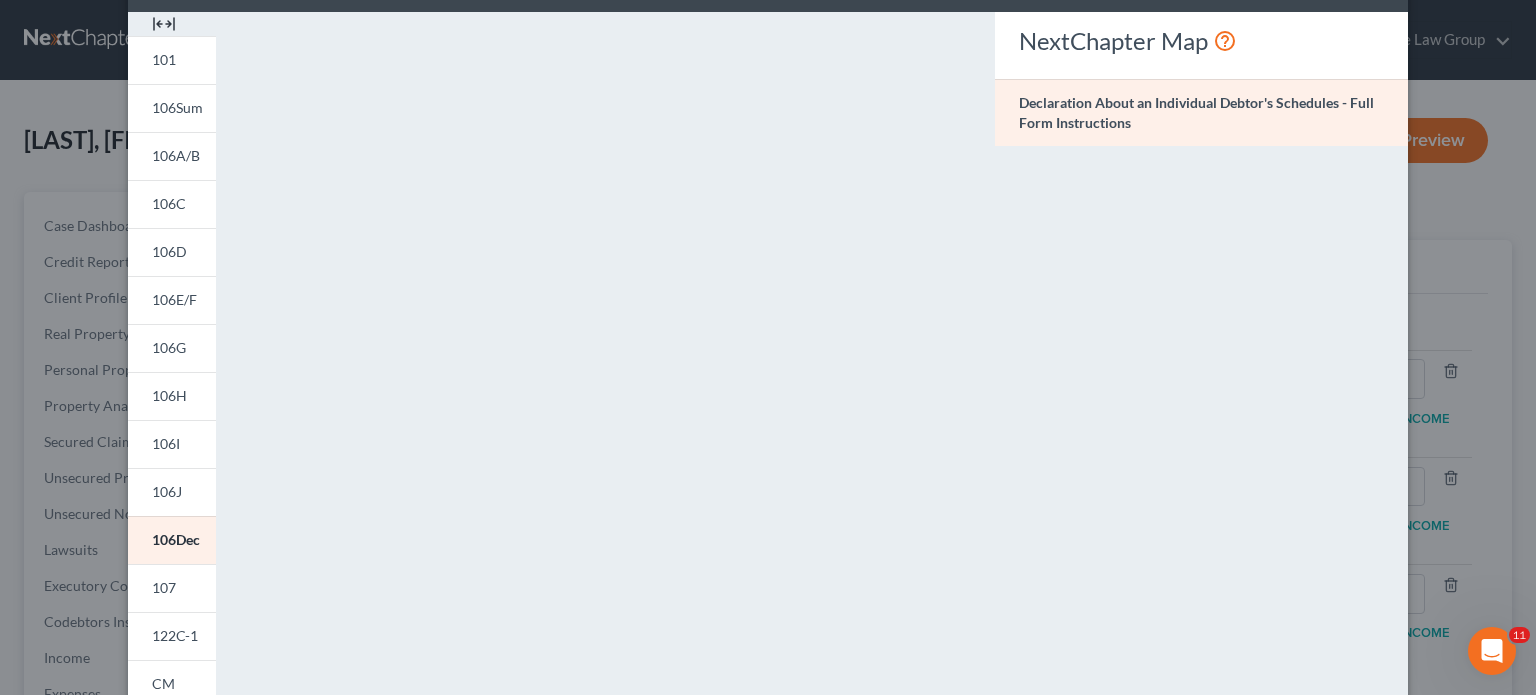 scroll, scrollTop: 0, scrollLeft: 0, axis: both 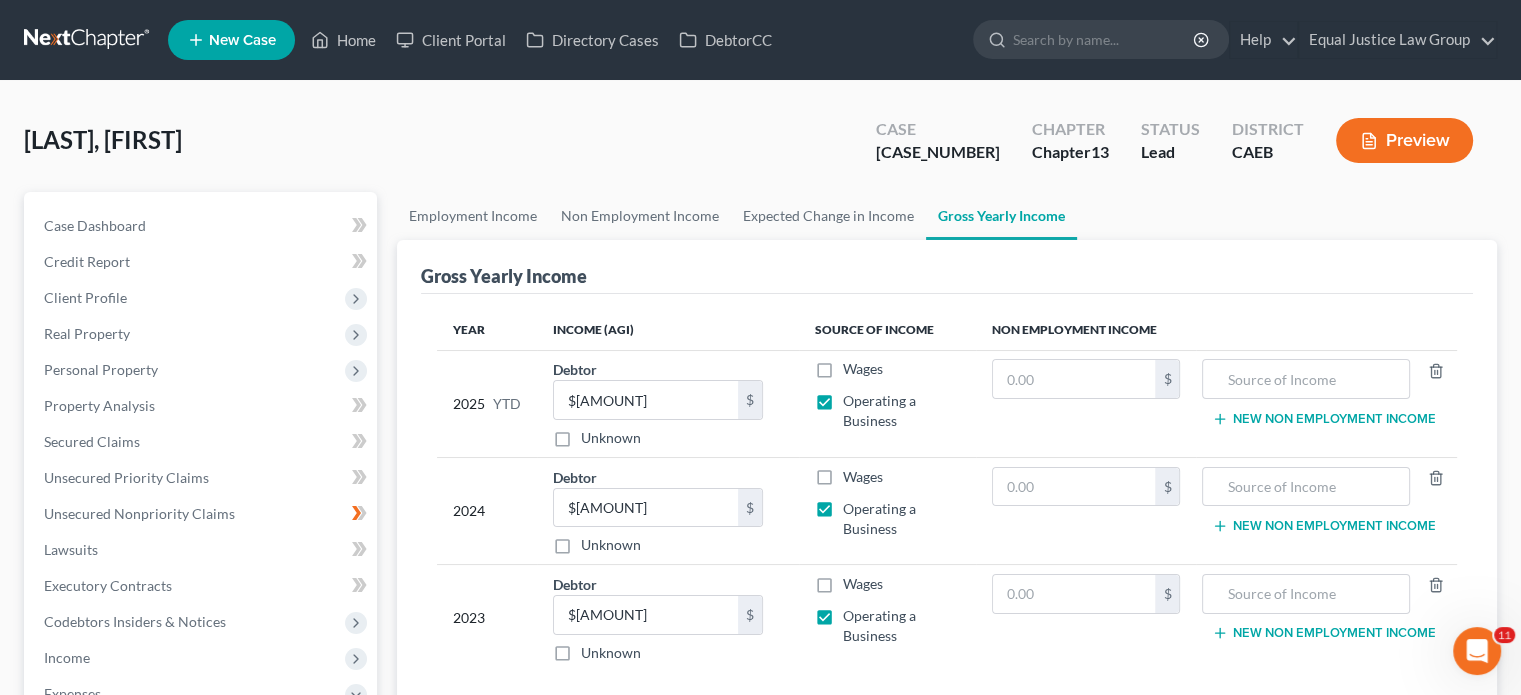 drag, startPoint x: 1524, startPoint y: 215, endPoint x: 1530, endPoint y: 395, distance: 180.09998 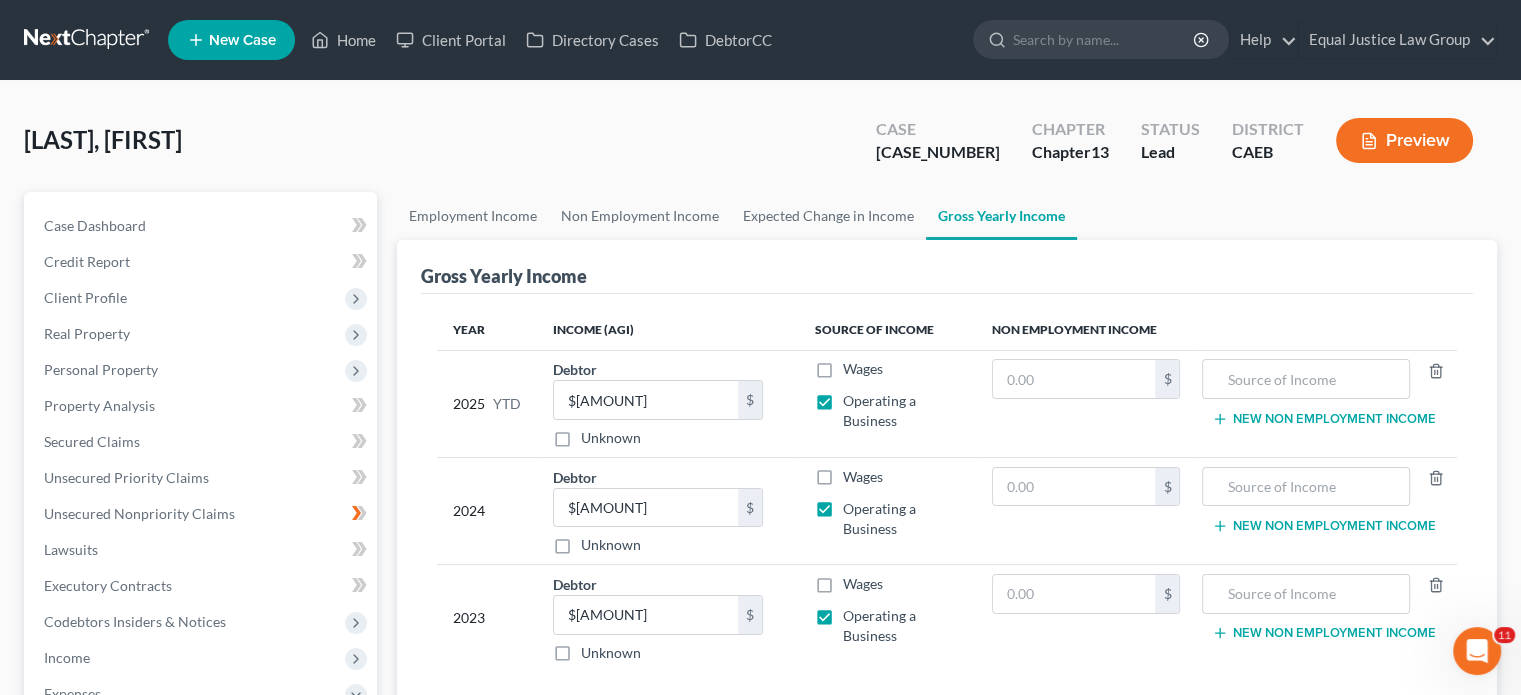 click on "Preview" at bounding box center (1404, 140) 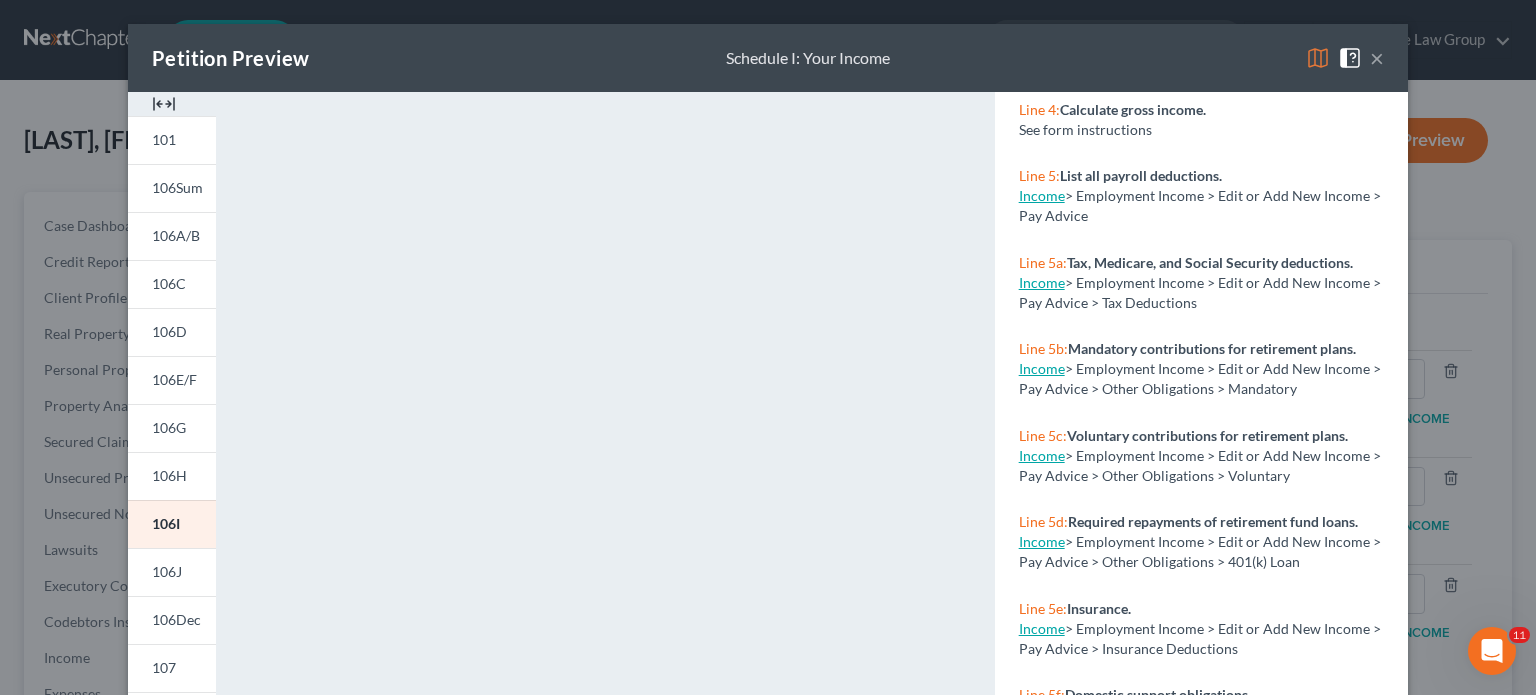 scroll, scrollTop: 374, scrollLeft: 0, axis: vertical 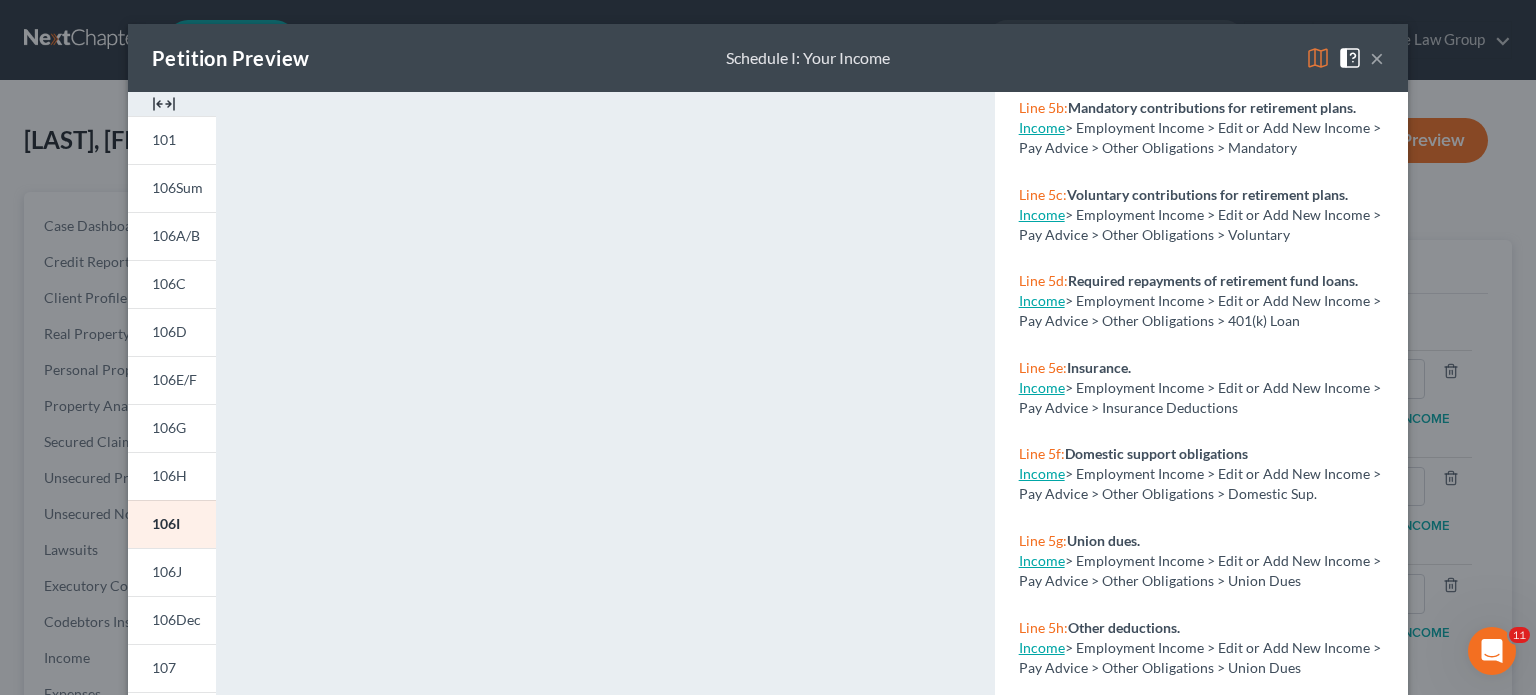 click on "×" at bounding box center [1377, 58] 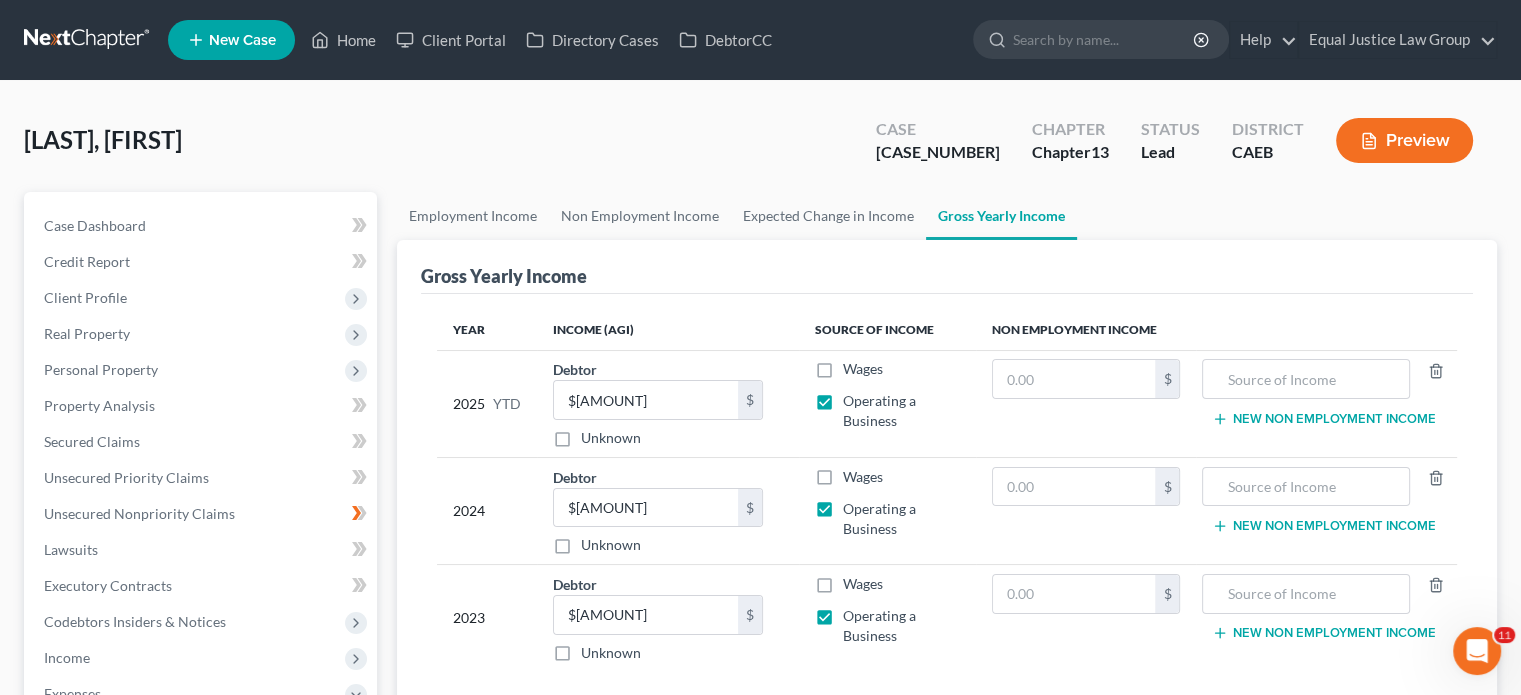 click on "Preview" at bounding box center [1404, 140] 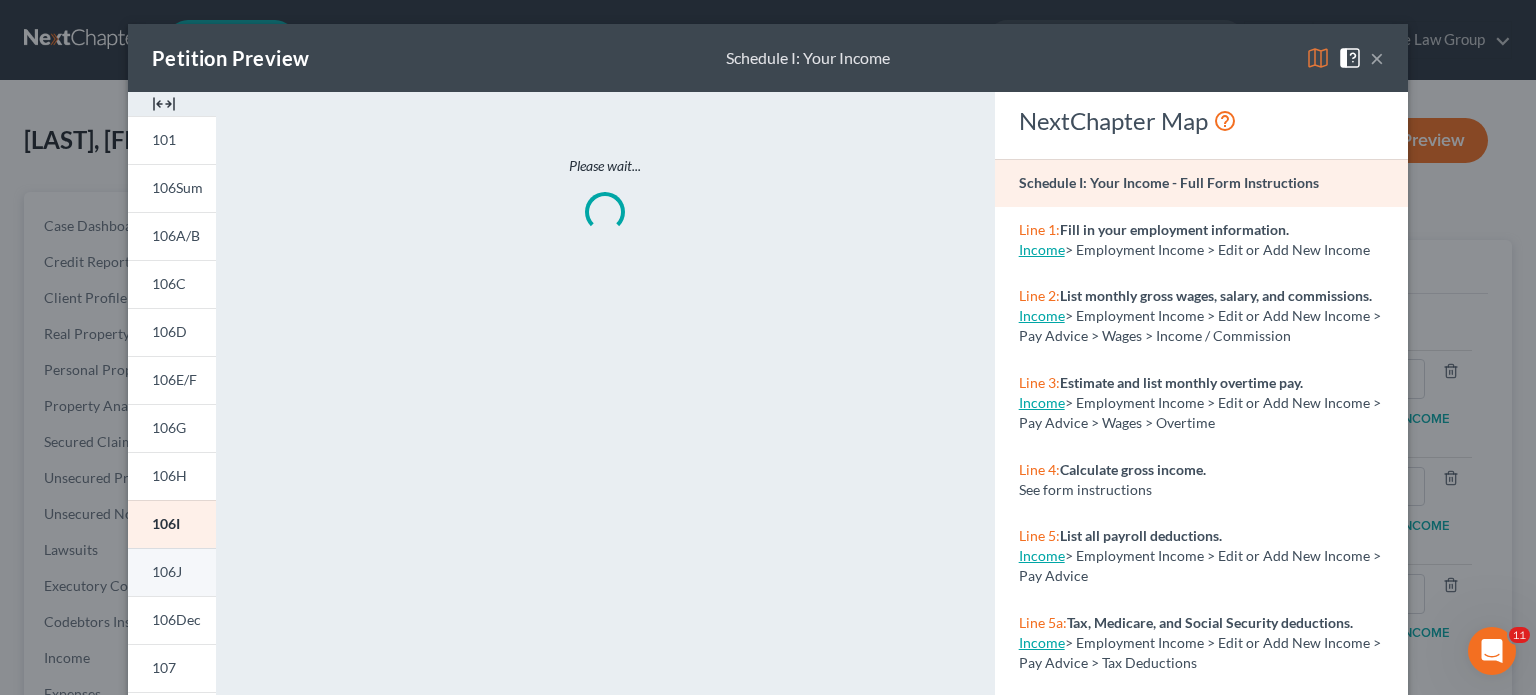 click on "106J" at bounding box center [167, 571] 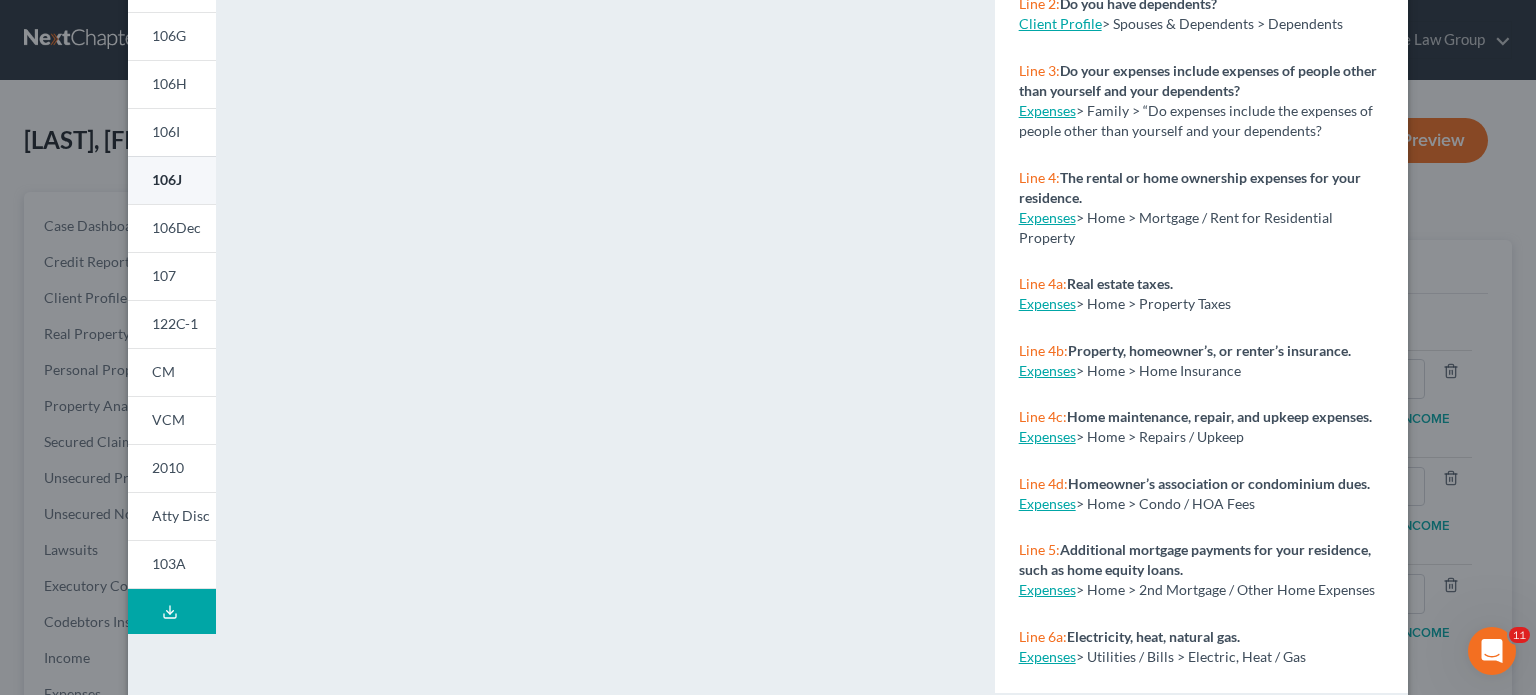 scroll, scrollTop: 432, scrollLeft: 0, axis: vertical 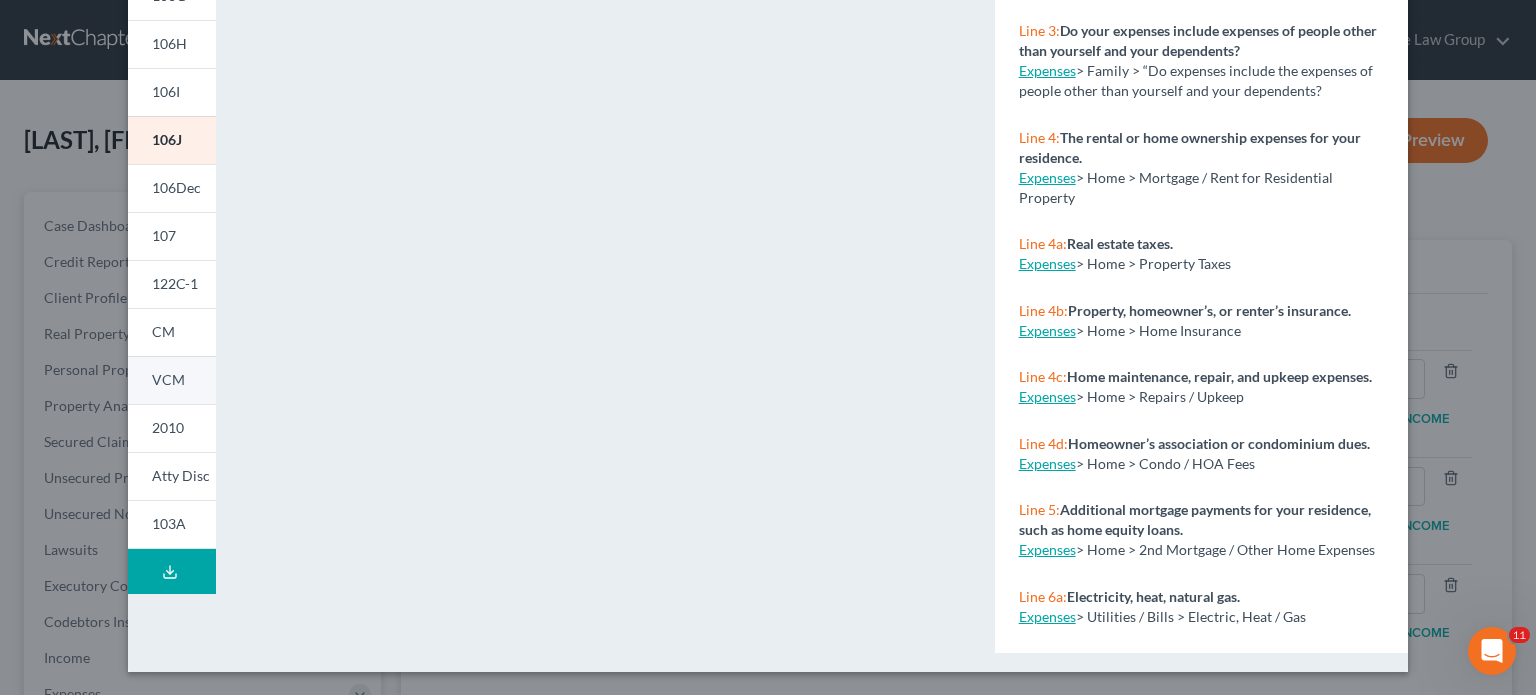 click on "VCM" at bounding box center [168, 379] 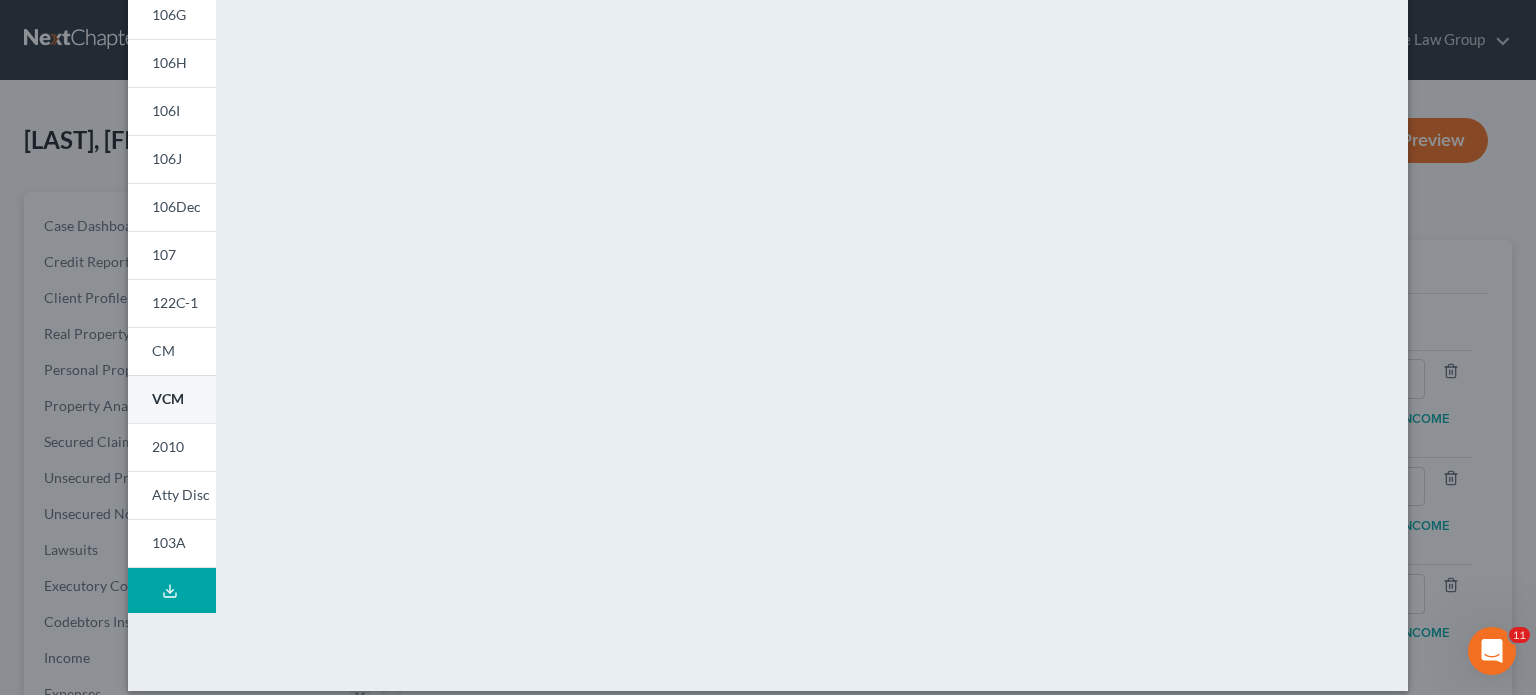 scroll, scrollTop: 432, scrollLeft: 0, axis: vertical 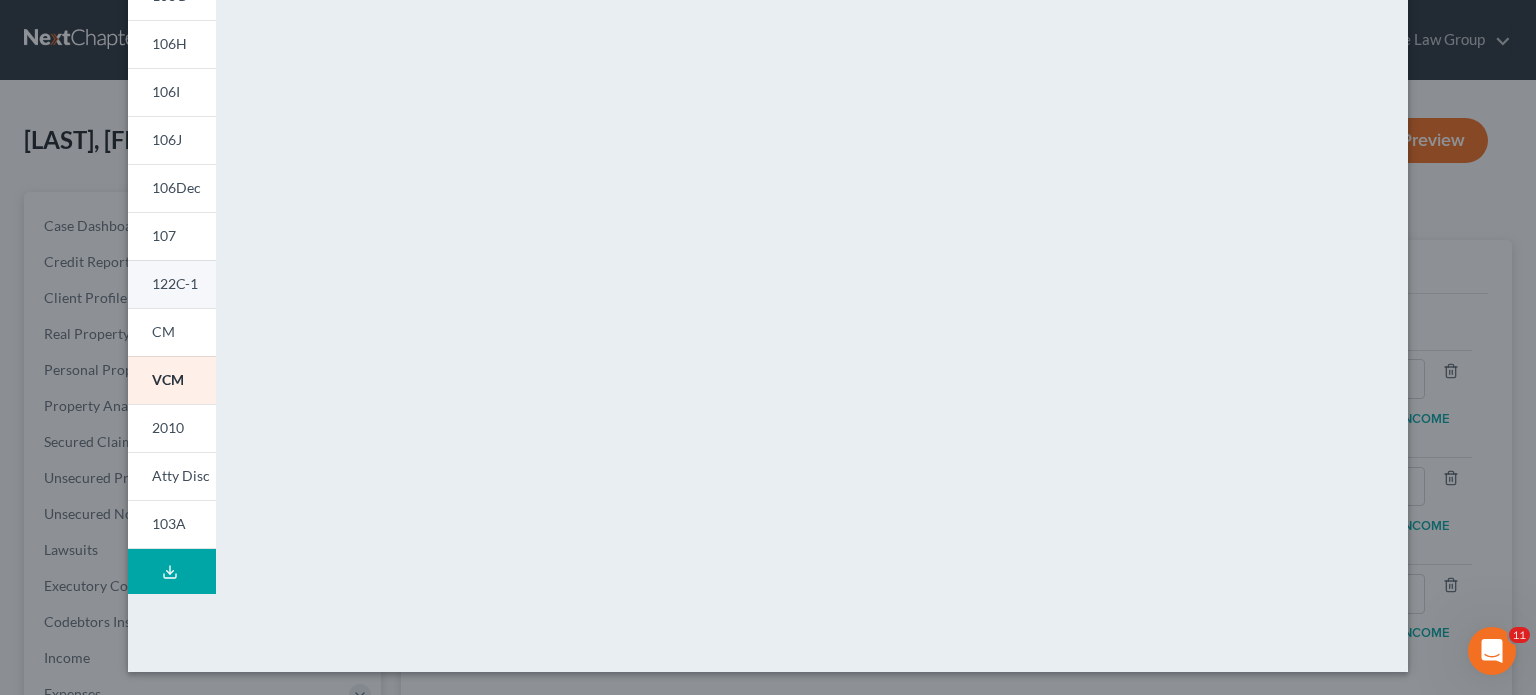 click on "122C-1" at bounding box center (175, 283) 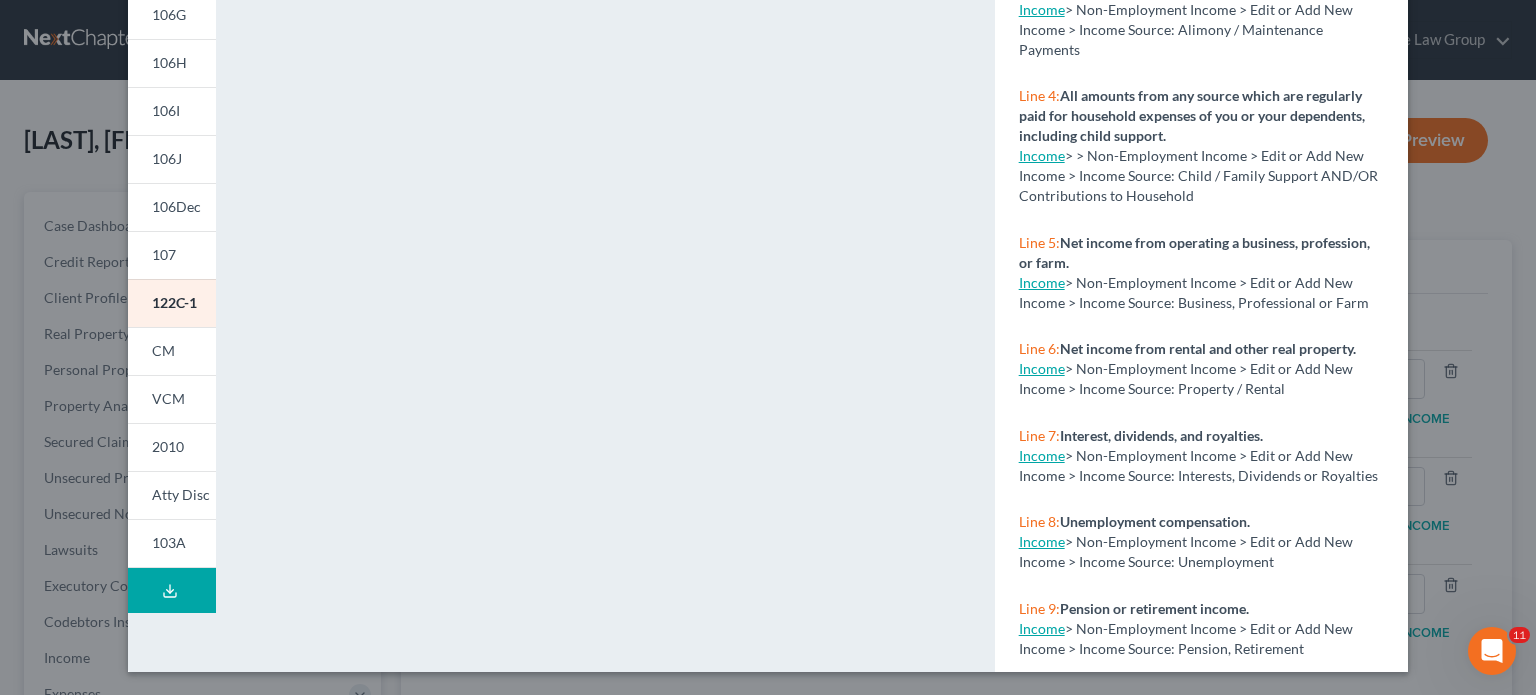 scroll, scrollTop: 432, scrollLeft: 0, axis: vertical 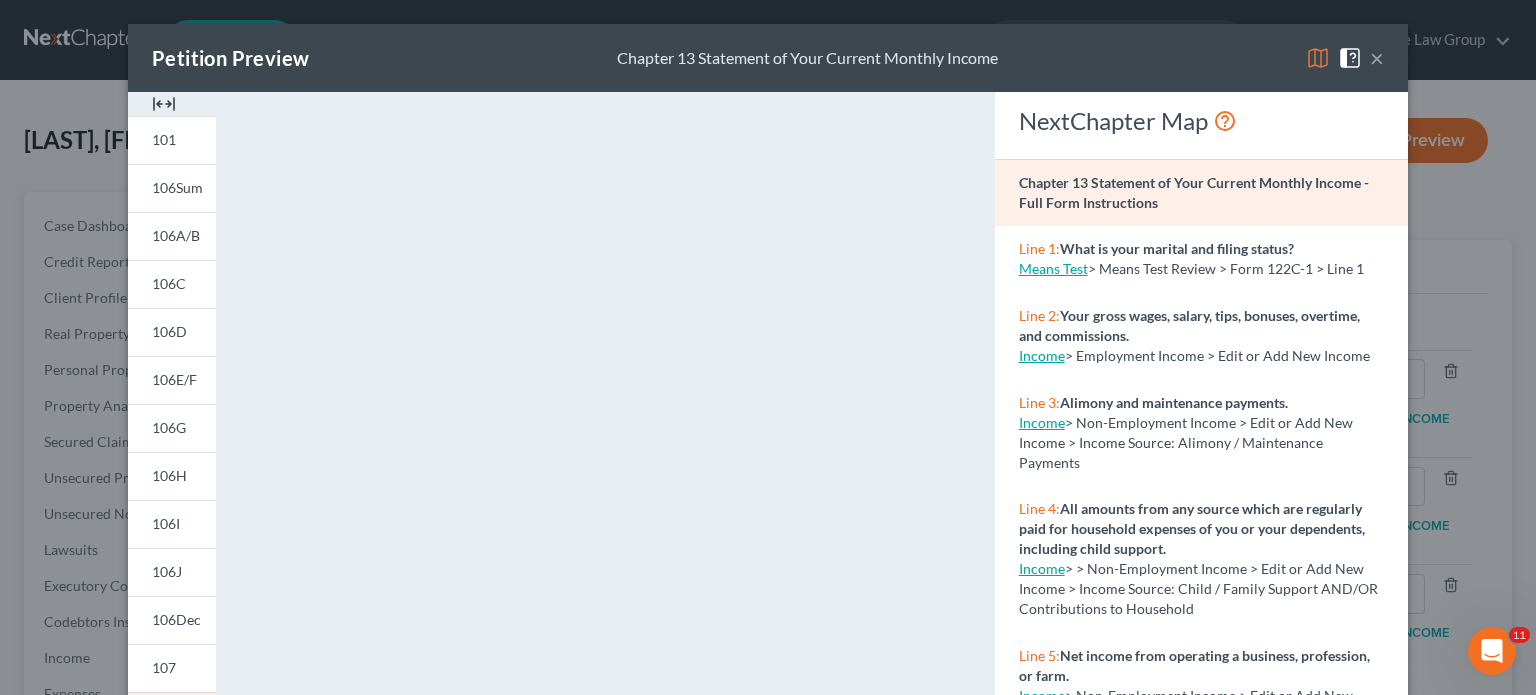 click on "×" at bounding box center [1377, 58] 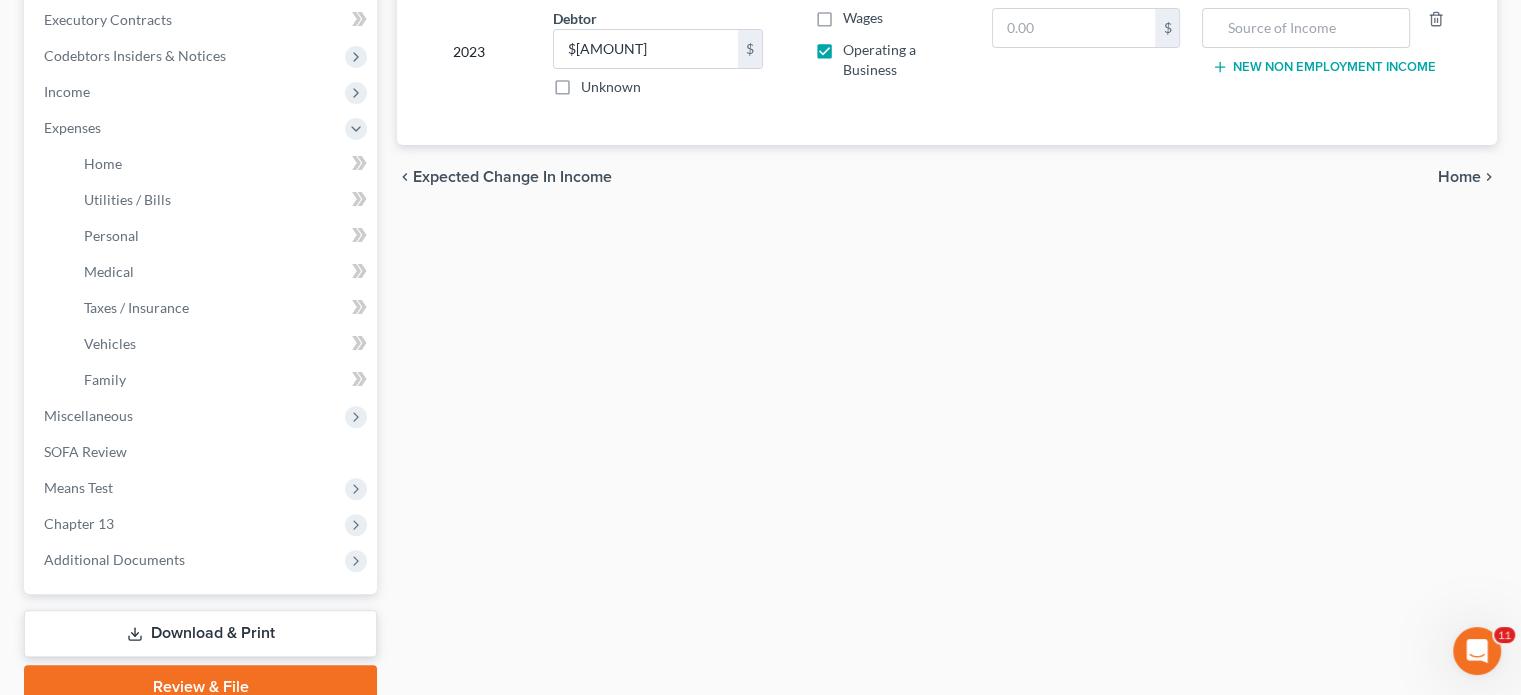 scroll, scrollTop: 599, scrollLeft: 0, axis: vertical 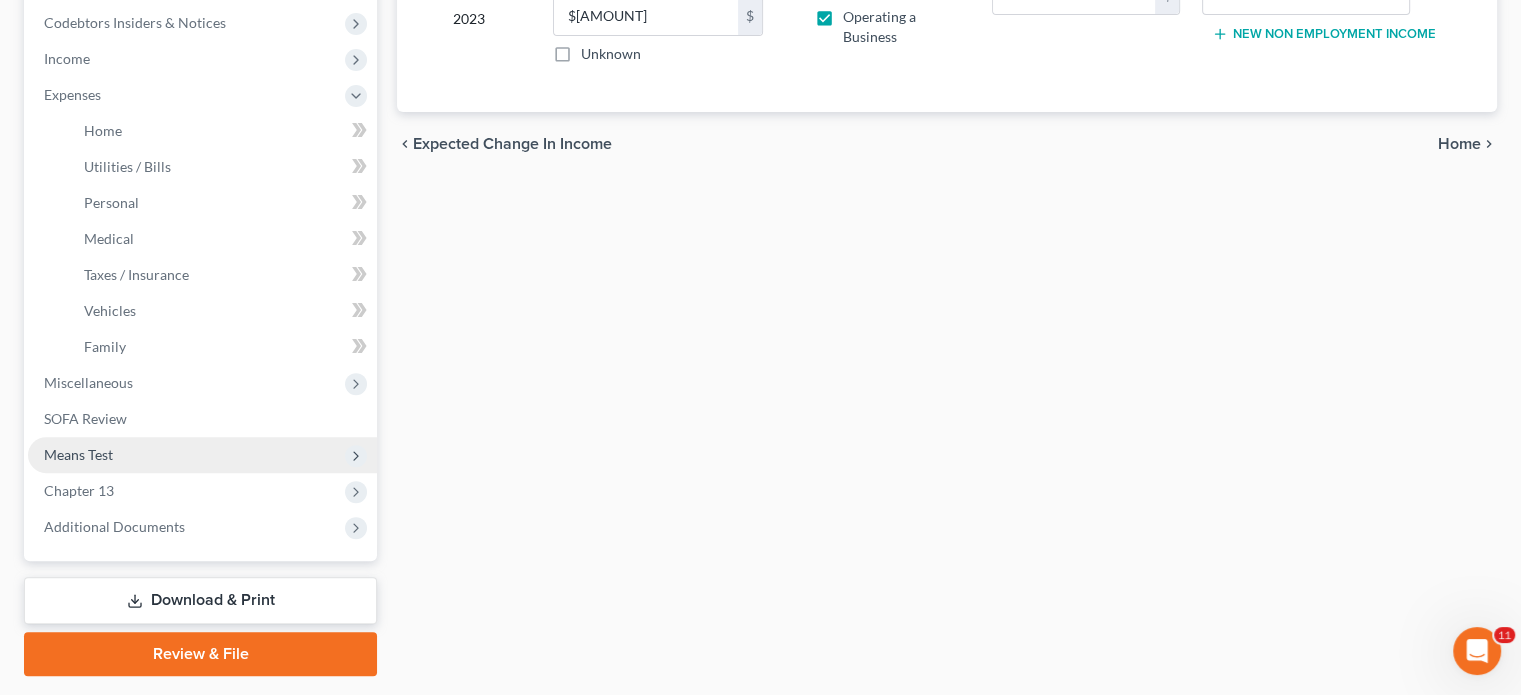 click on "Means Test" at bounding box center (78, 454) 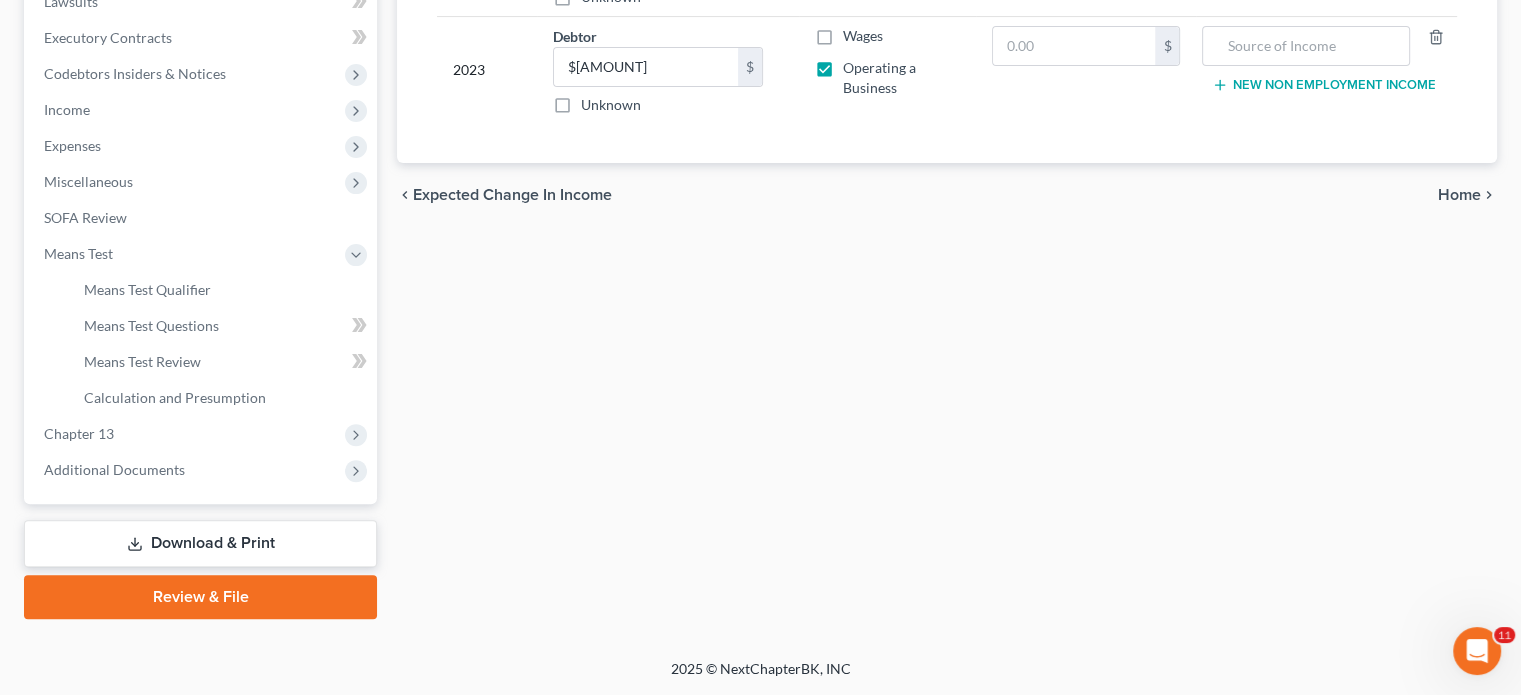 scroll, scrollTop: 546, scrollLeft: 0, axis: vertical 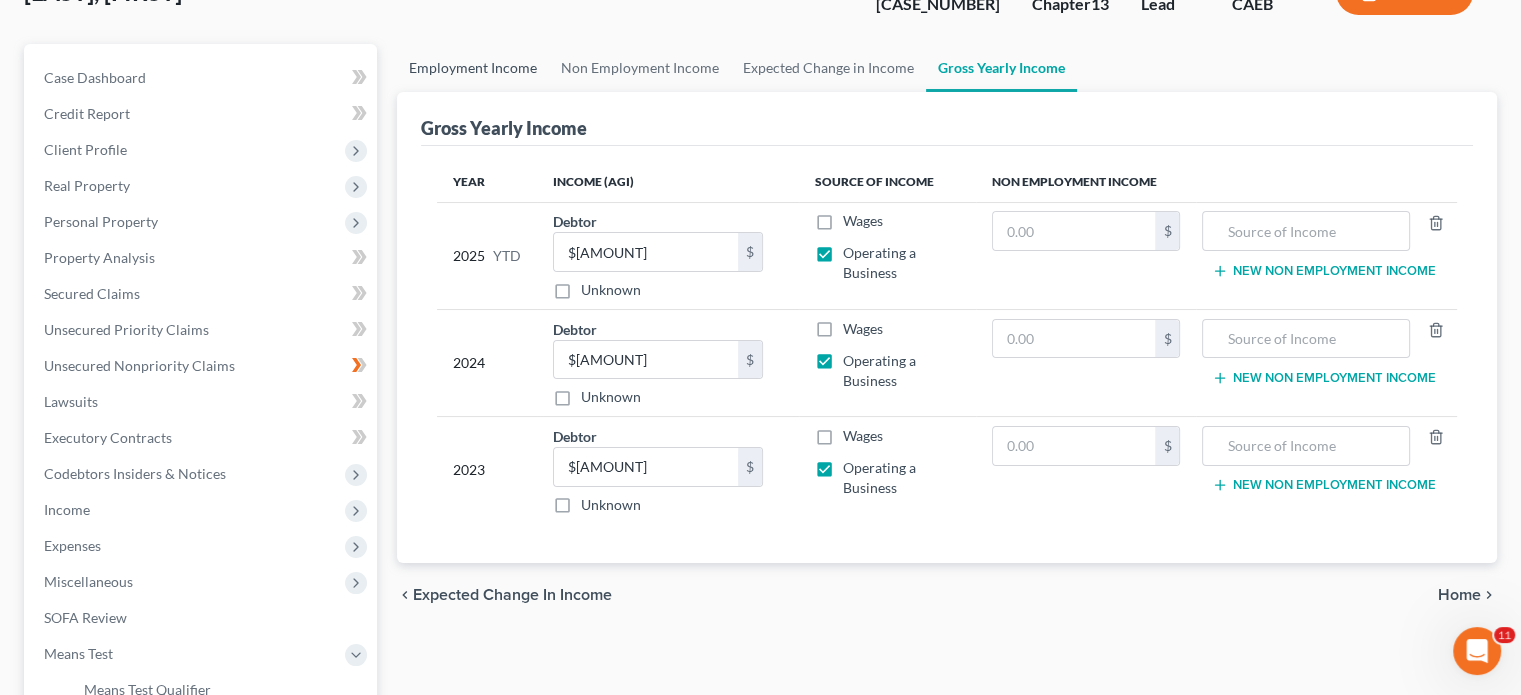 click on "Employment Income" at bounding box center (473, 68) 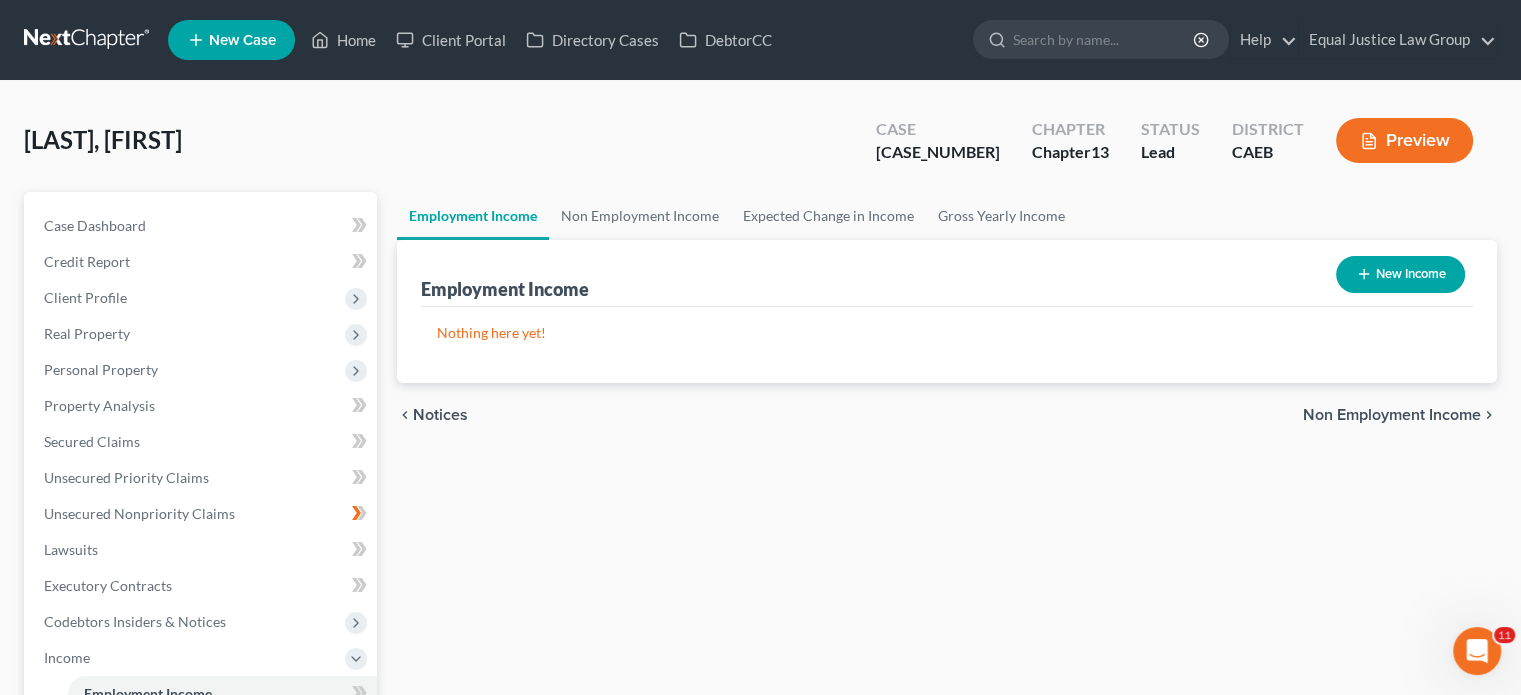 scroll, scrollTop: 0, scrollLeft: 0, axis: both 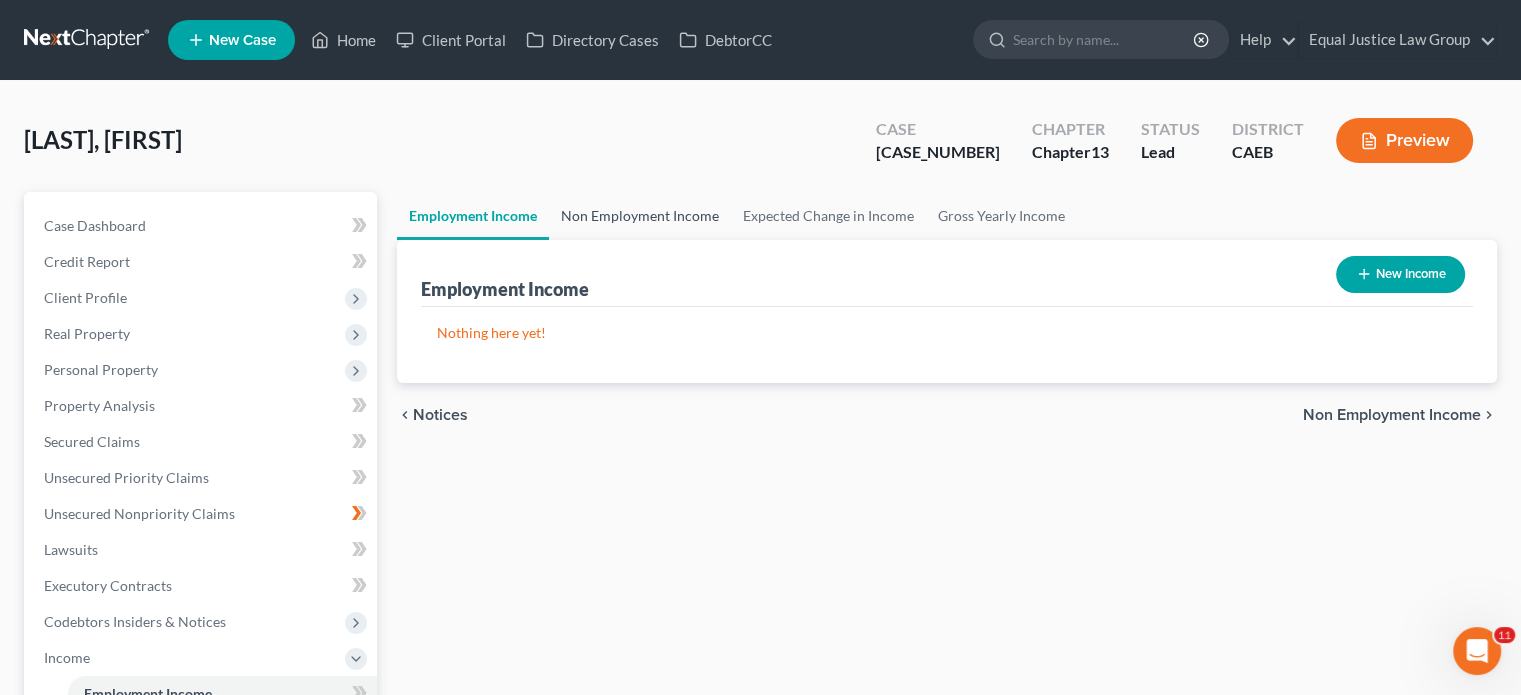 click on "Non Employment Income" at bounding box center [640, 216] 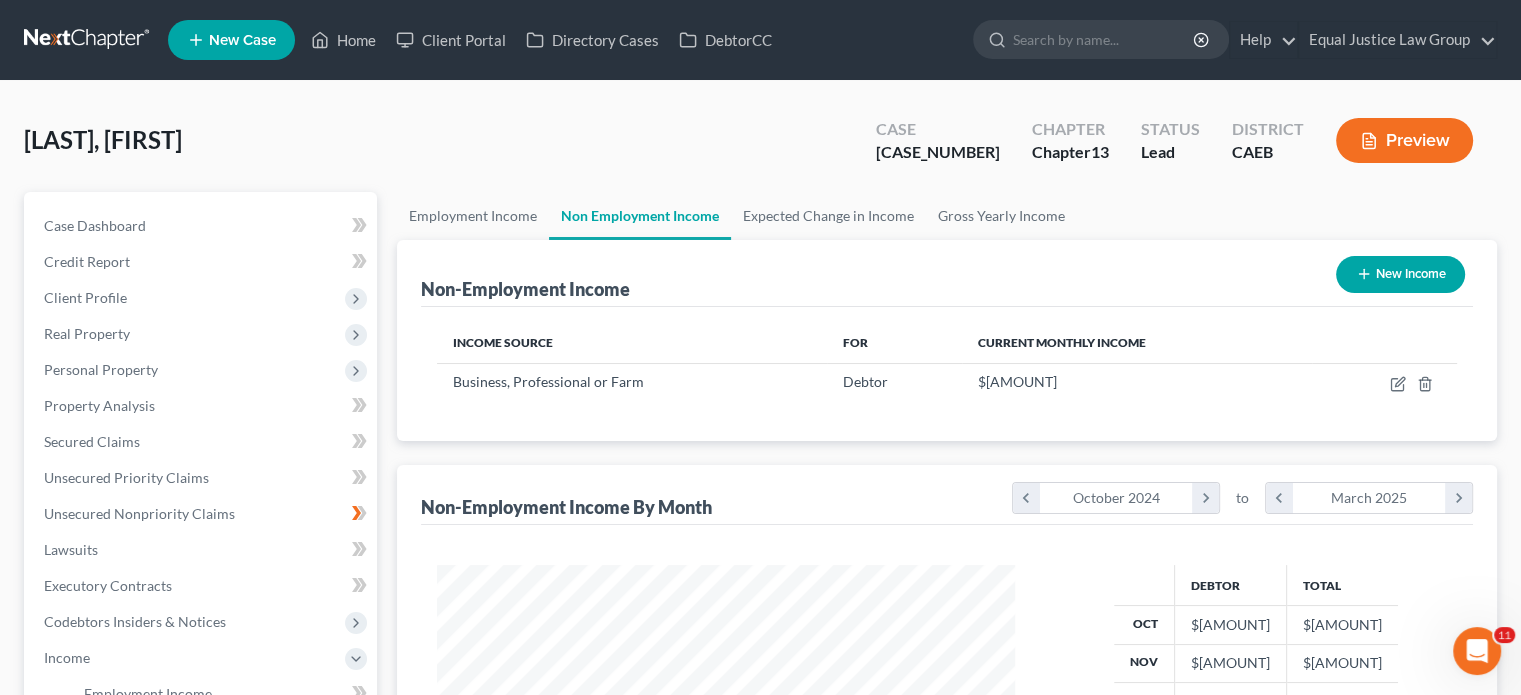scroll, scrollTop: 999643, scrollLeft: 999381, axis: both 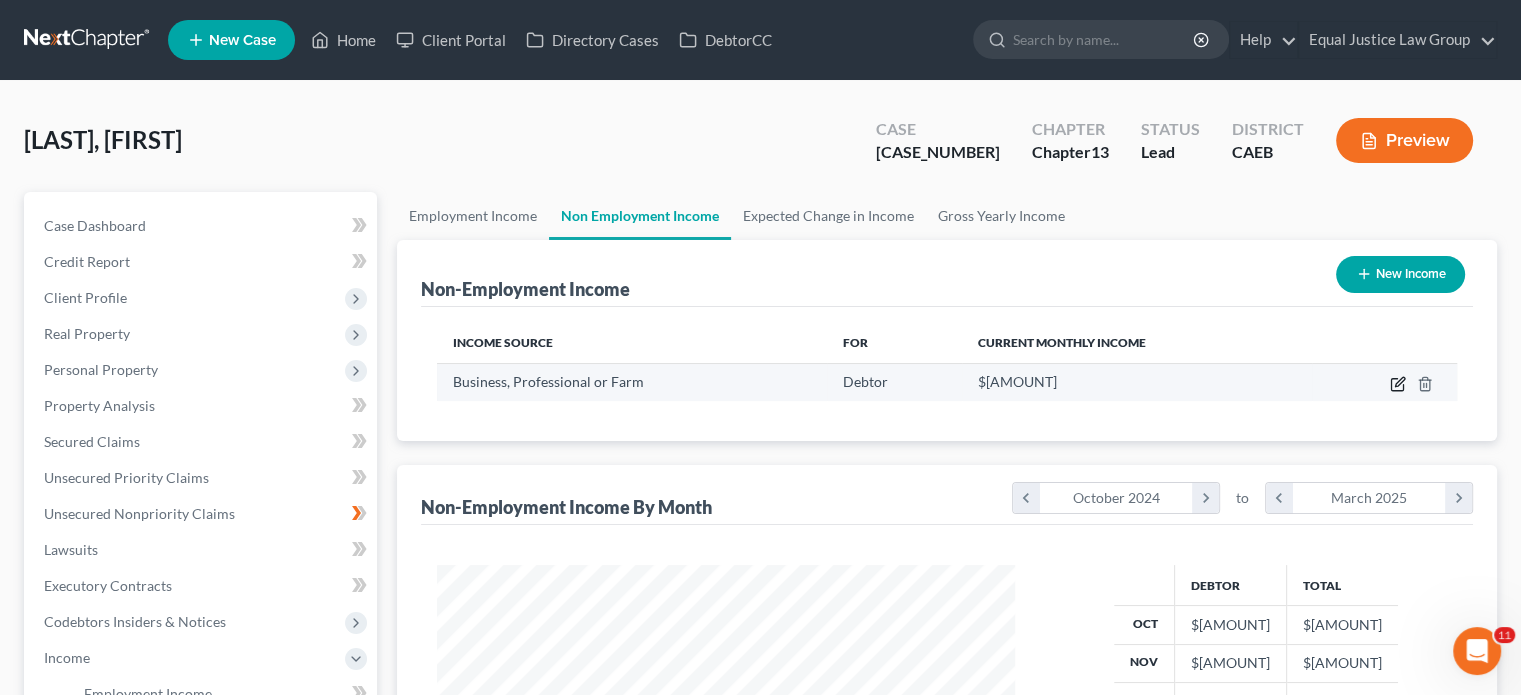 click 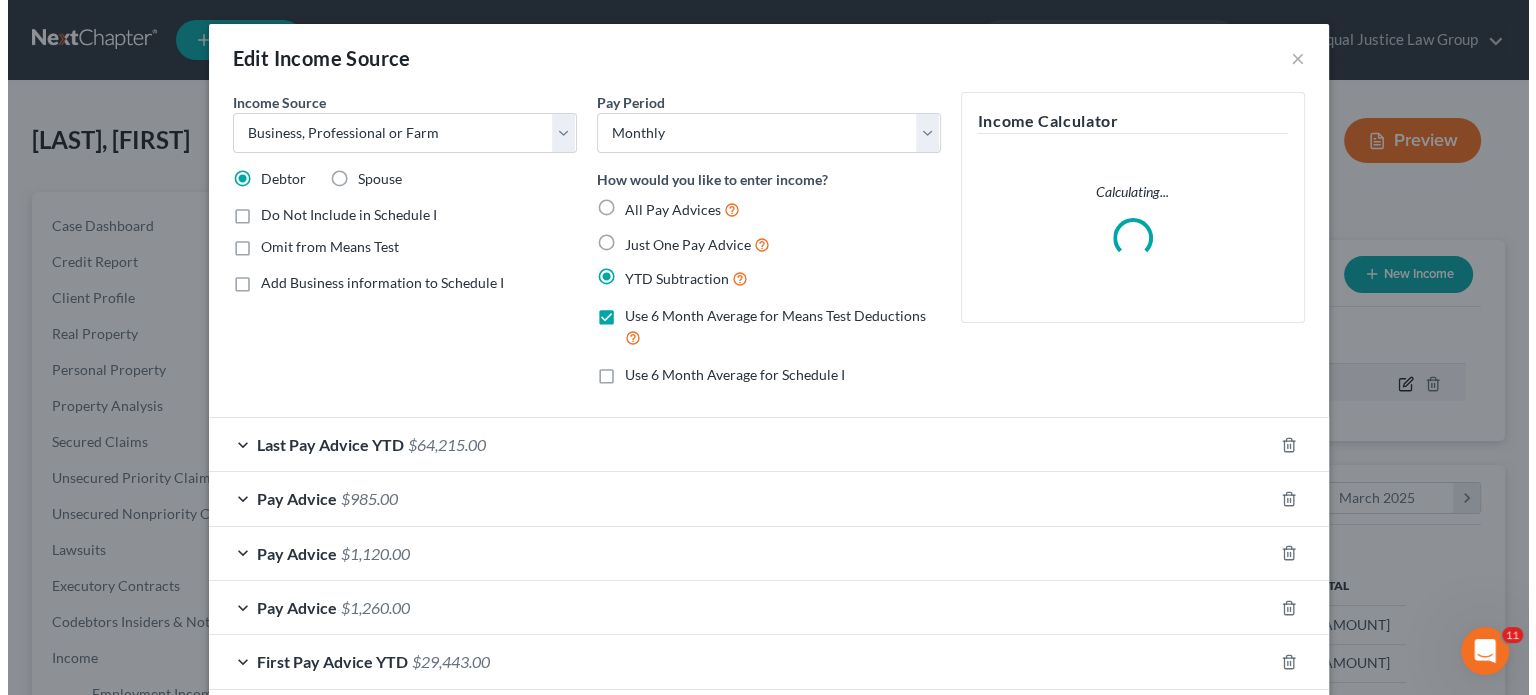 scroll, scrollTop: 999643, scrollLeft: 999375, axis: both 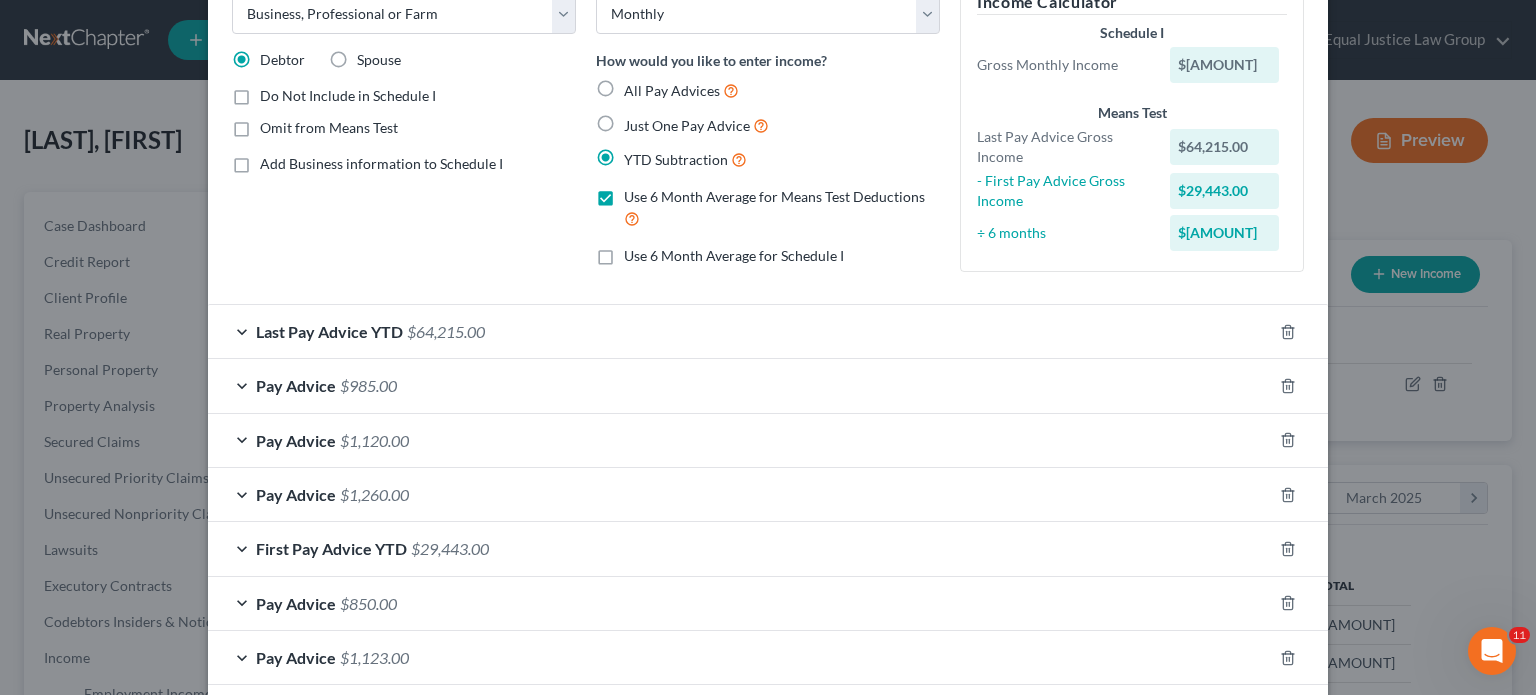 click on "Just One Pay Advice" at bounding box center (696, 125) 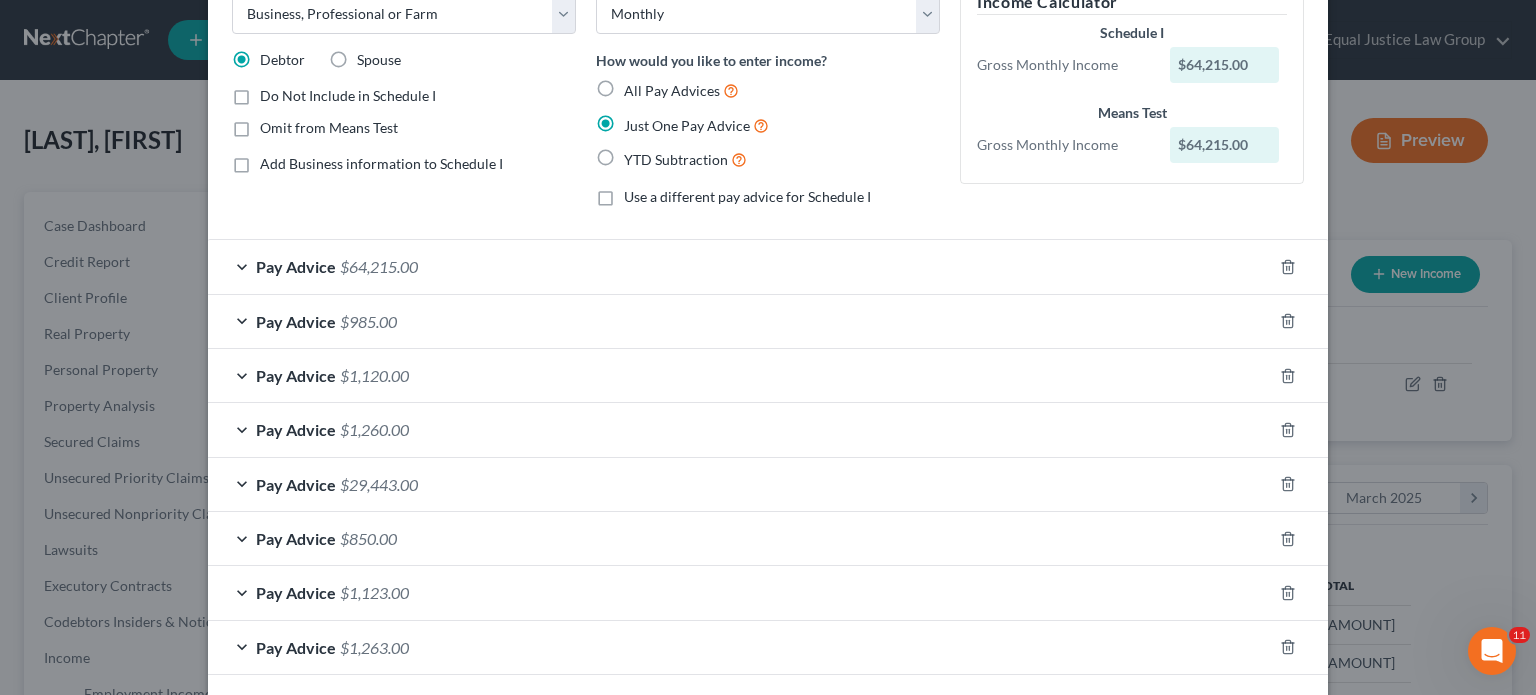 click on "Pay Advice" at bounding box center (296, 266) 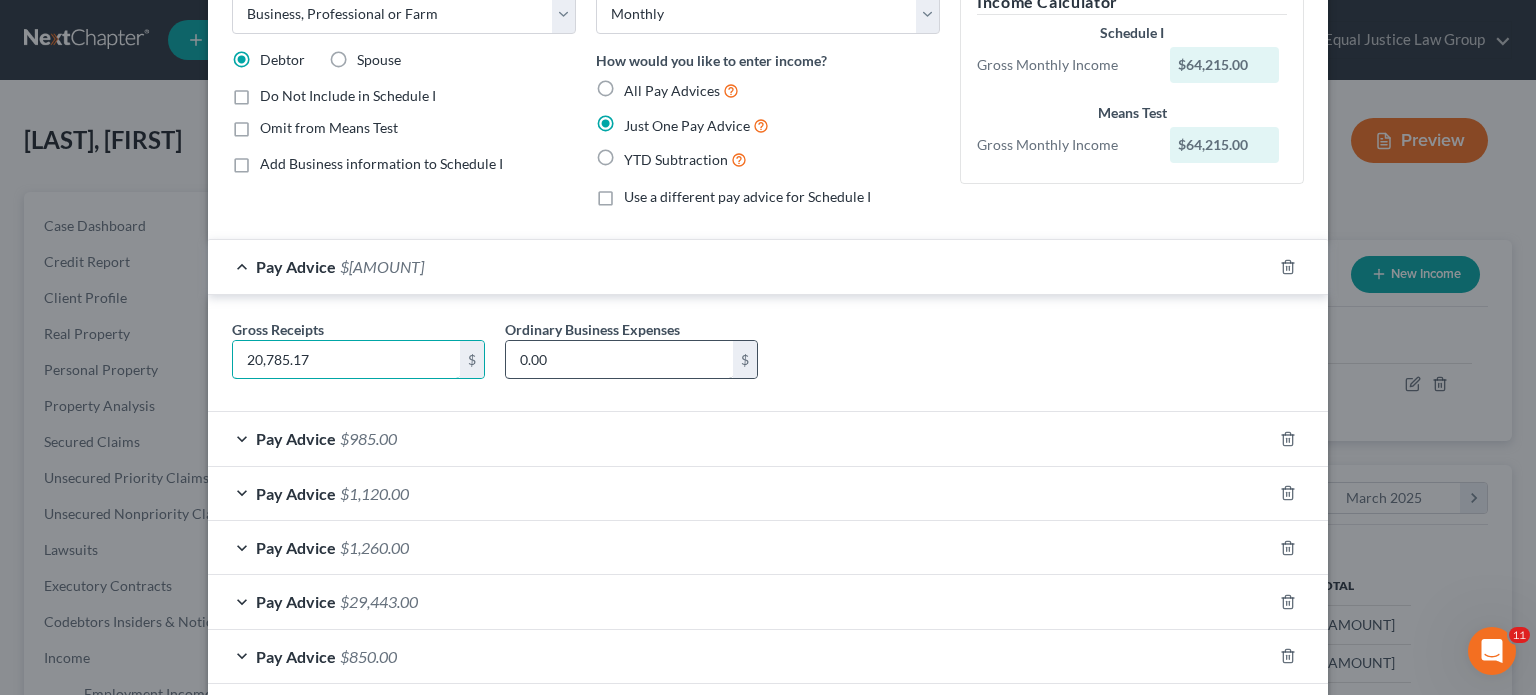 type on "20,785.17" 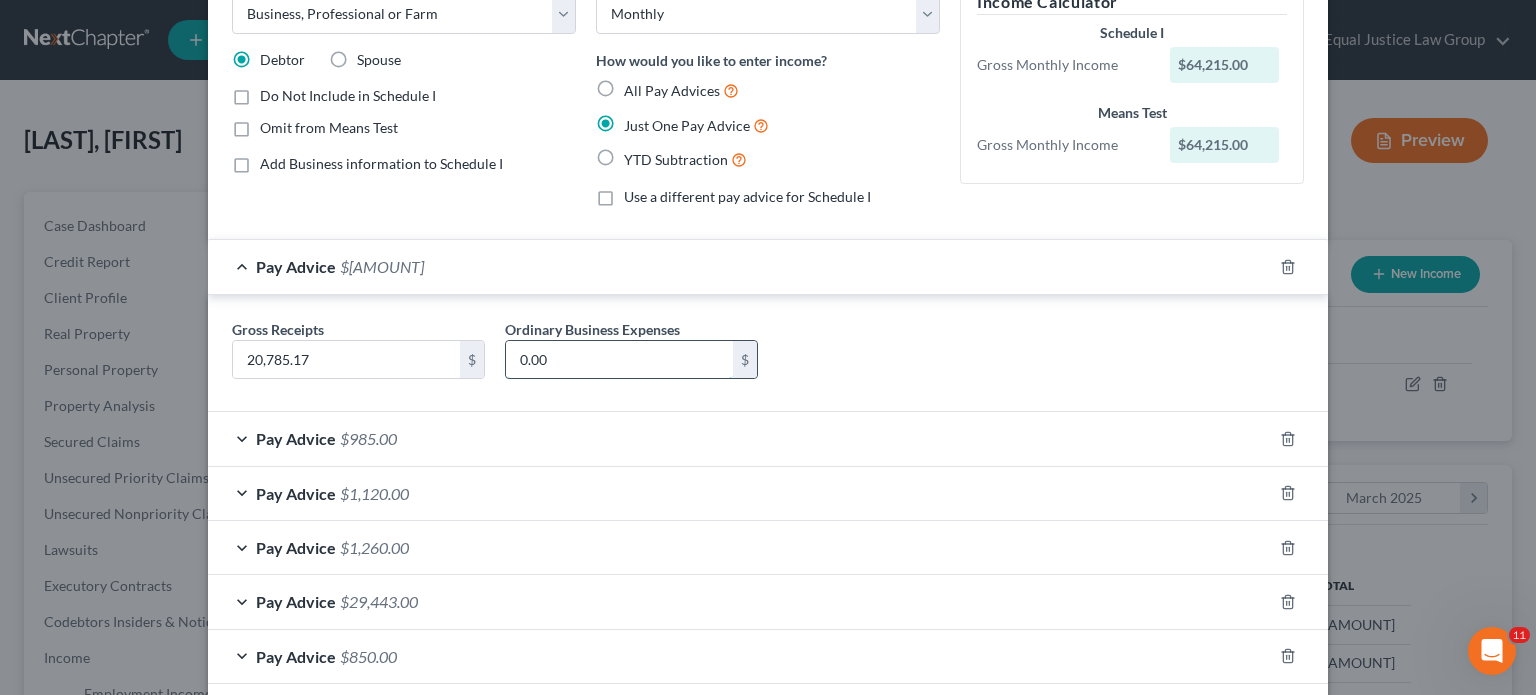 click on "0.00" at bounding box center [619, 360] 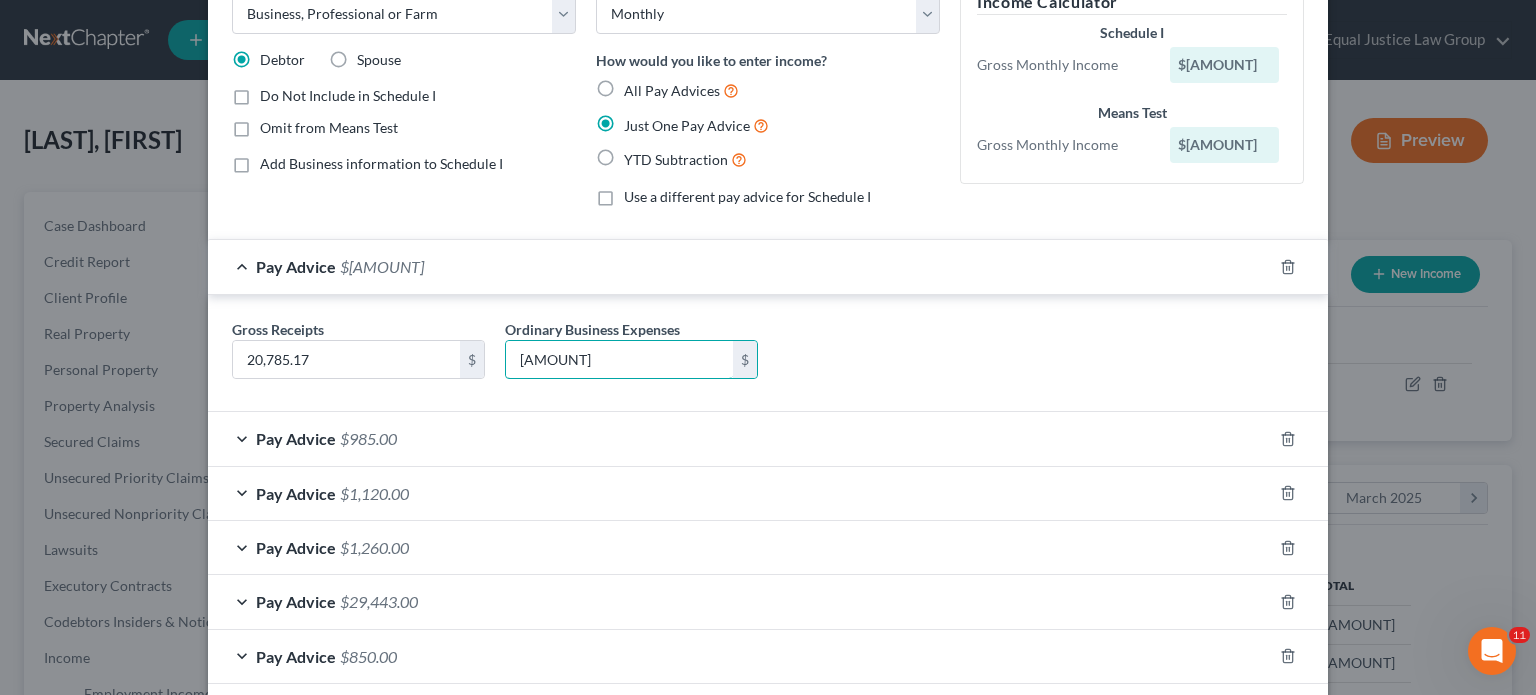 type on "[AMOUNT]" 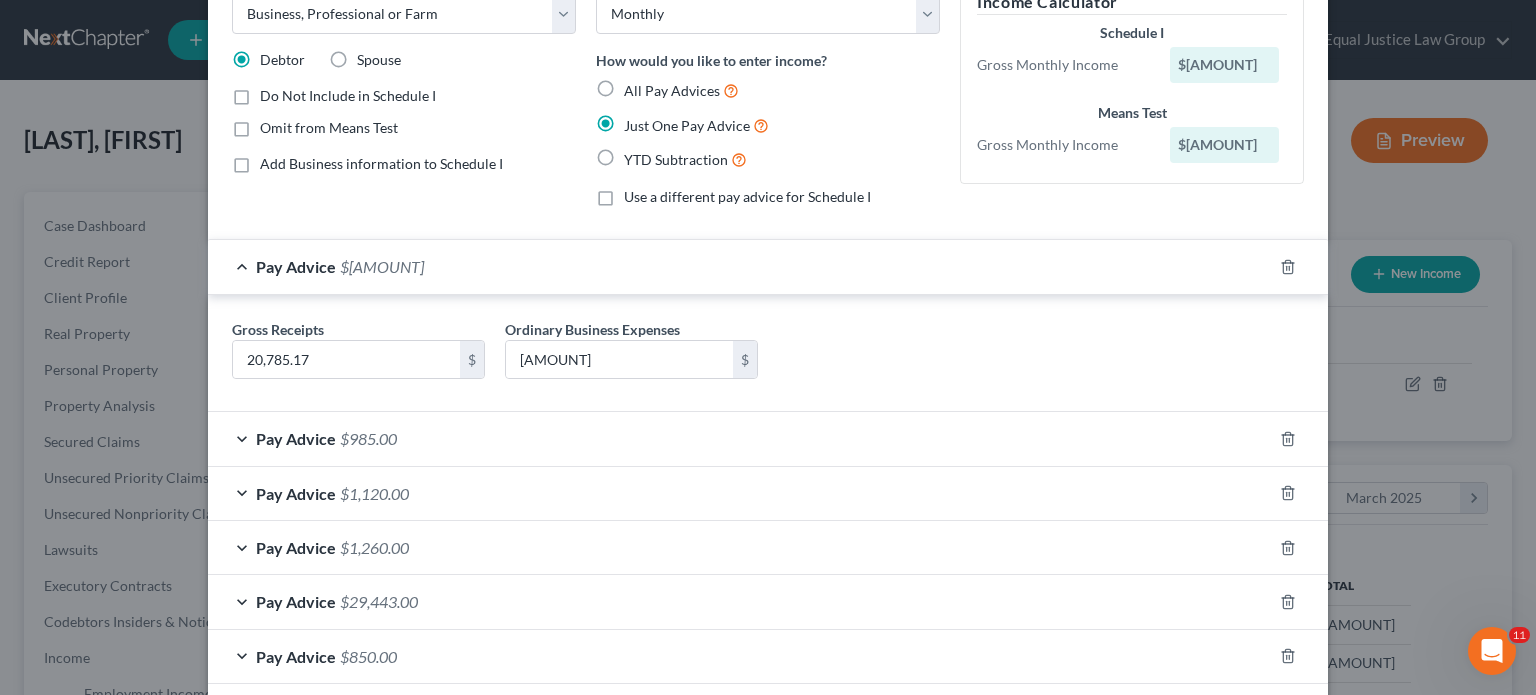 click on "Gross Receipts $[AMOUNT] $ Ordinary Business Expenses $[AMOUNT] $" at bounding box center [768, 357] 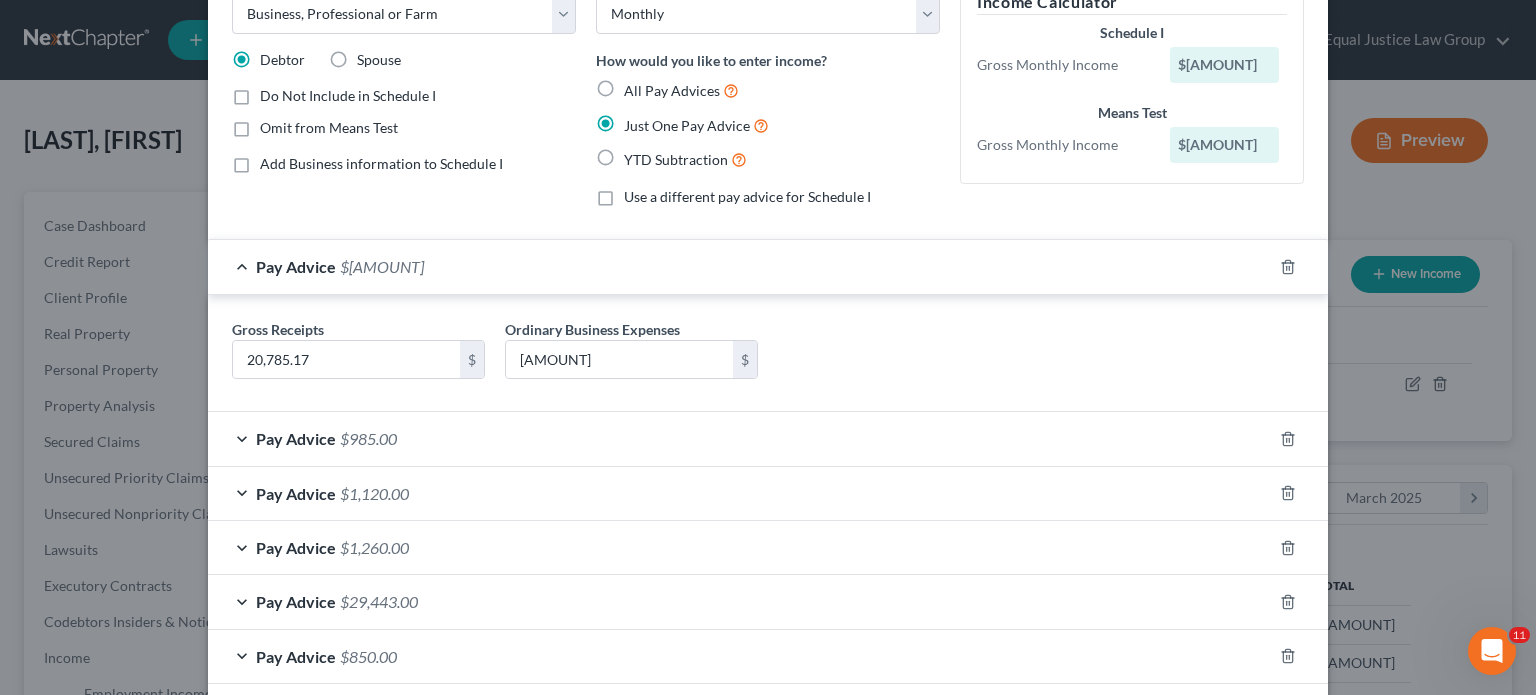 click on "Pay Advice $1,100.17" at bounding box center [740, 266] 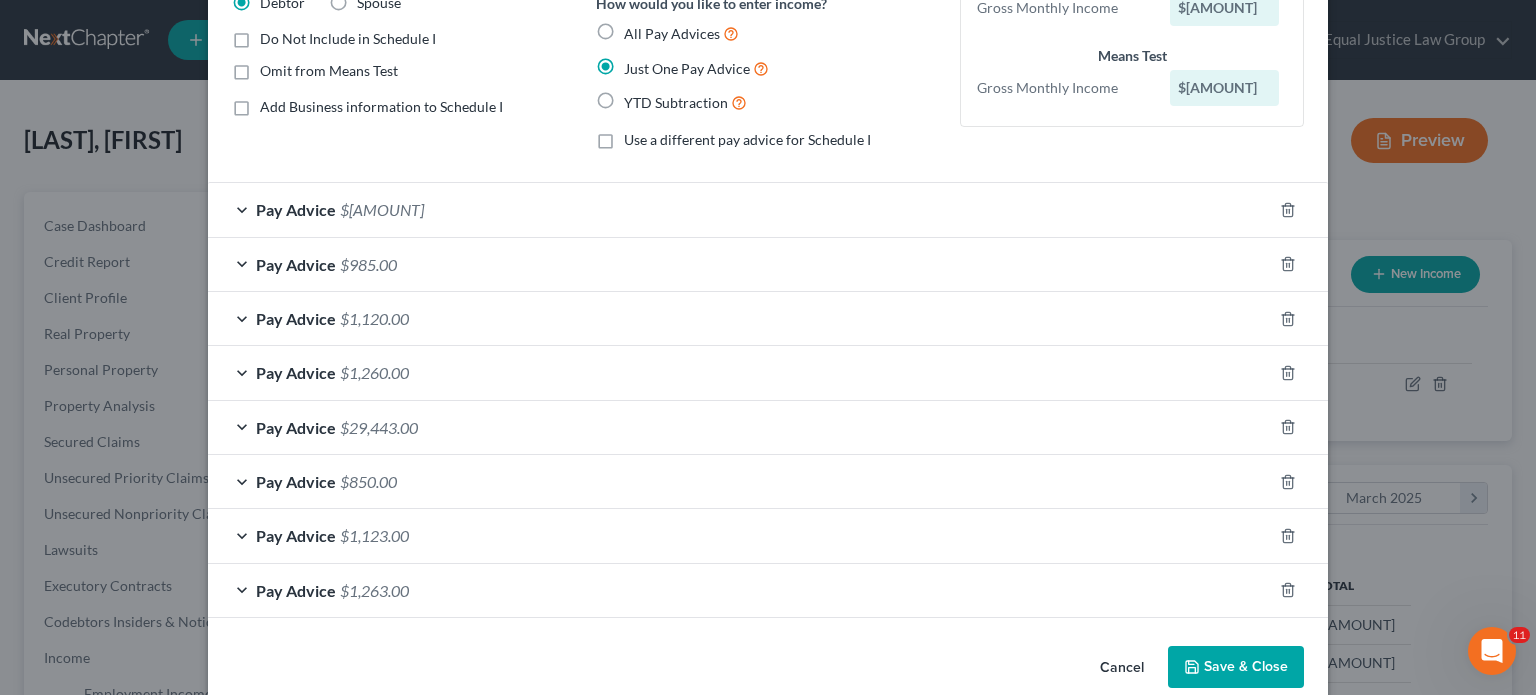 scroll, scrollTop: 206, scrollLeft: 0, axis: vertical 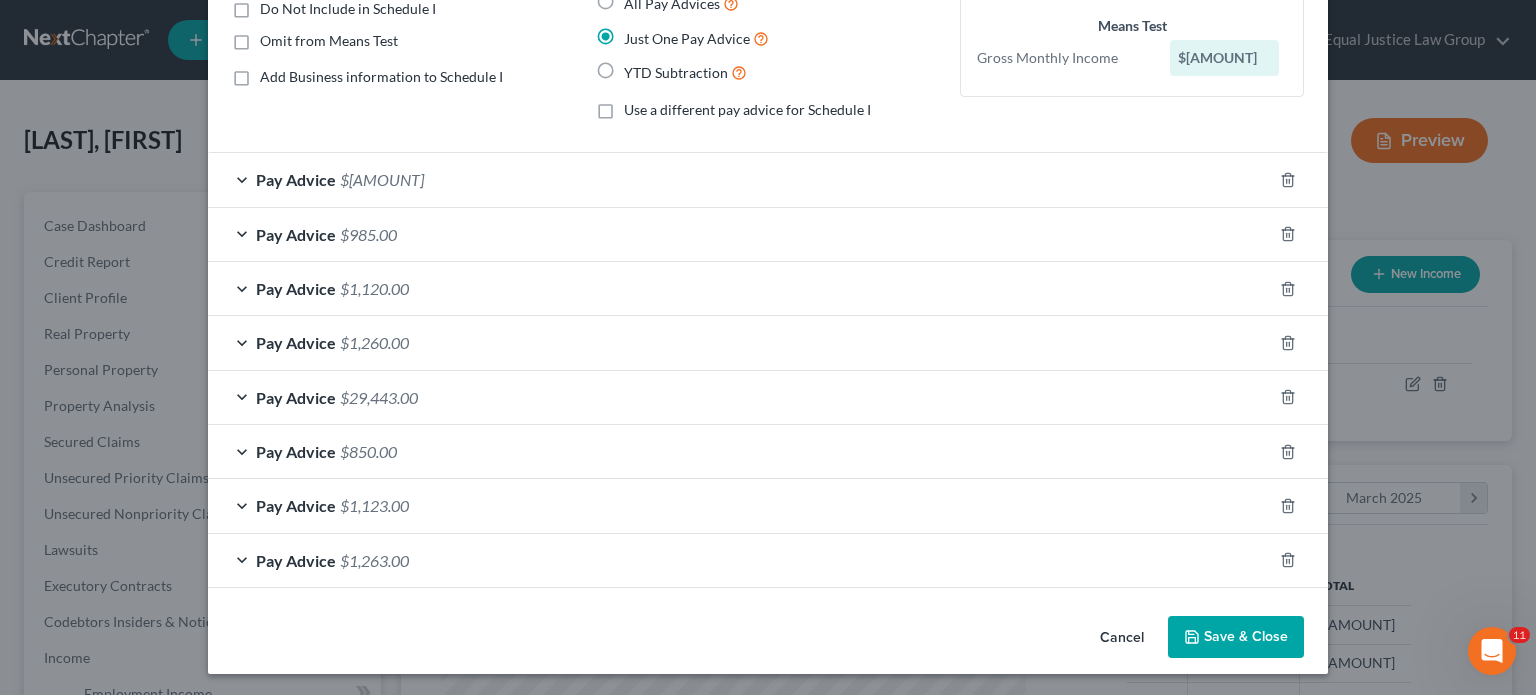 click on "Pay Advice $1,263.00" at bounding box center (740, 560) 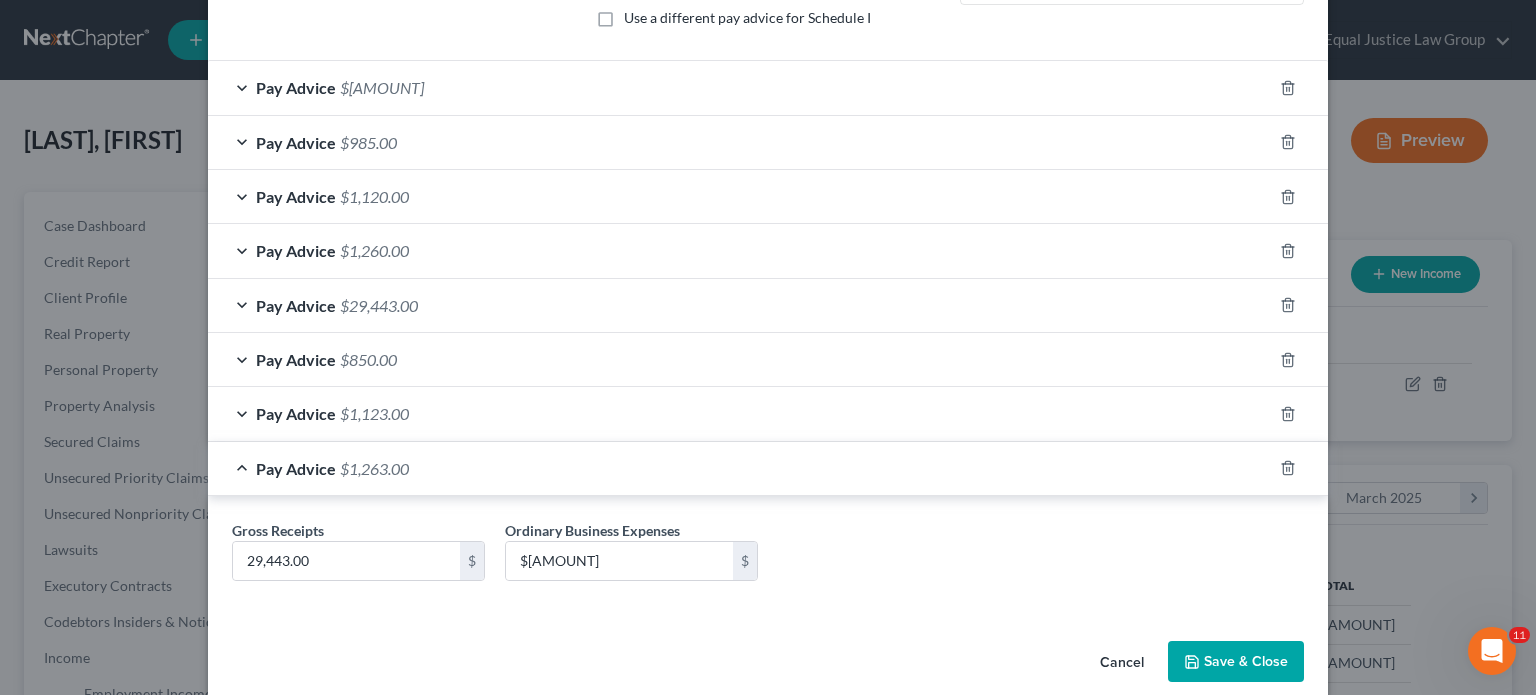 scroll, scrollTop: 322, scrollLeft: 0, axis: vertical 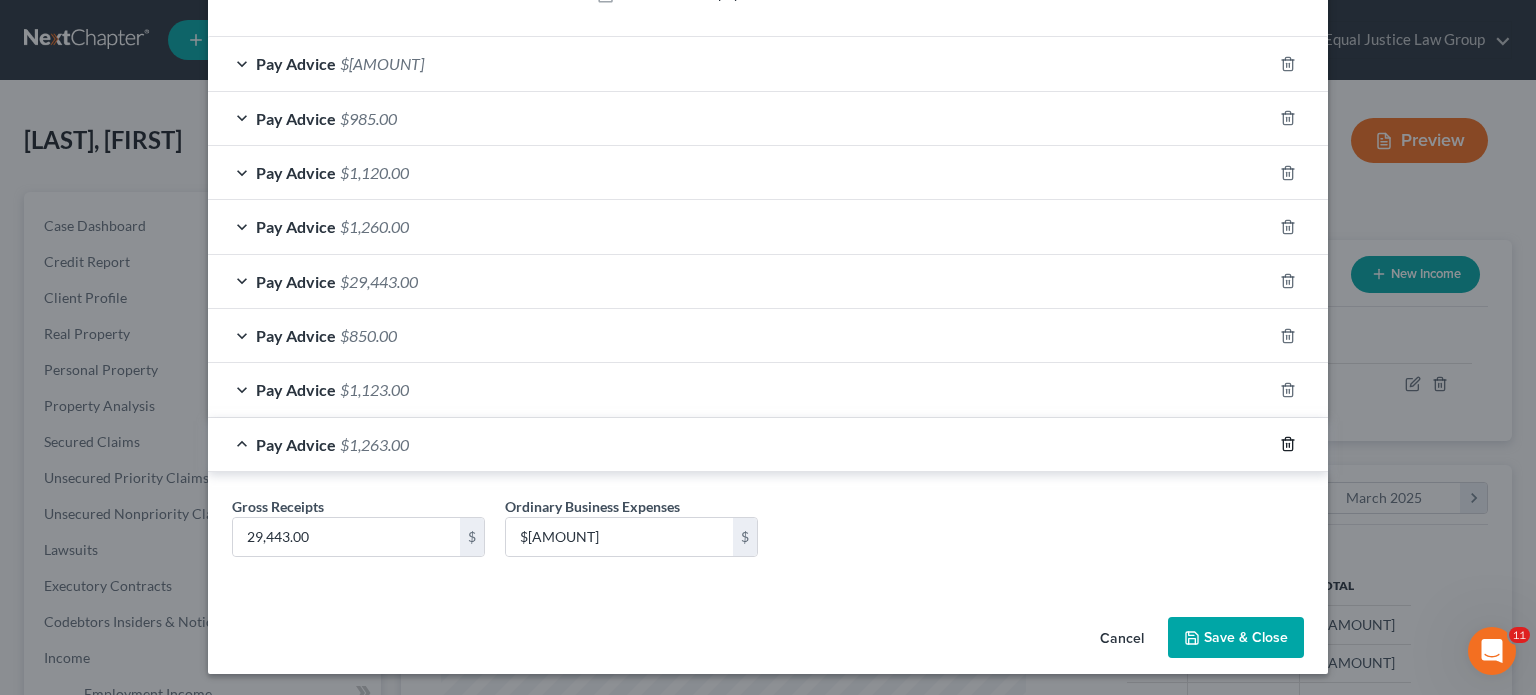 click 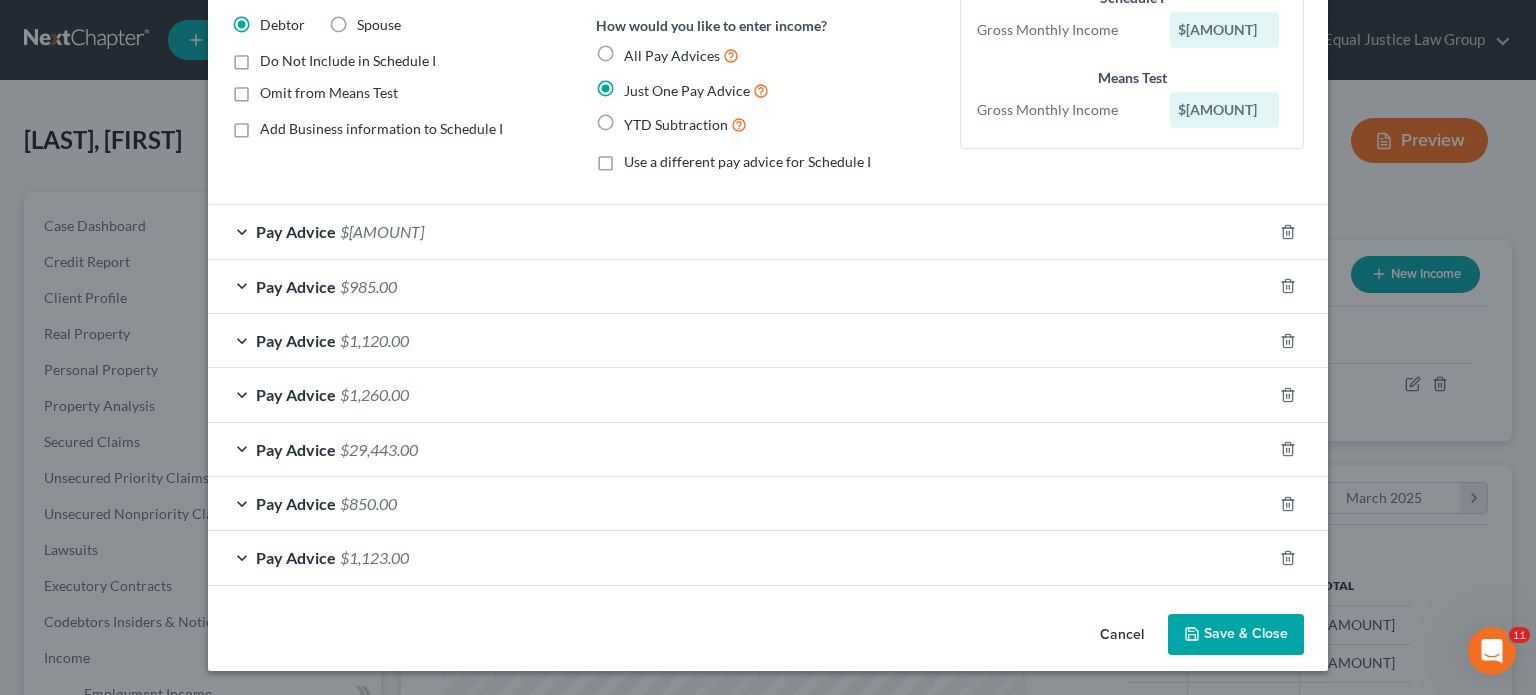 scroll, scrollTop: 152, scrollLeft: 0, axis: vertical 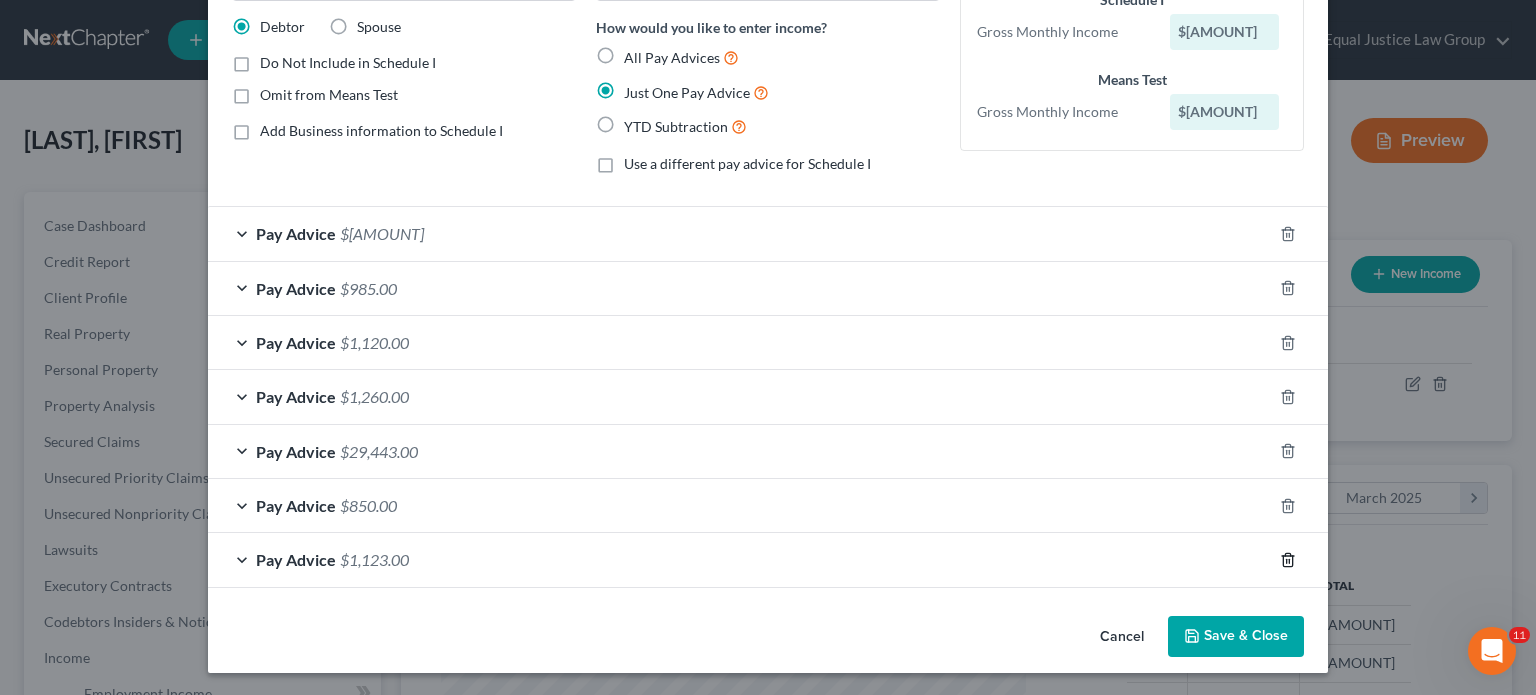 click 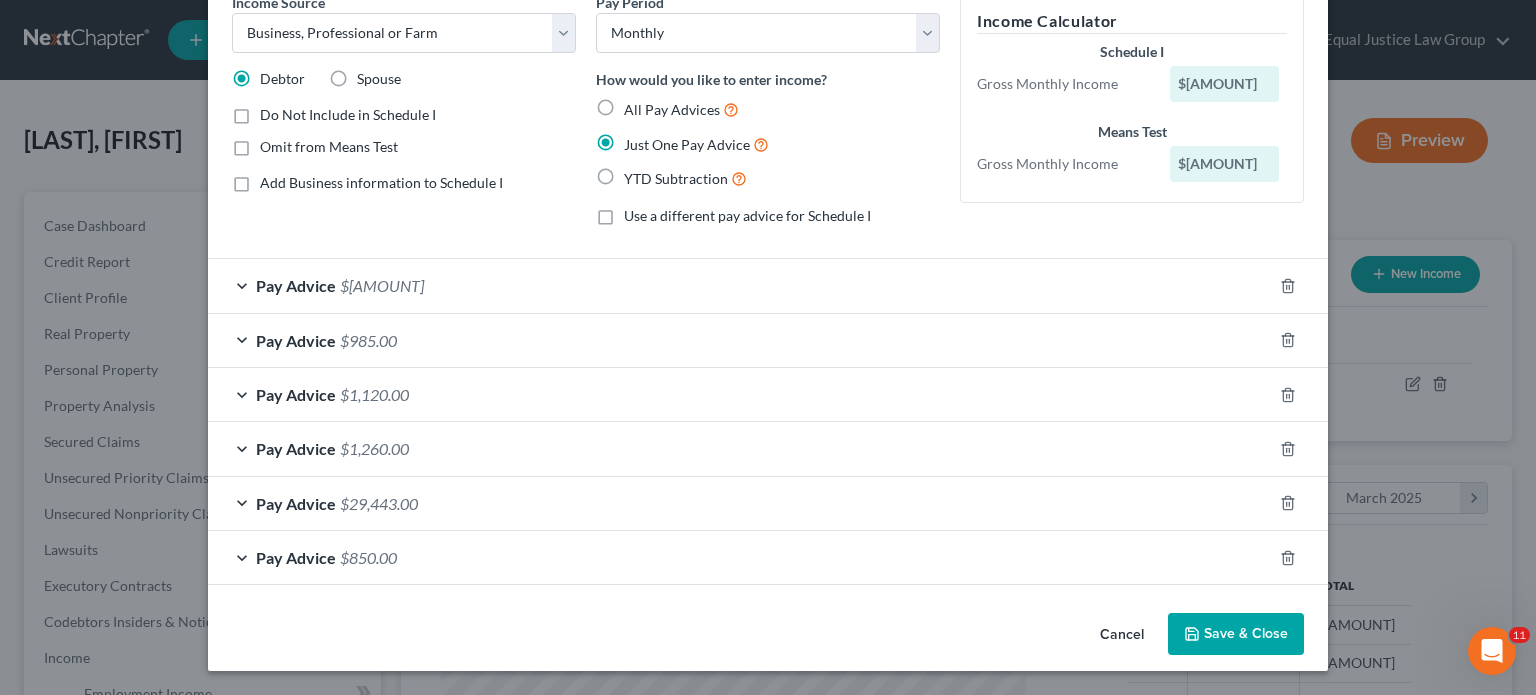 scroll, scrollTop: 97, scrollLeft: 0, axis: vertical 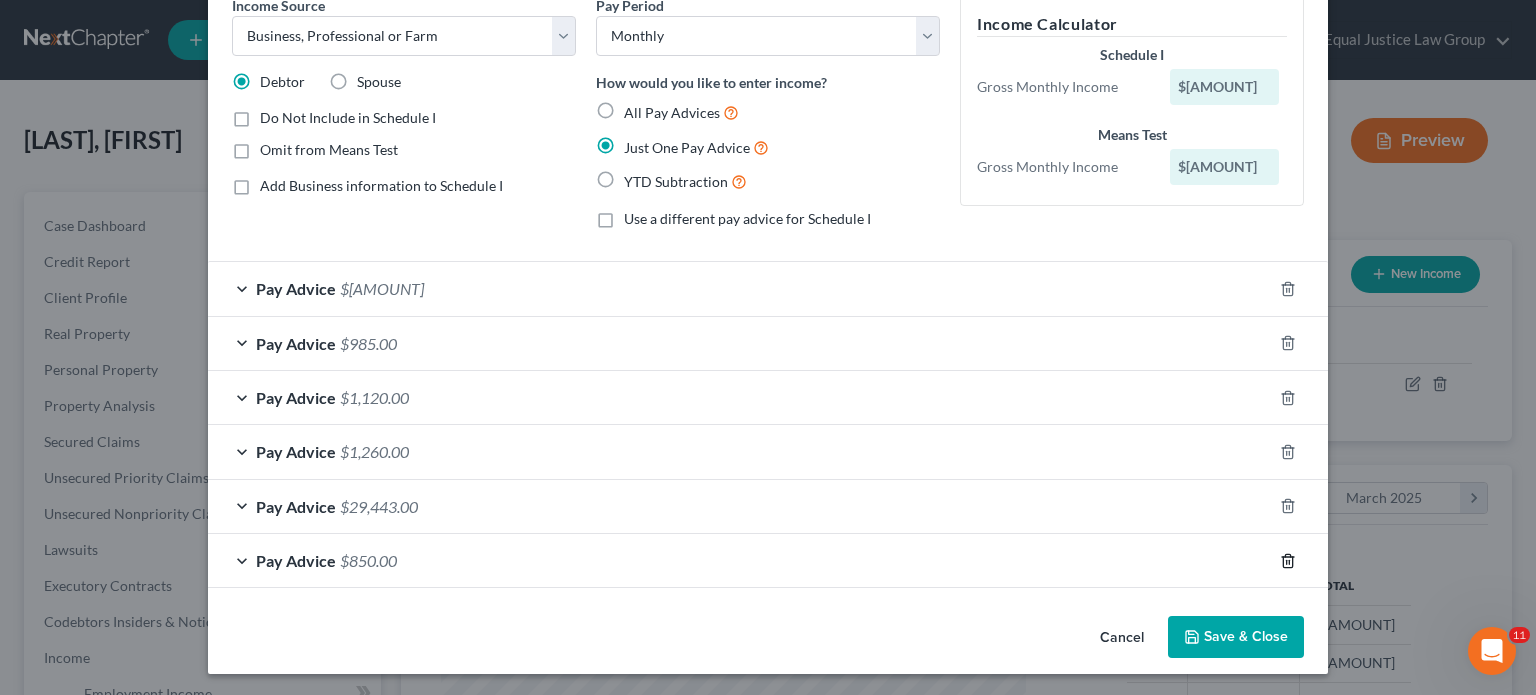 click 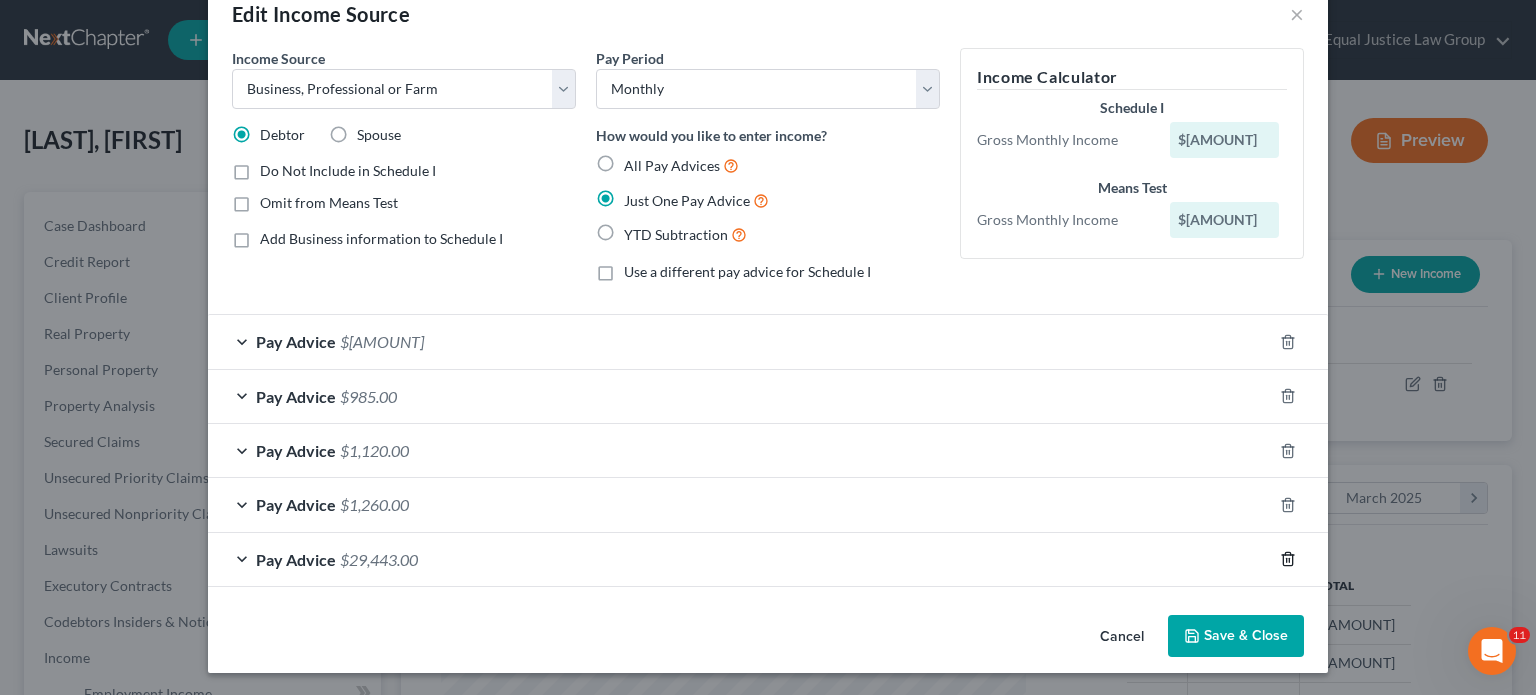 click 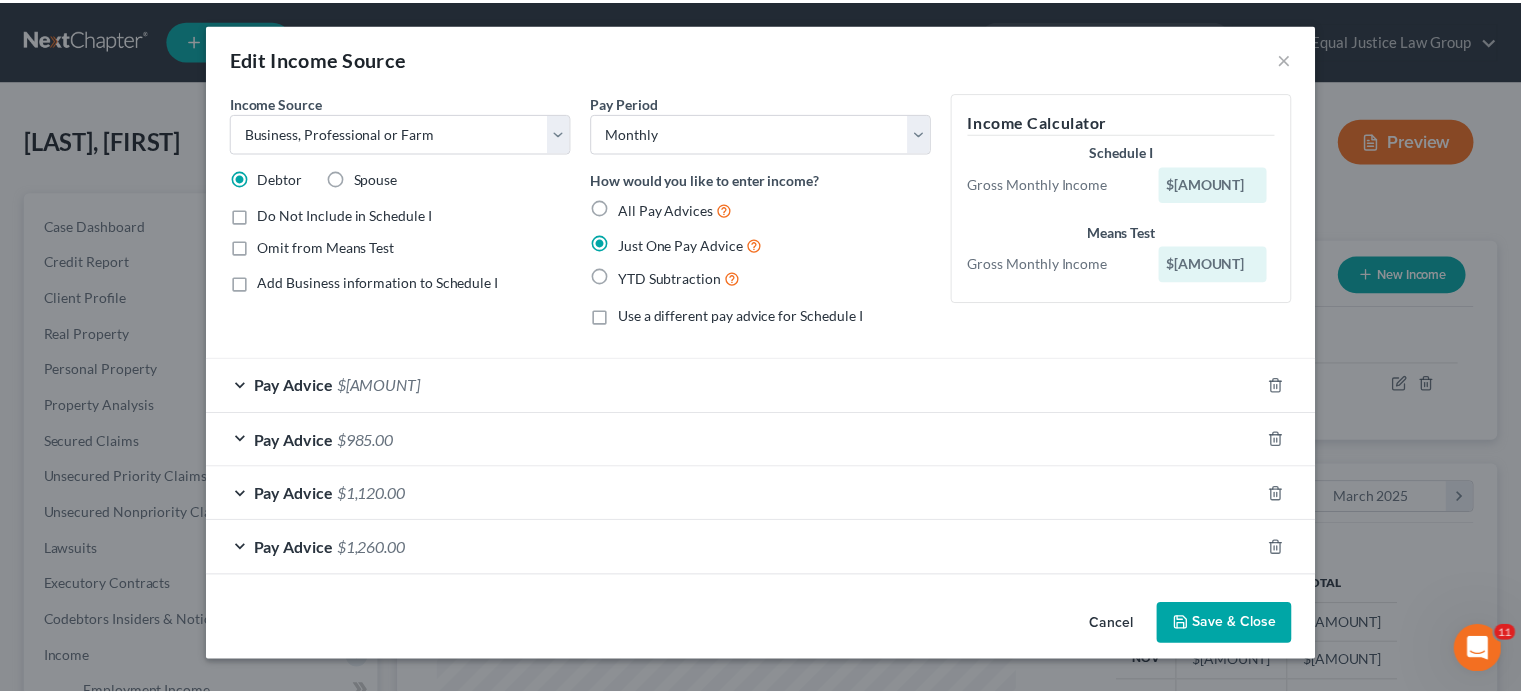 scroll, scrollTop: 0, scrollLeft: 0, axis: both 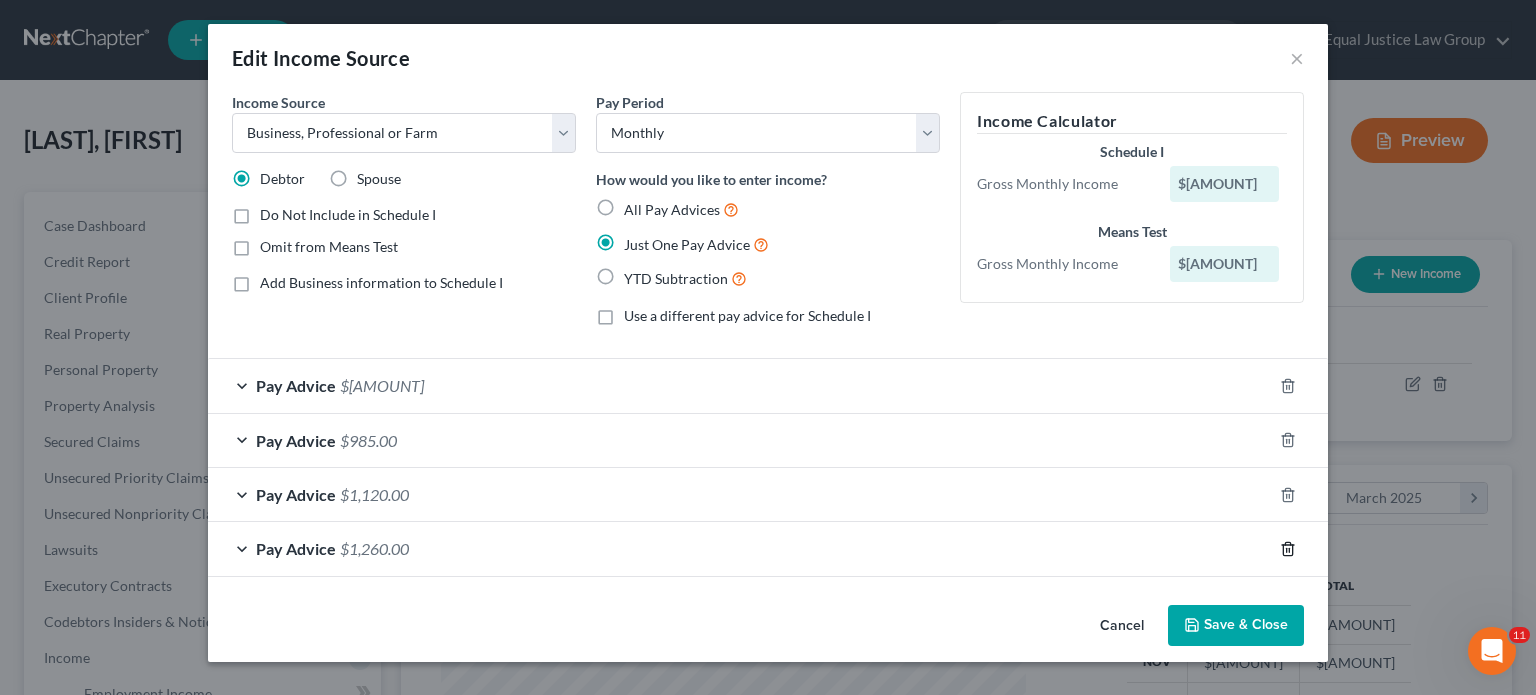click 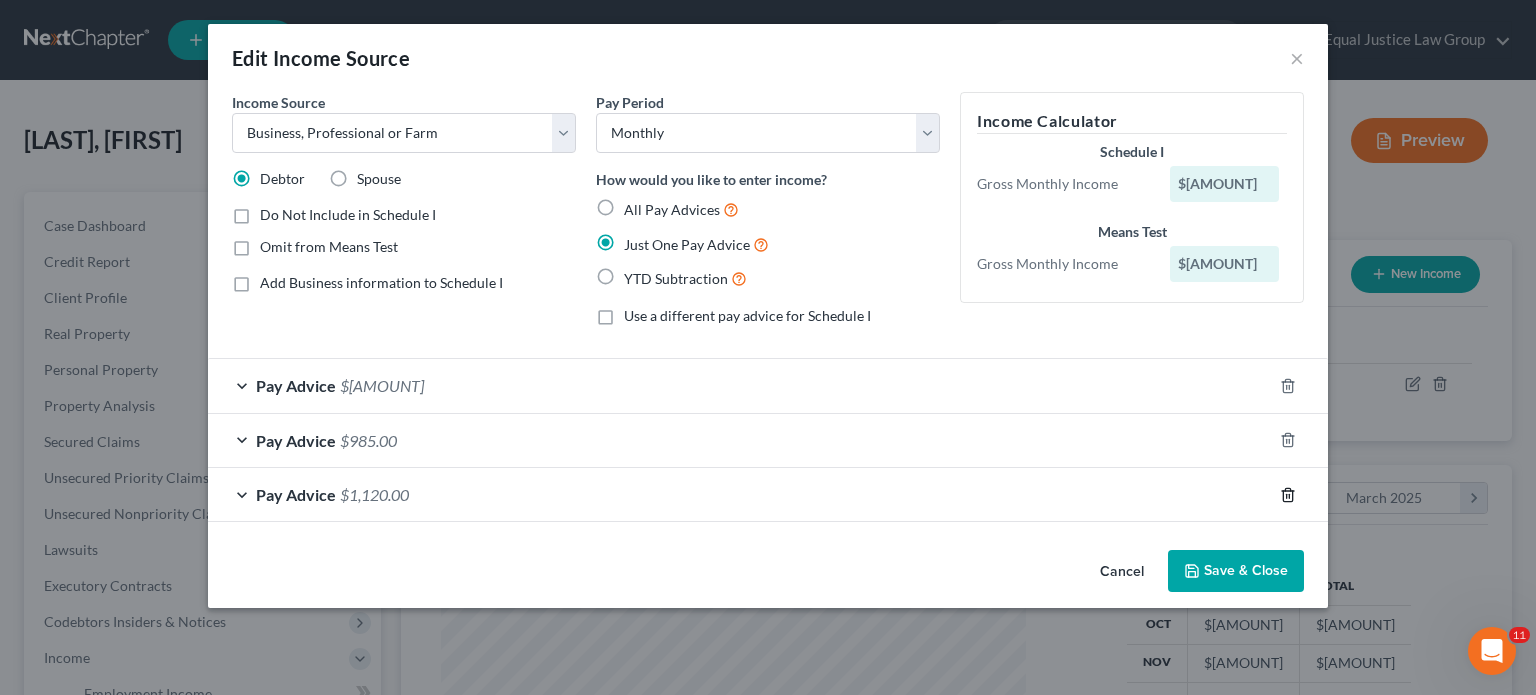 click 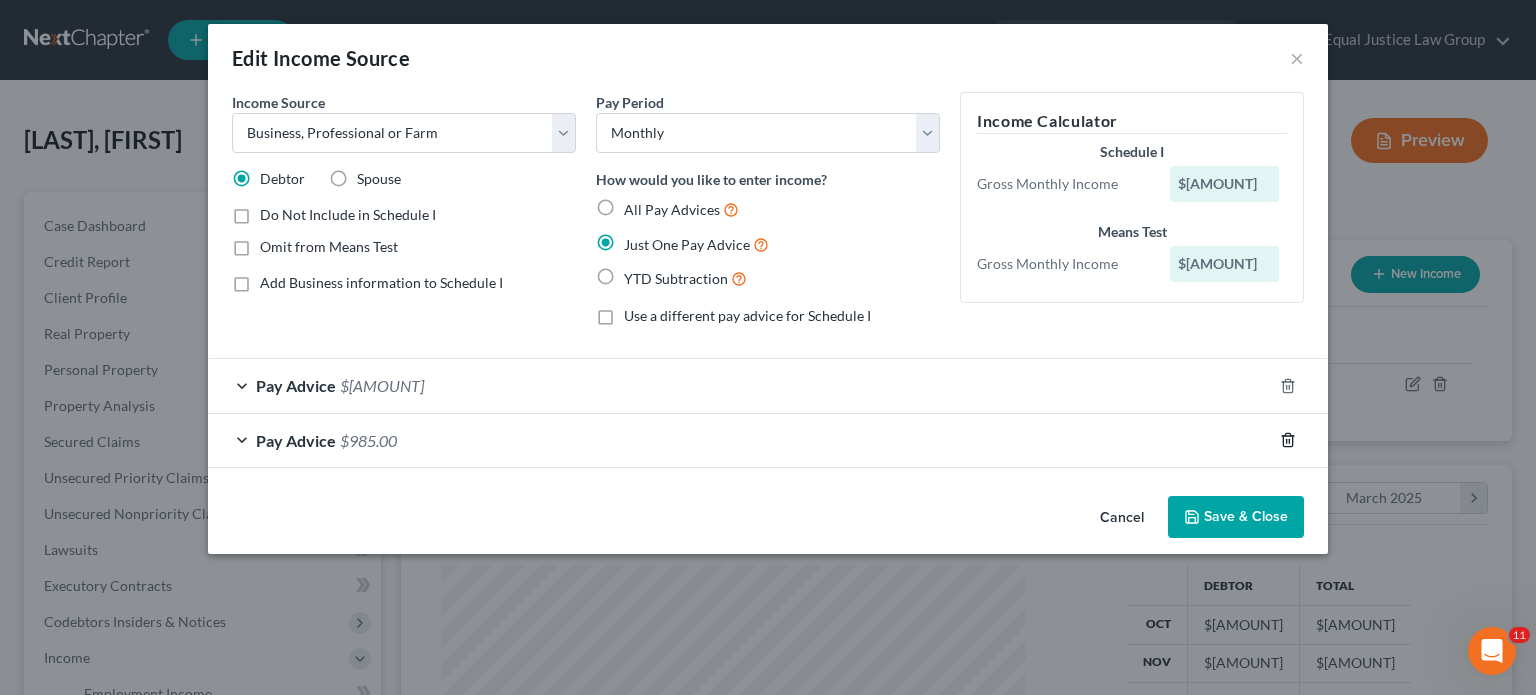 click 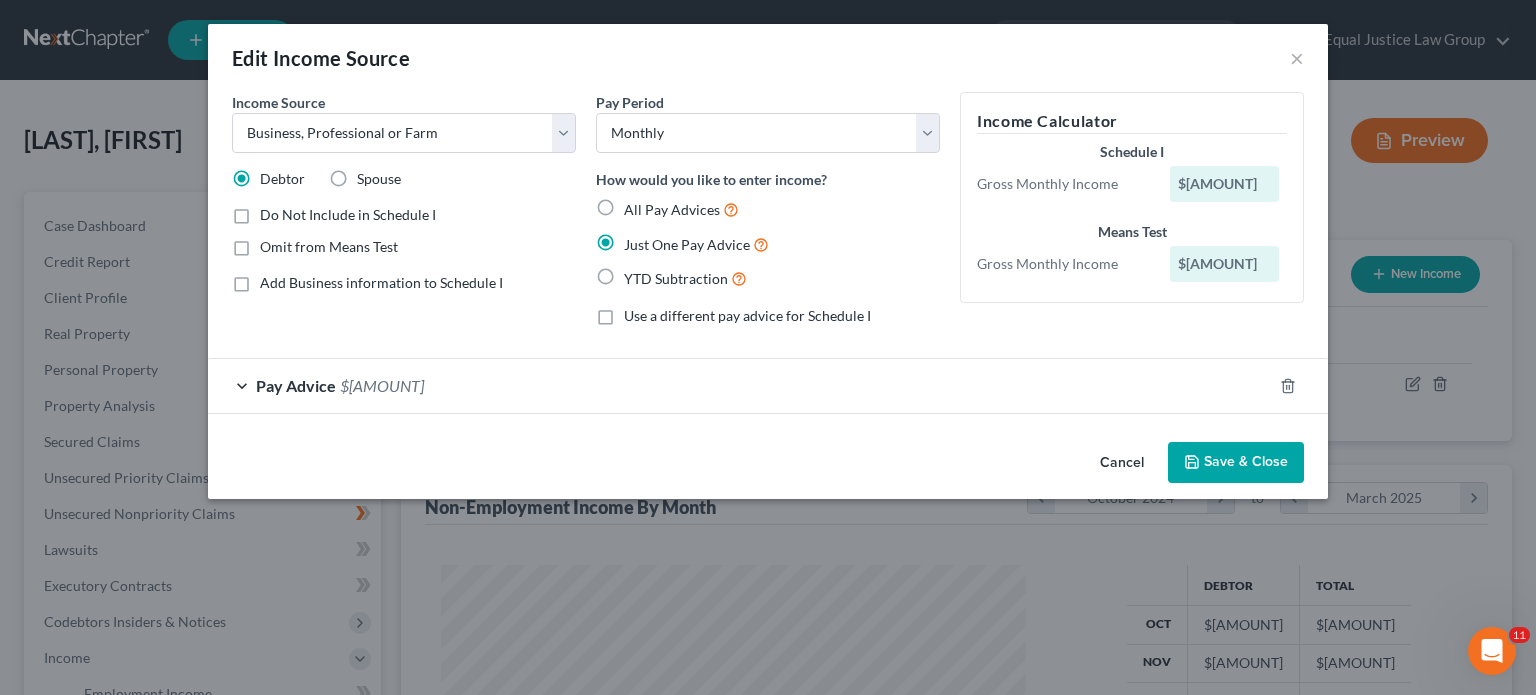 click on "Do Not Include in Schedule I" at bounding box center (348, 215) 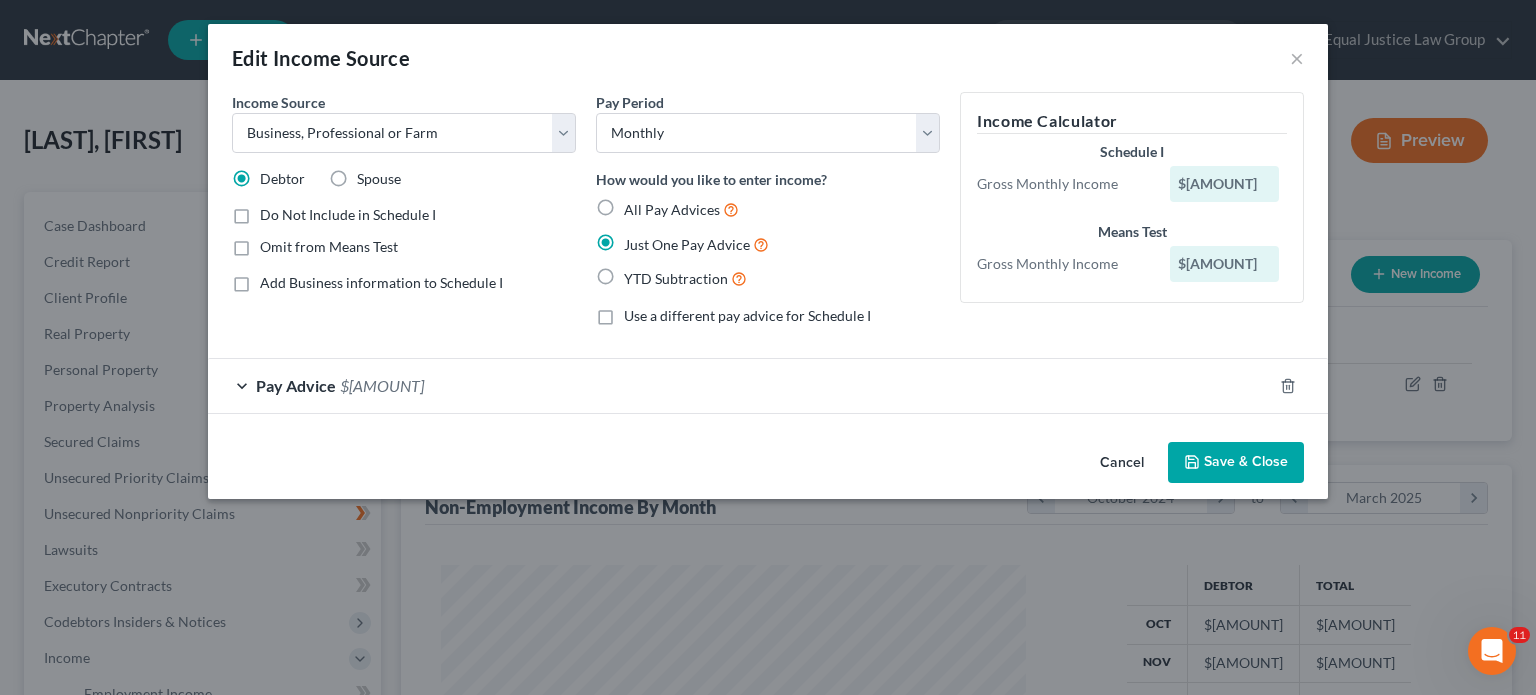 click on "Do Not Include in Schedule I" at bounding box center (274, 211) 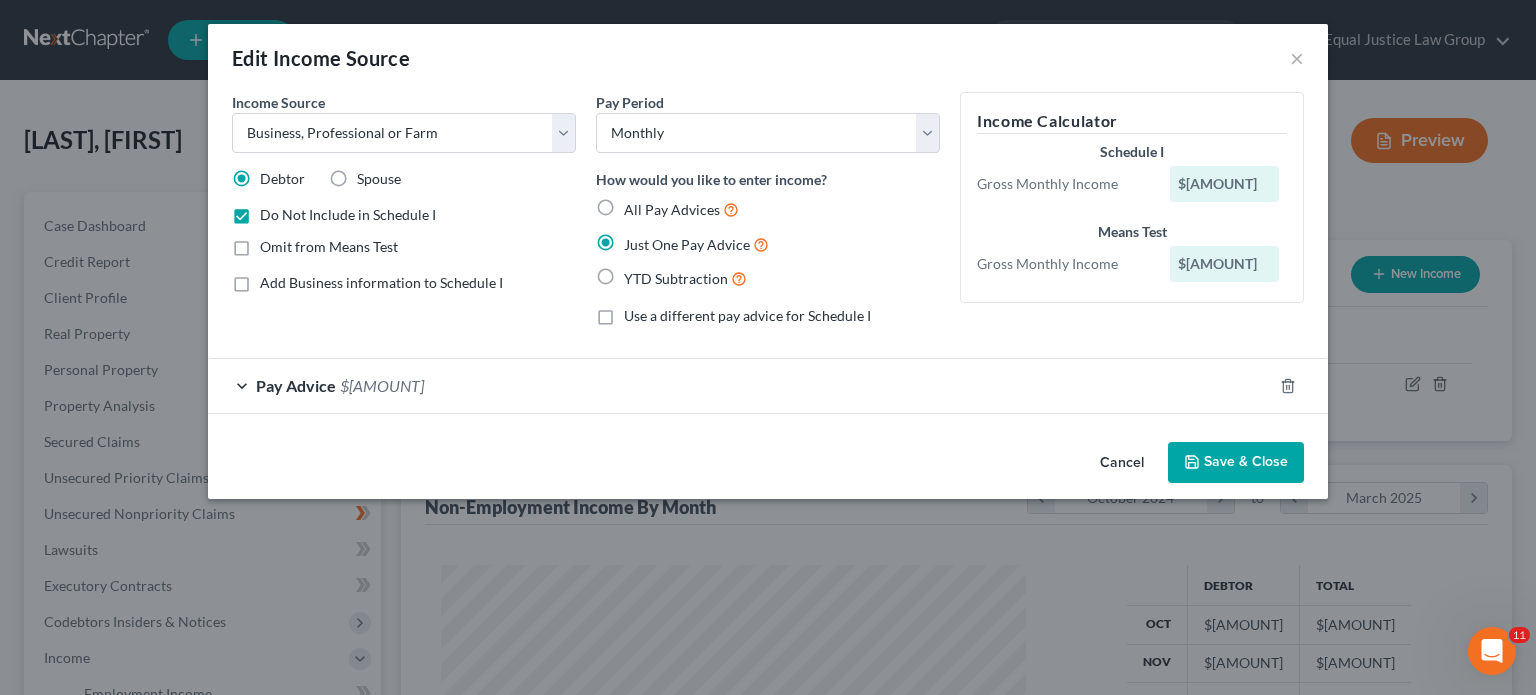 click on "Save & Close" at bounding box center (1236, 463) 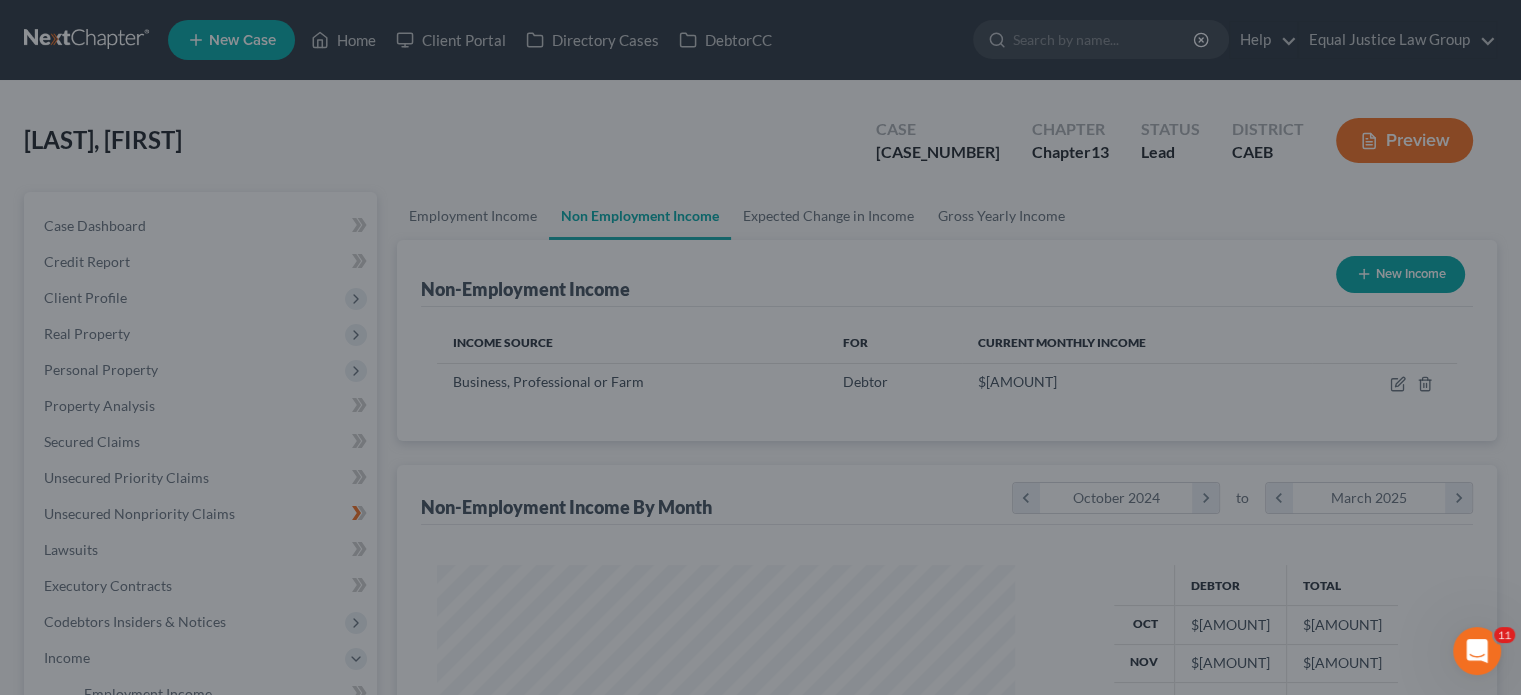scroll, scrollTop: 356, scrollLeft: 617, axis: both 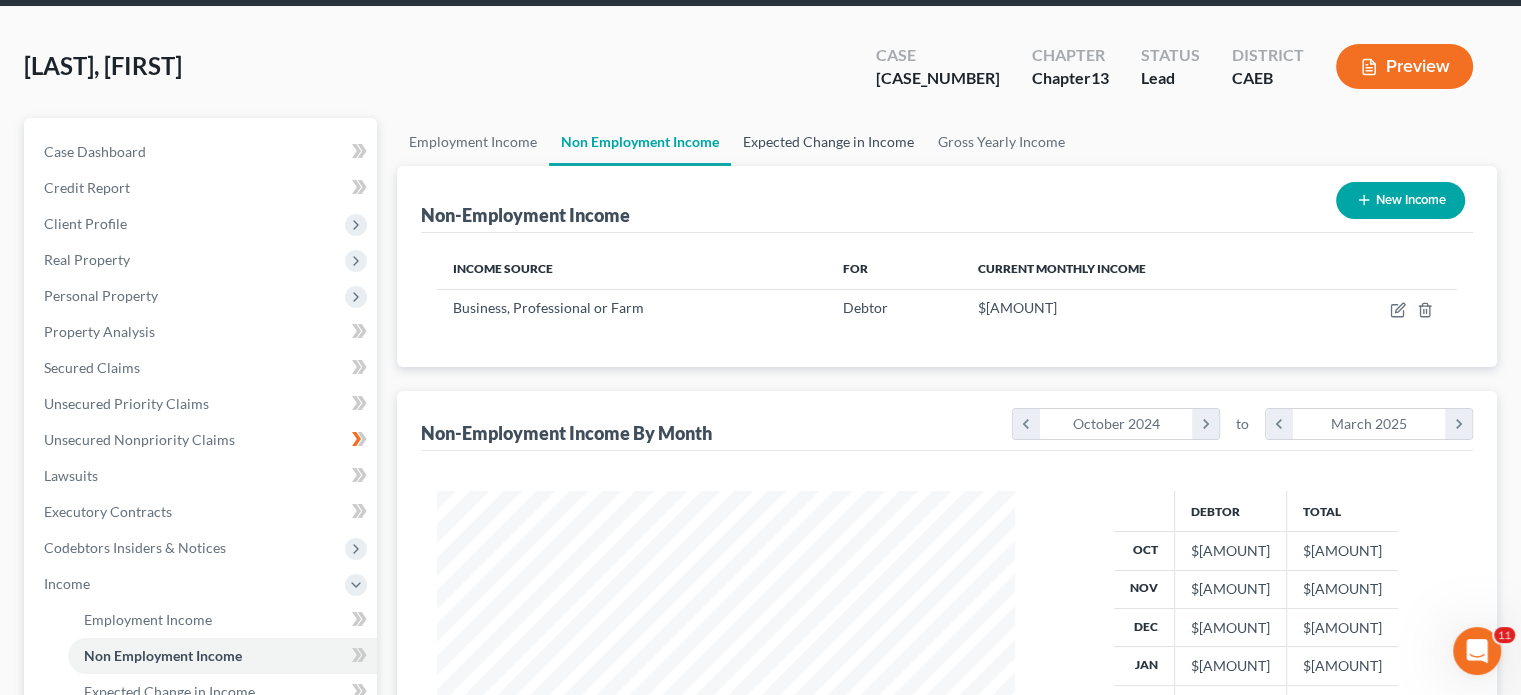 click on "Expected Change in Income" at bounding box center (828, 142) 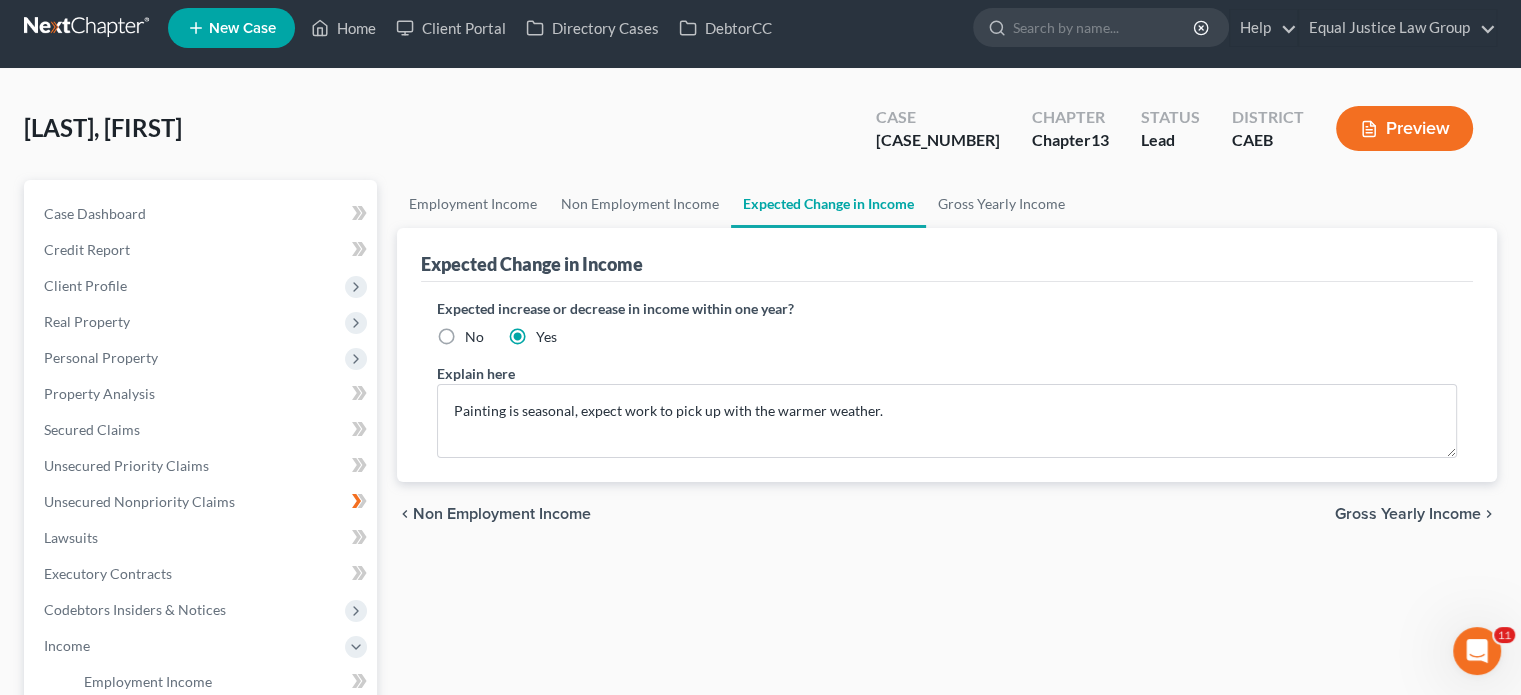 scroll, scrollTop: 0, scrollLeft: 0, axis: both 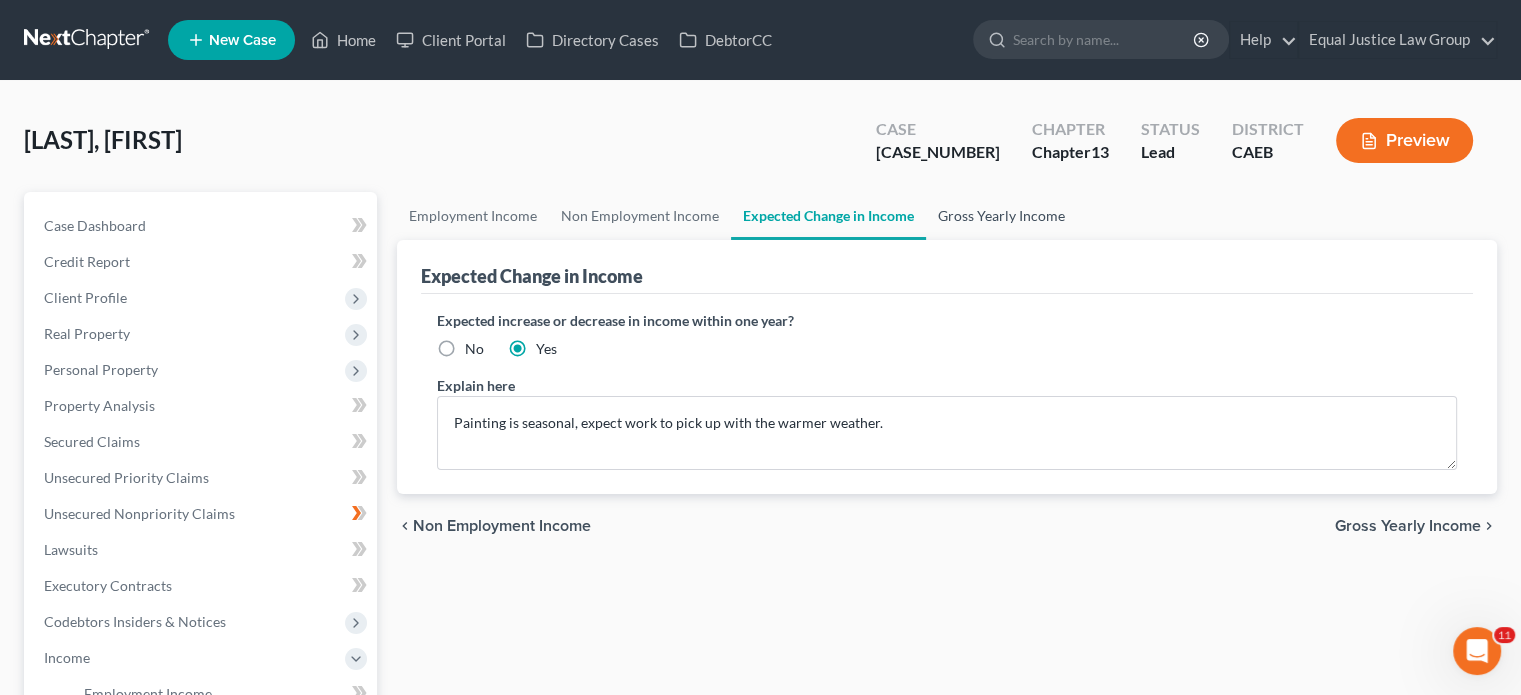 click on "Gross Yearly Income" at bounding box center [1001, 216] 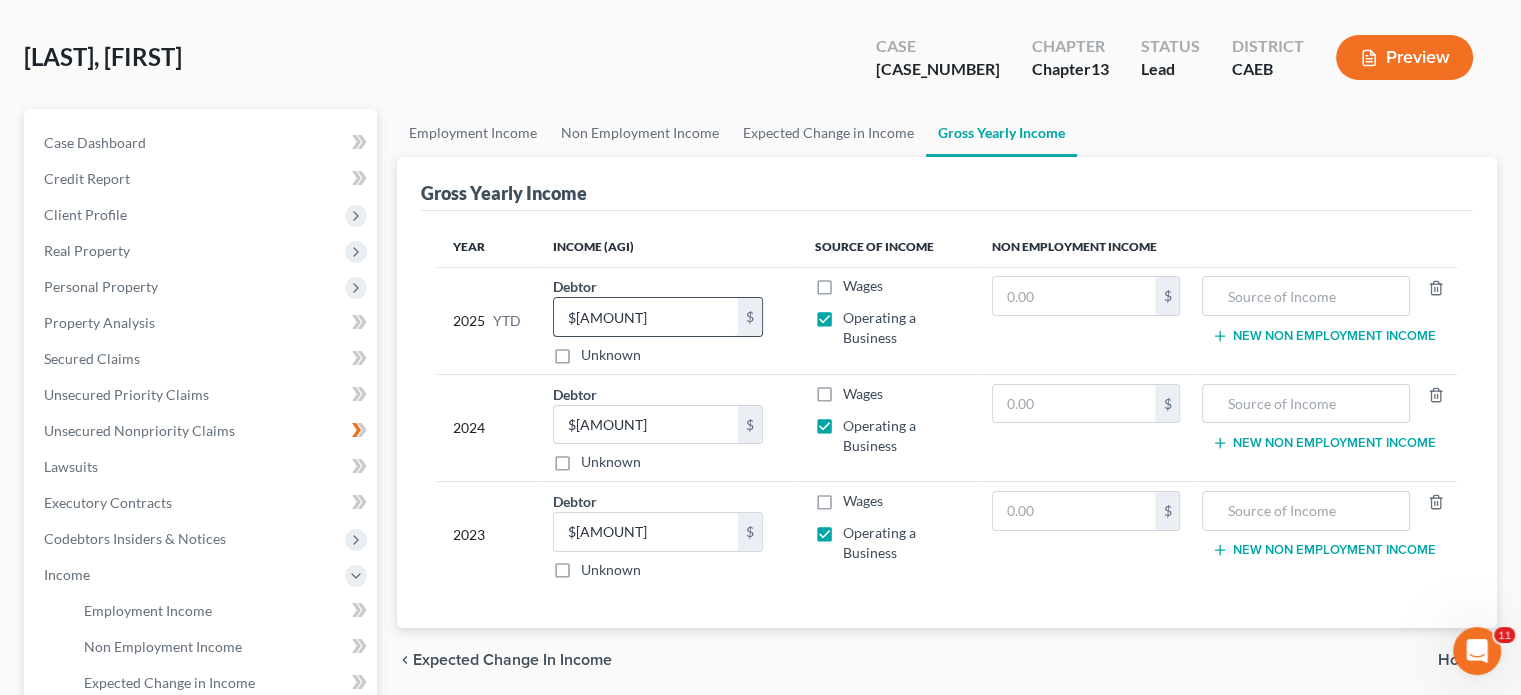 scroll, scrollTop: 80, scrollLeft: 0, axis: vertical 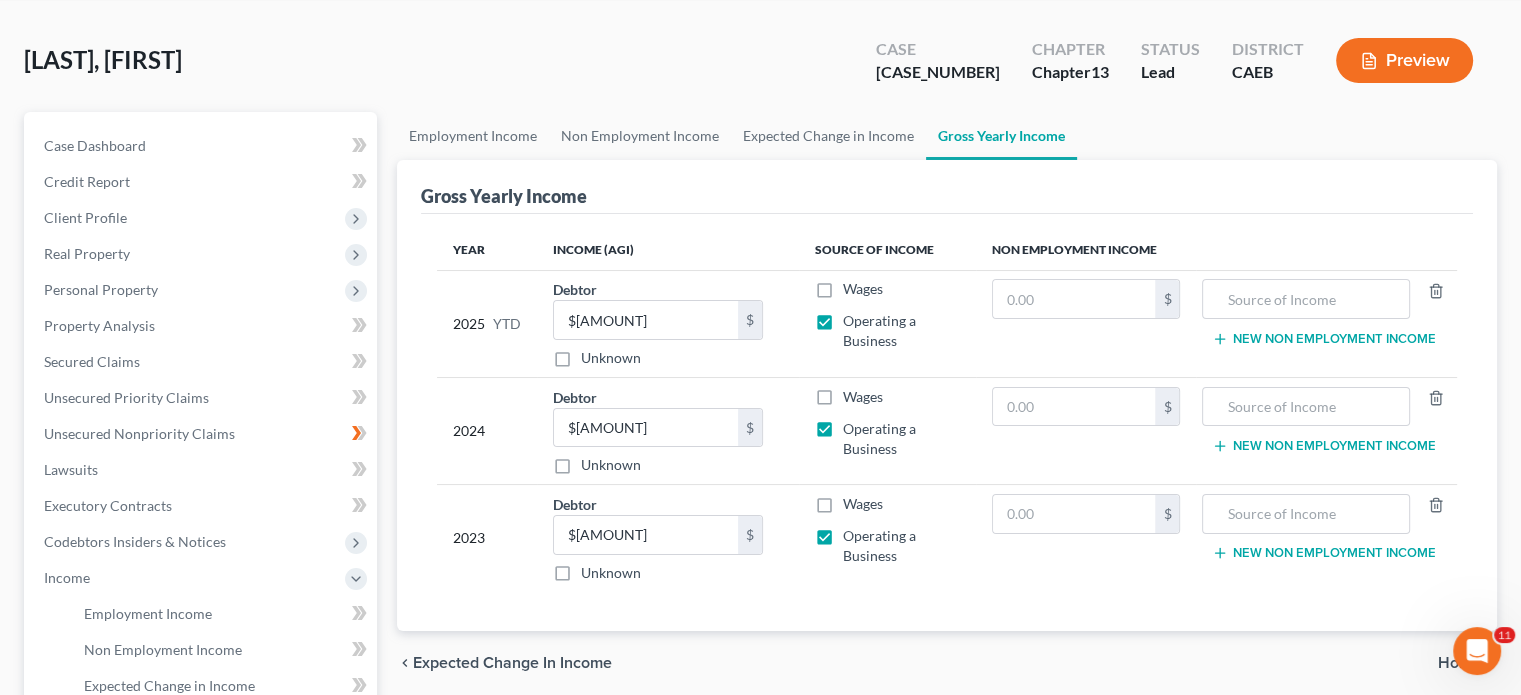 click on "[LAST], [FIRST] Upgraded Case [CASE_NUMBER] Chapter Chapter  13 Status Lead District CAEB Preview" at bounding box center [760, 68] 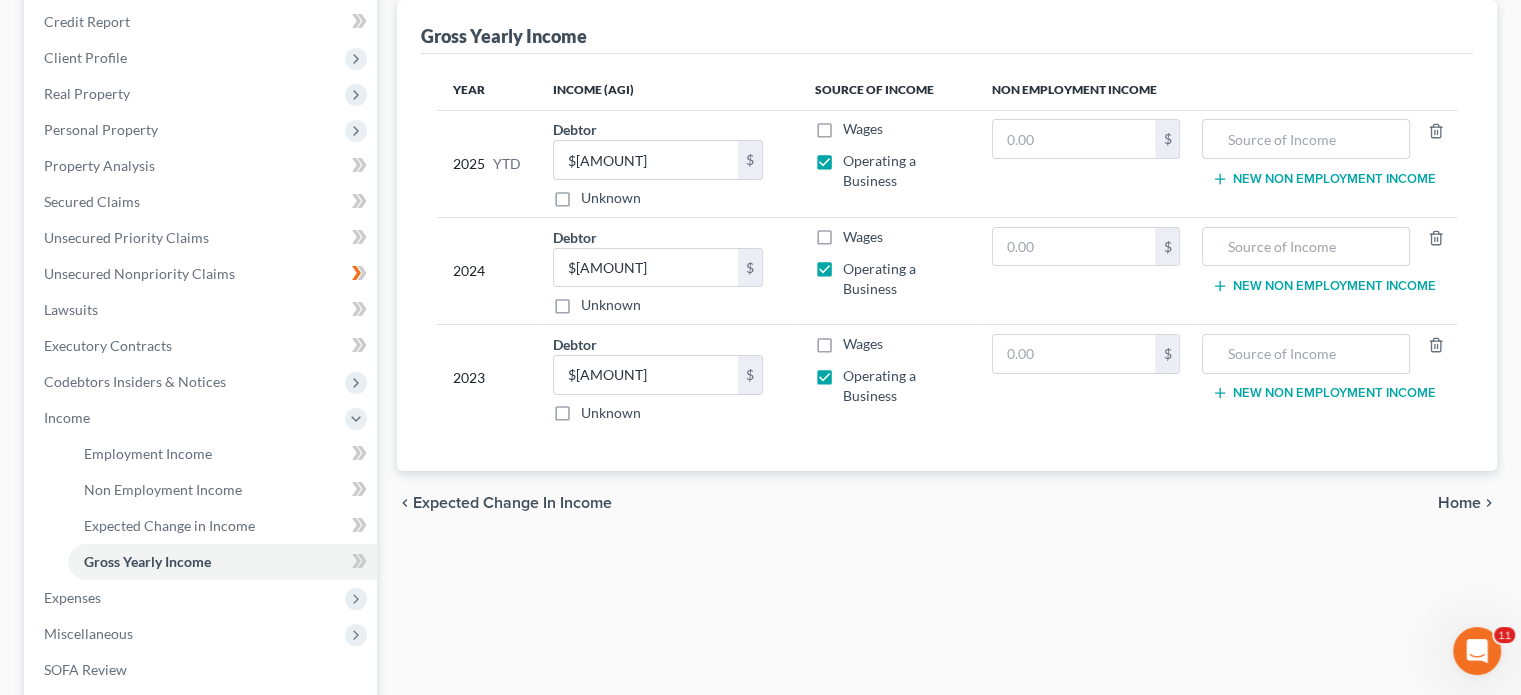 scroll, scrollTop: 239, scrollLeft: 0, axis: vertical 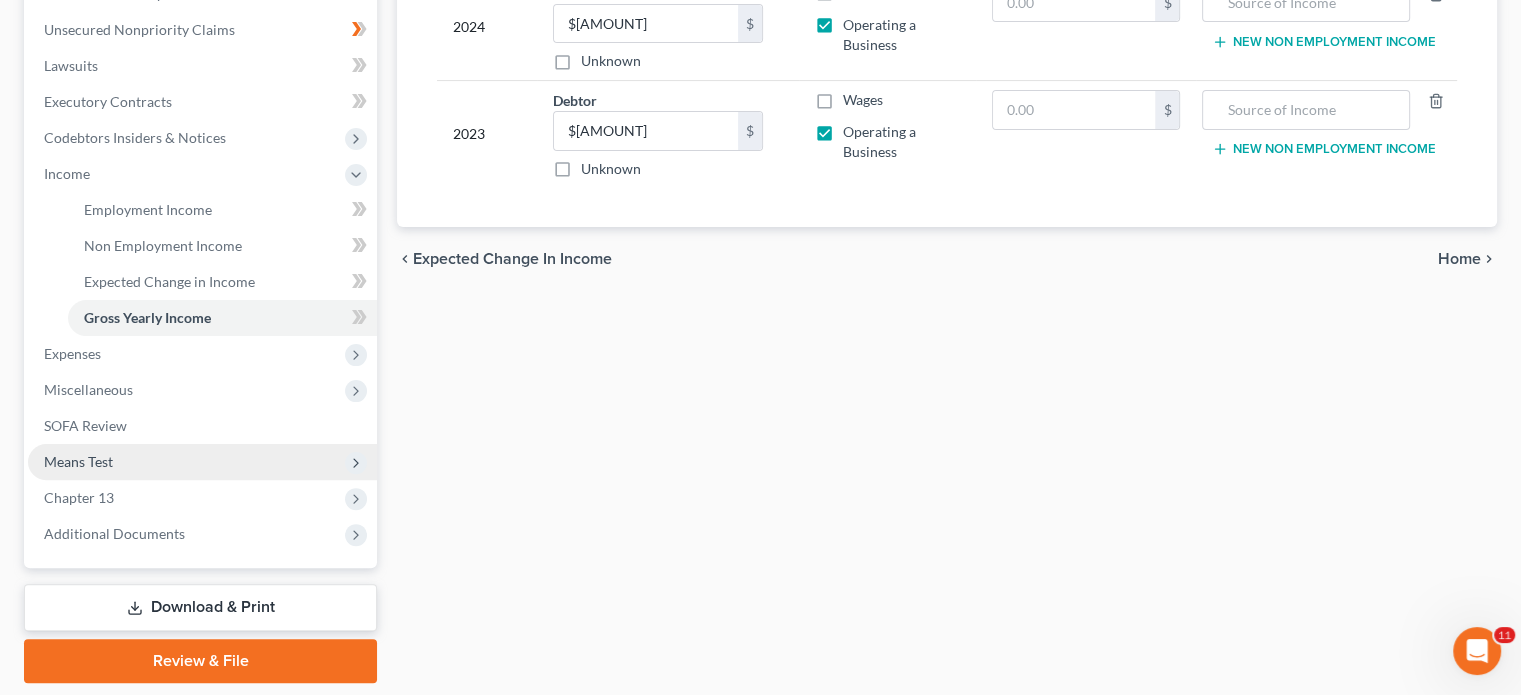 click on "Means Test" at bounding box center [78, 461] 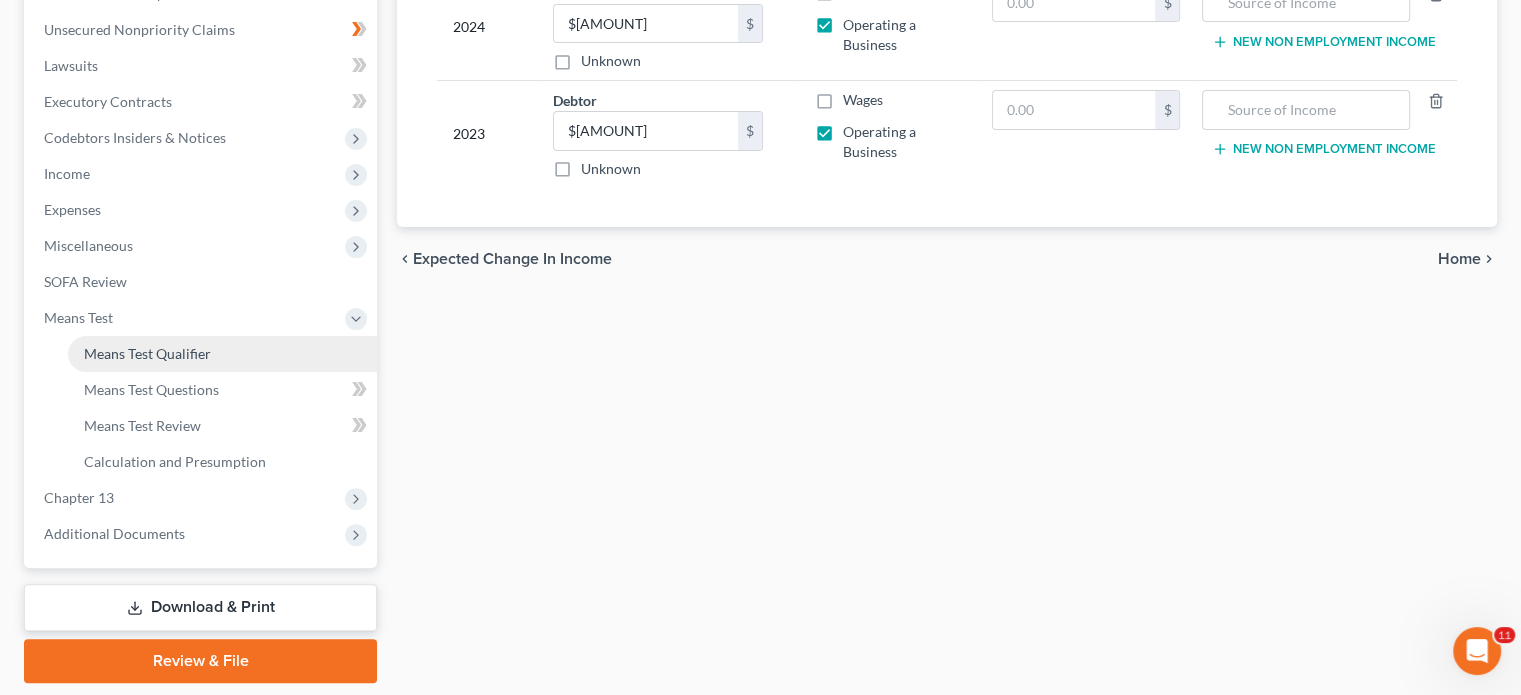 click on "Means Test Qualifier" at bounding box center [147, 353] 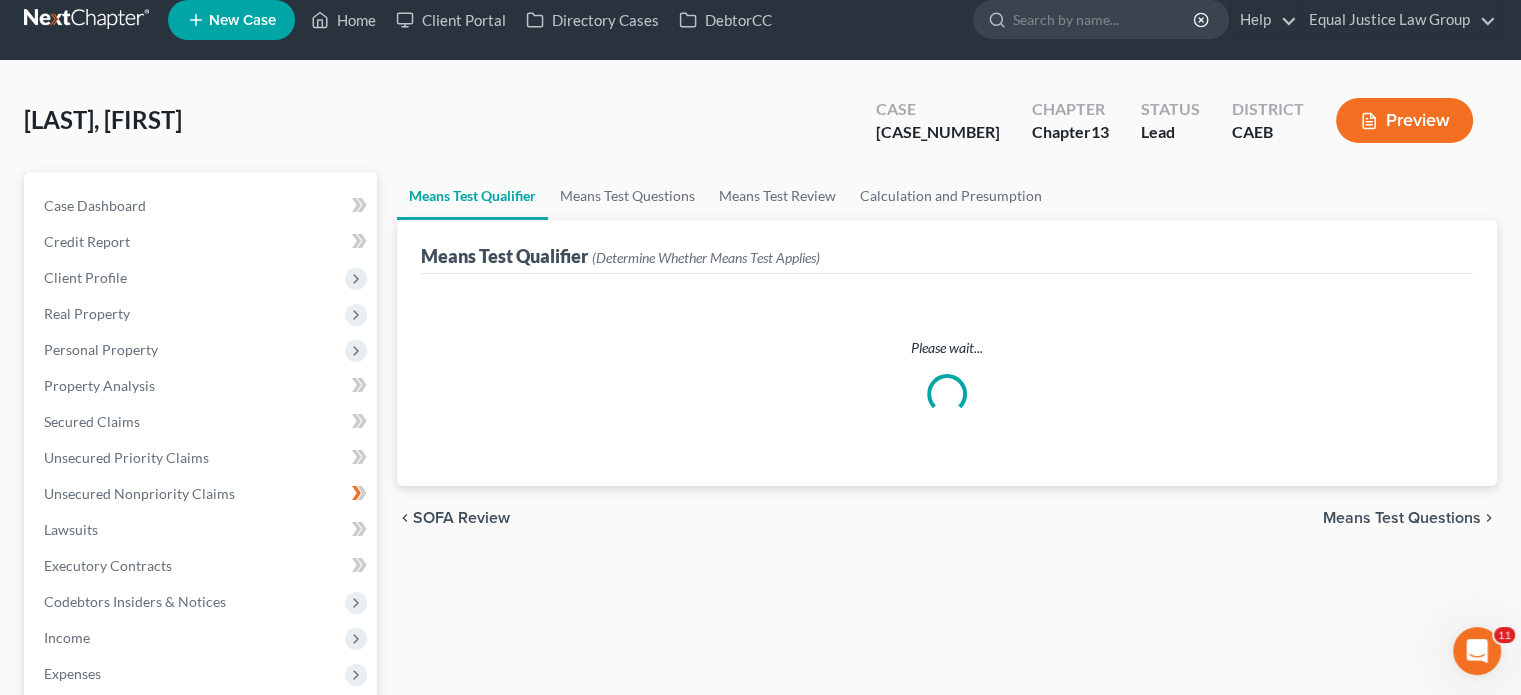 scroll, scrollTop: 0, scrollLeft: 0, axis: both 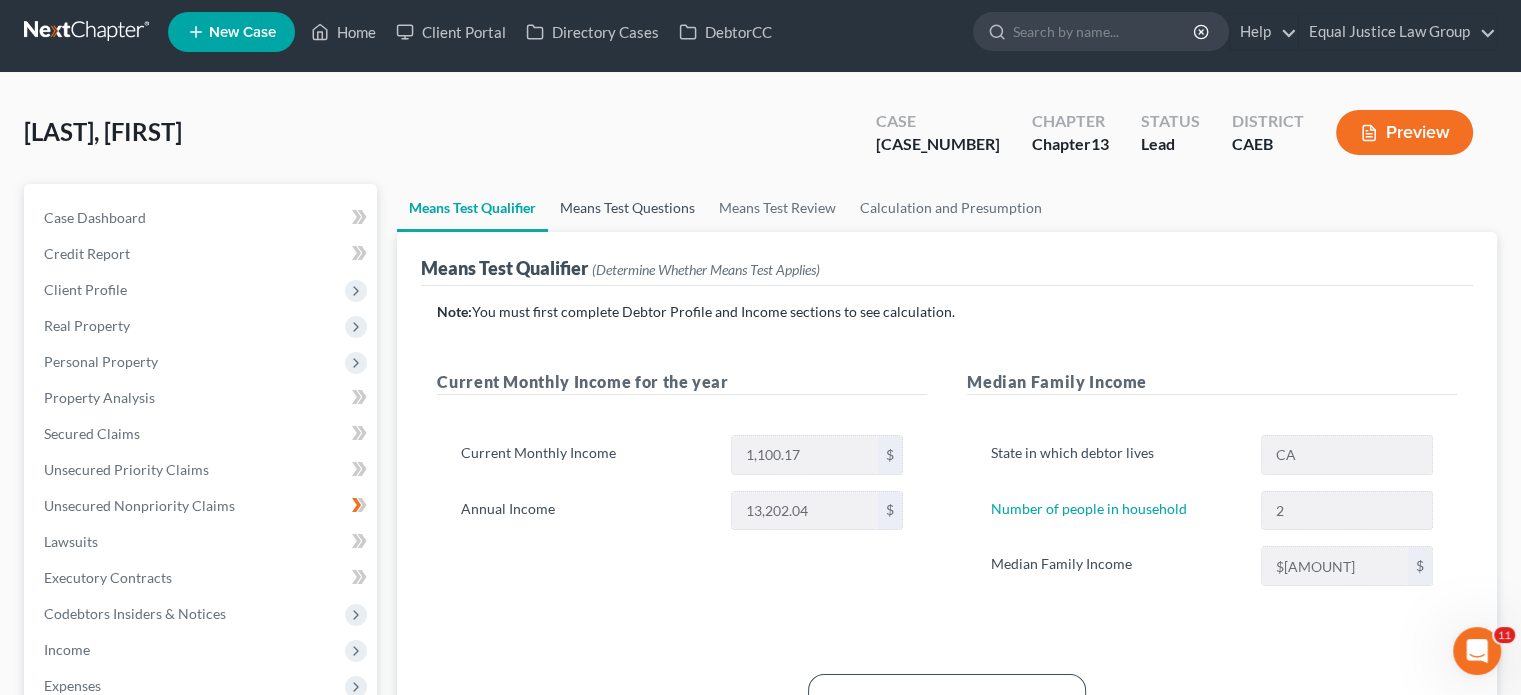 click on "Means Test Questions" at bounding box center (627, 208) 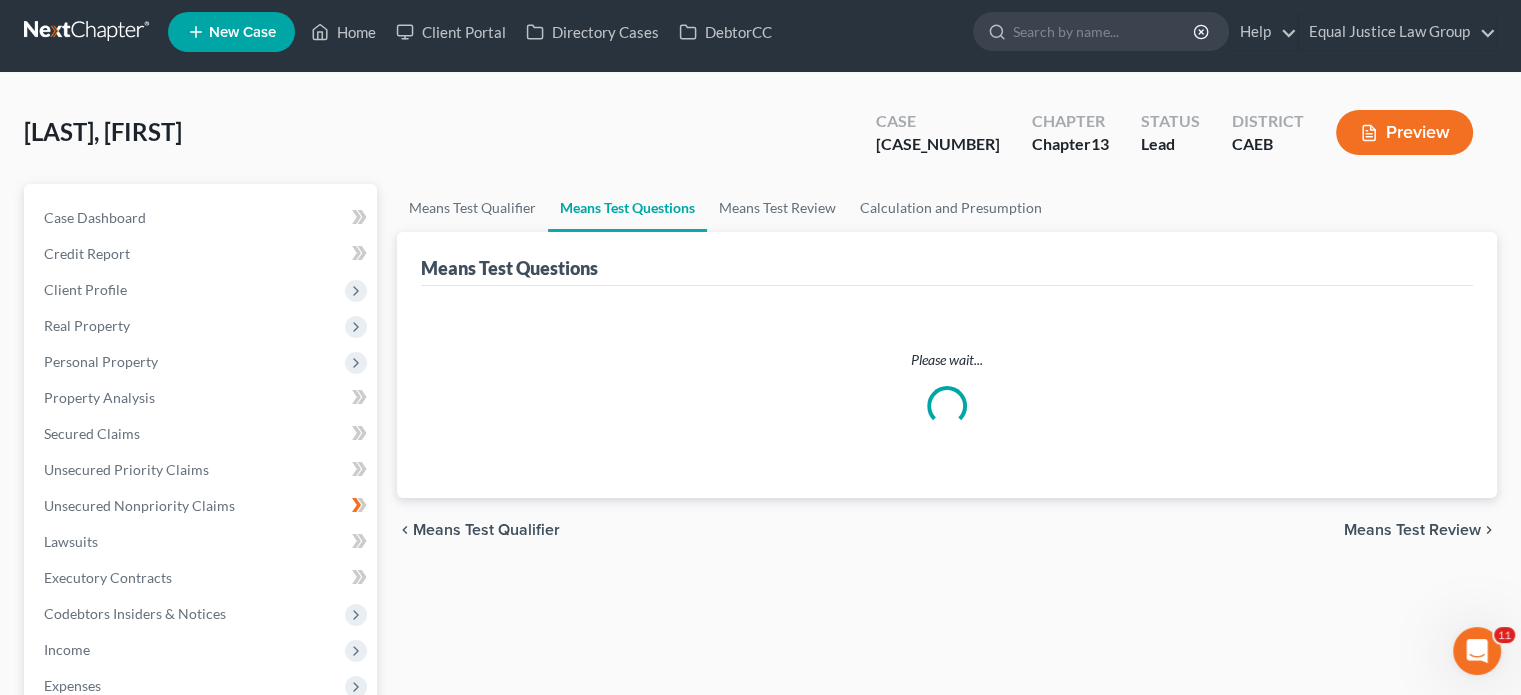 scroll, scrollTop: 0, scrollLeft: 0, axis: both 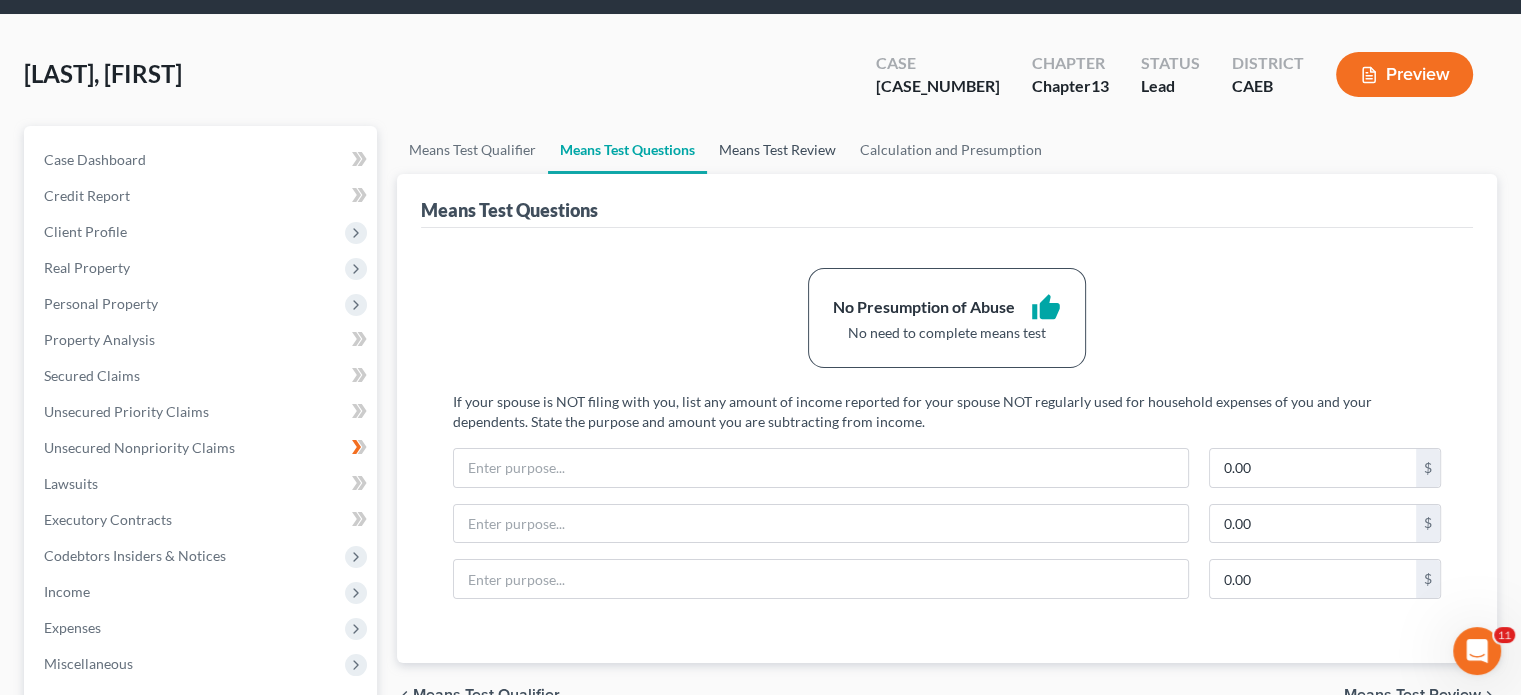 click on "Means Test Review" at bounding box center [777, 150] 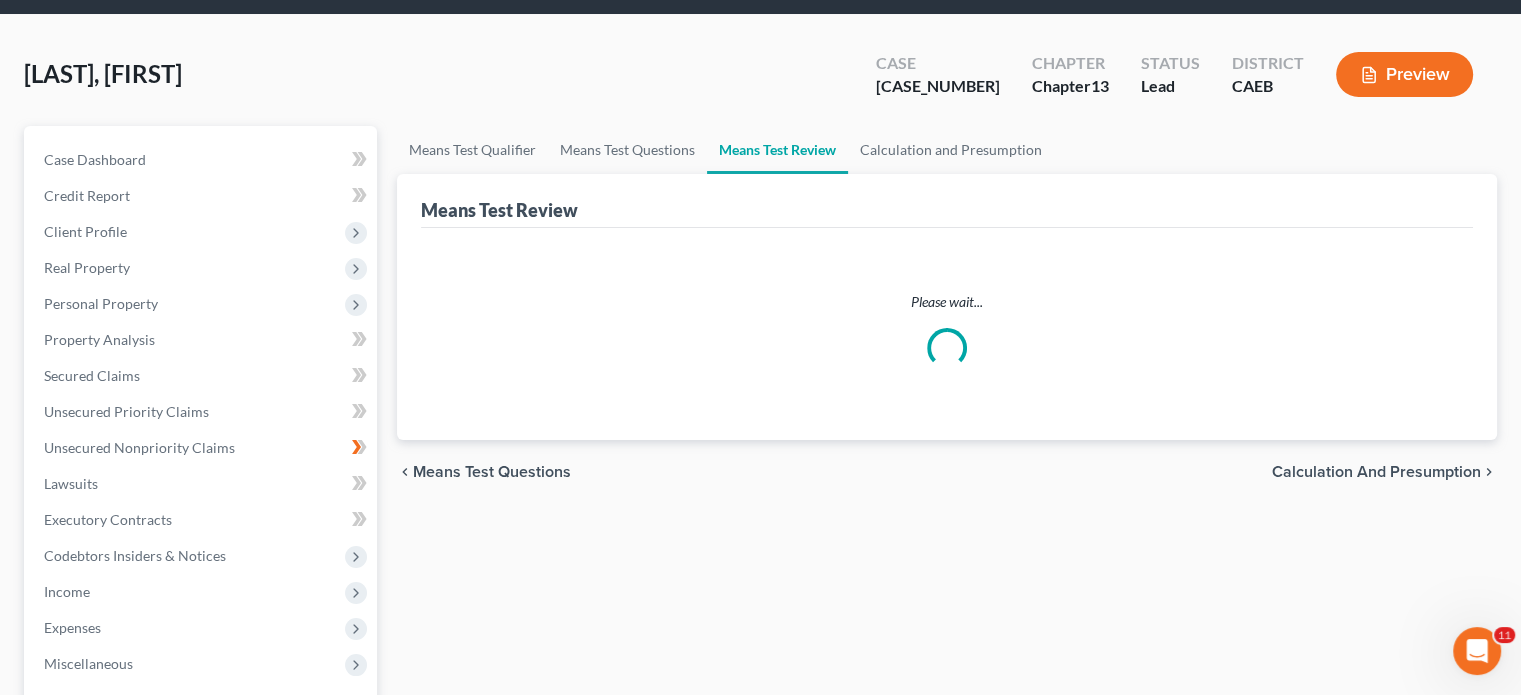 scroll, scrollTop: 0, scrollLeft: 0, axis: both 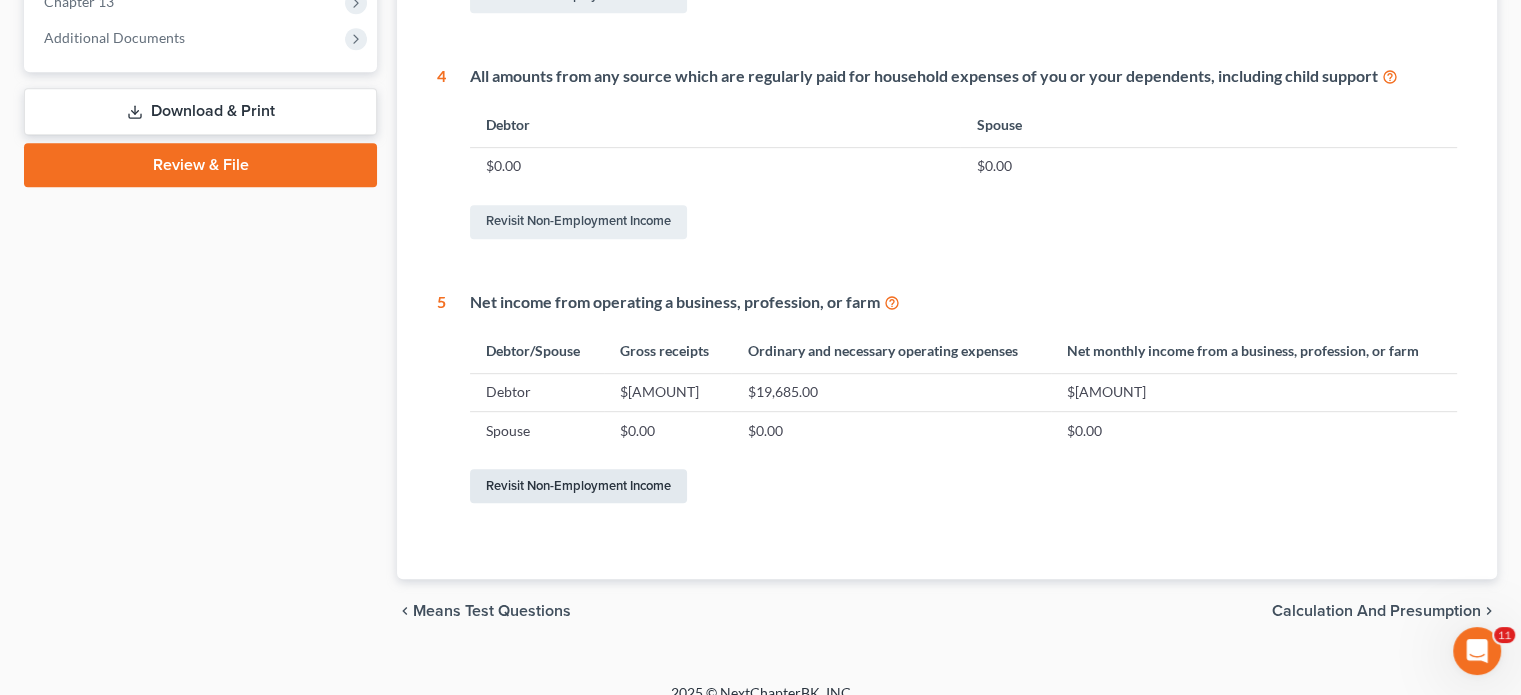 click on "Revisit Non-Employment Income" at bounding box center [578, 486] 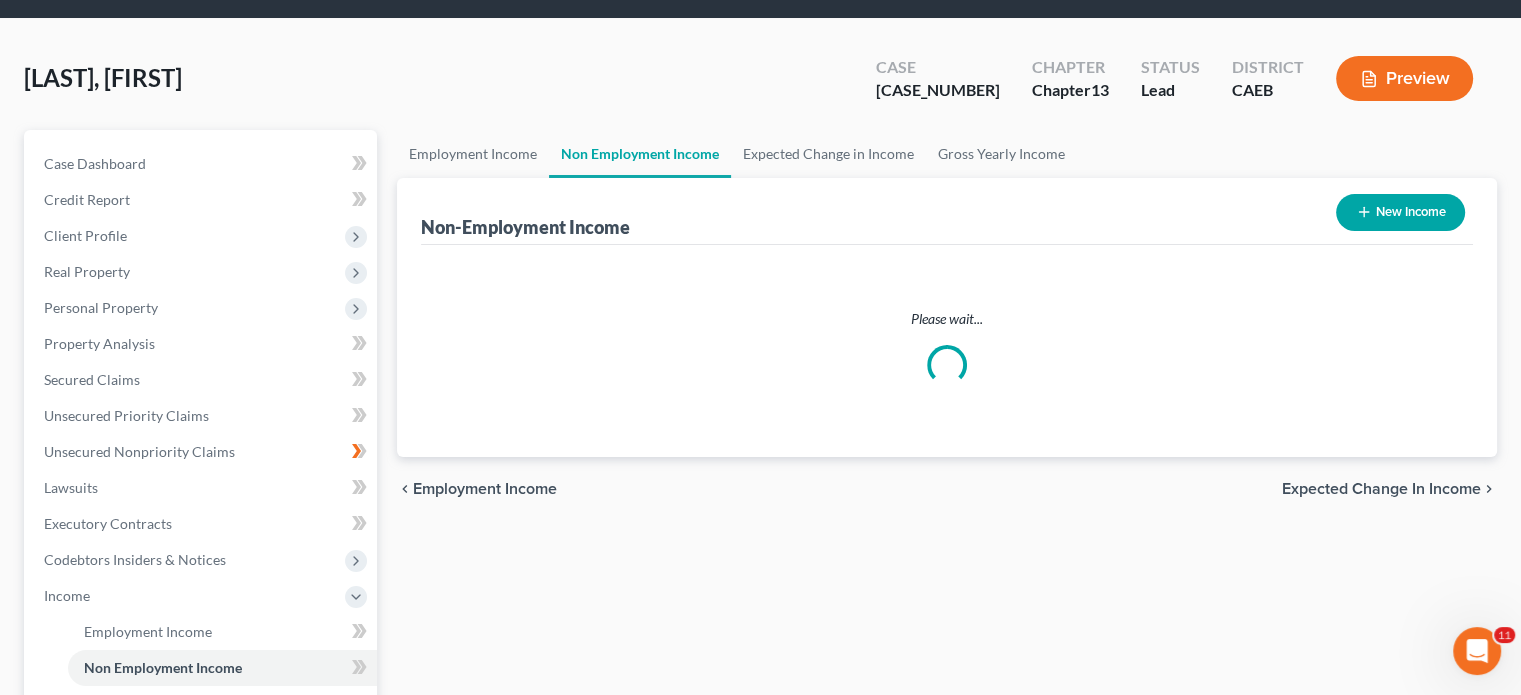scroll, scrollTop: 0, scrollLeft: 0, axis: both 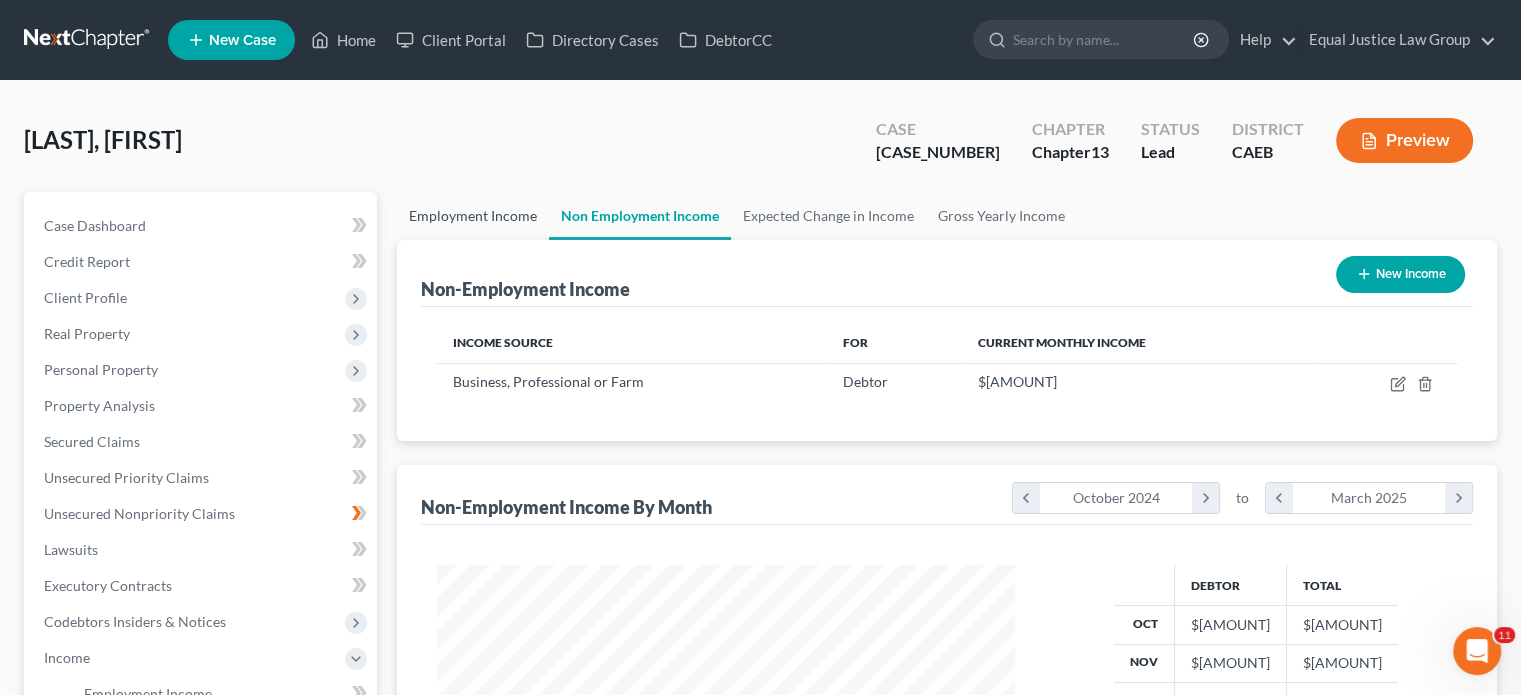 click on "Employment Income" at bounding box center [473, 216] 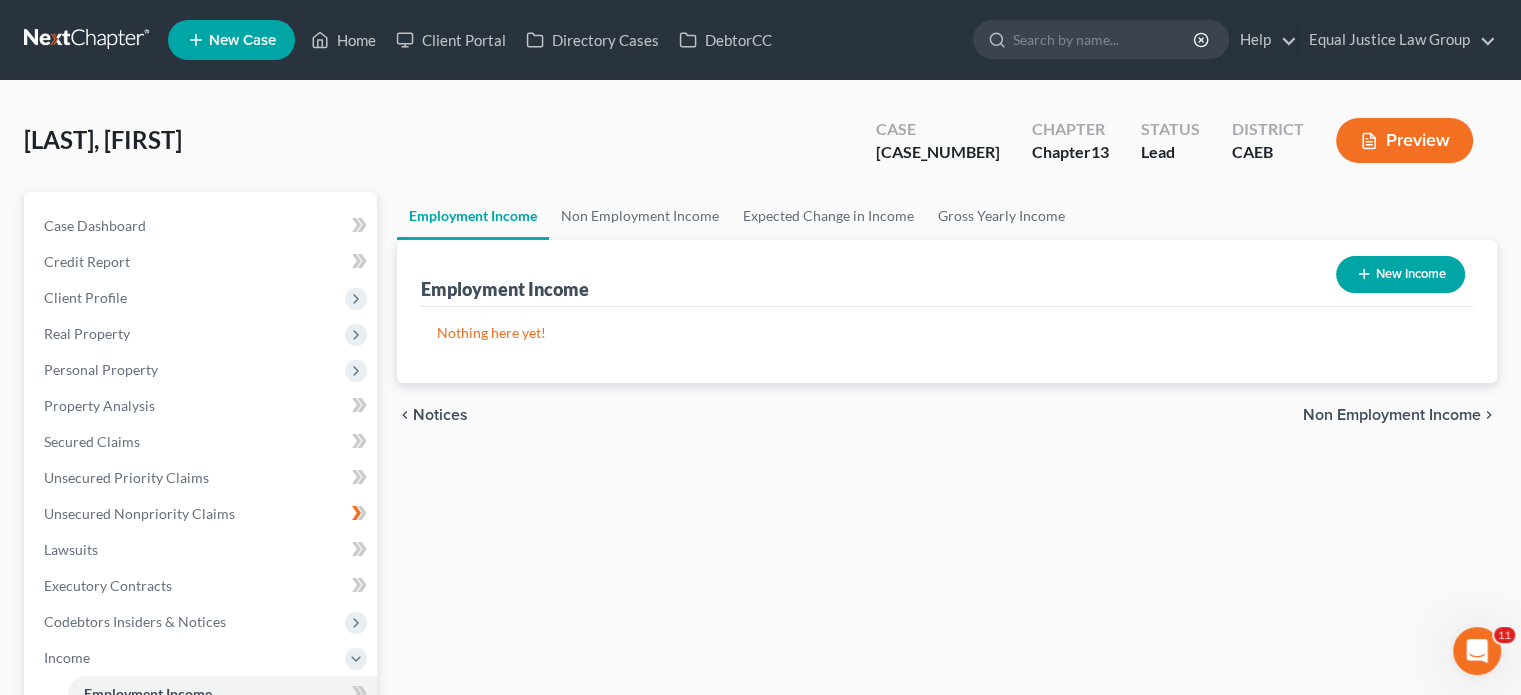 click on "Preview" at bounding box center [1404, 140] 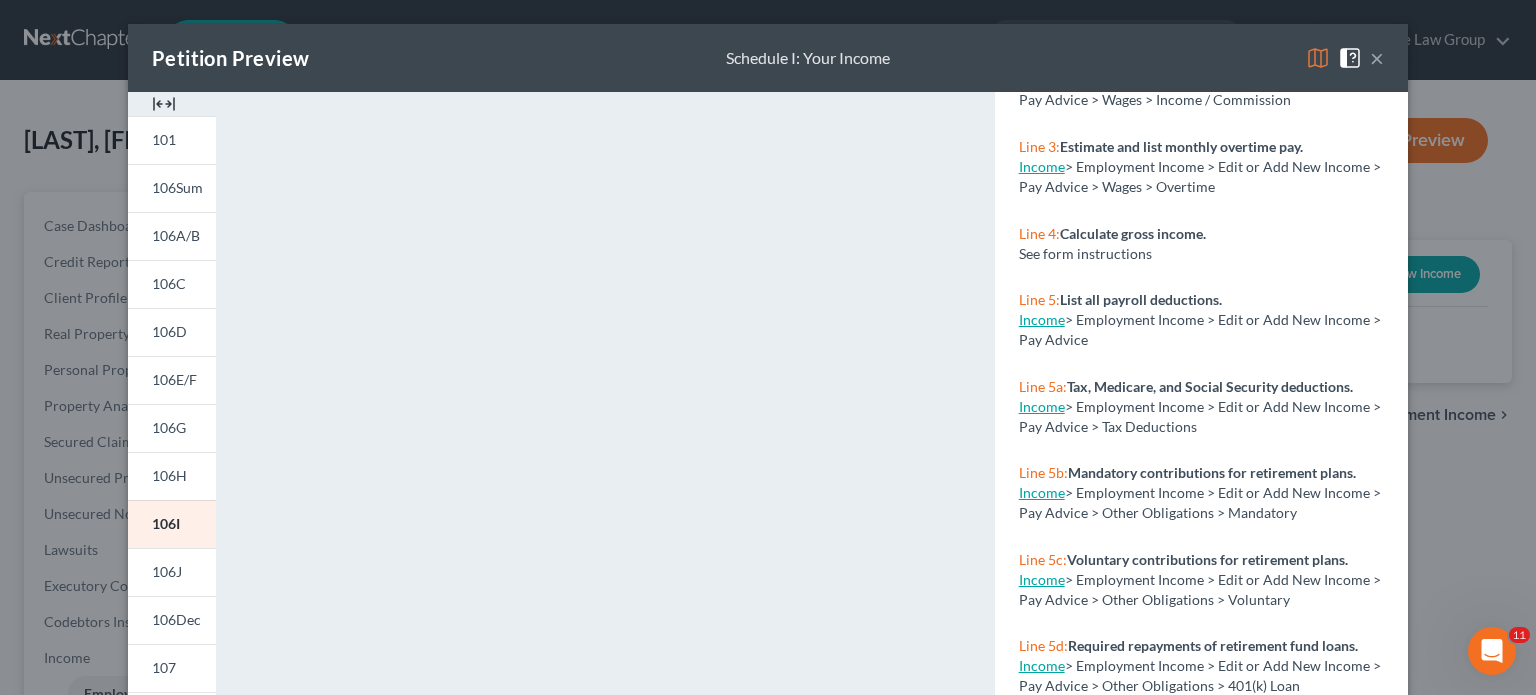 scroll, scrollTop: 326, scrollLeft: 0, axis: vertical 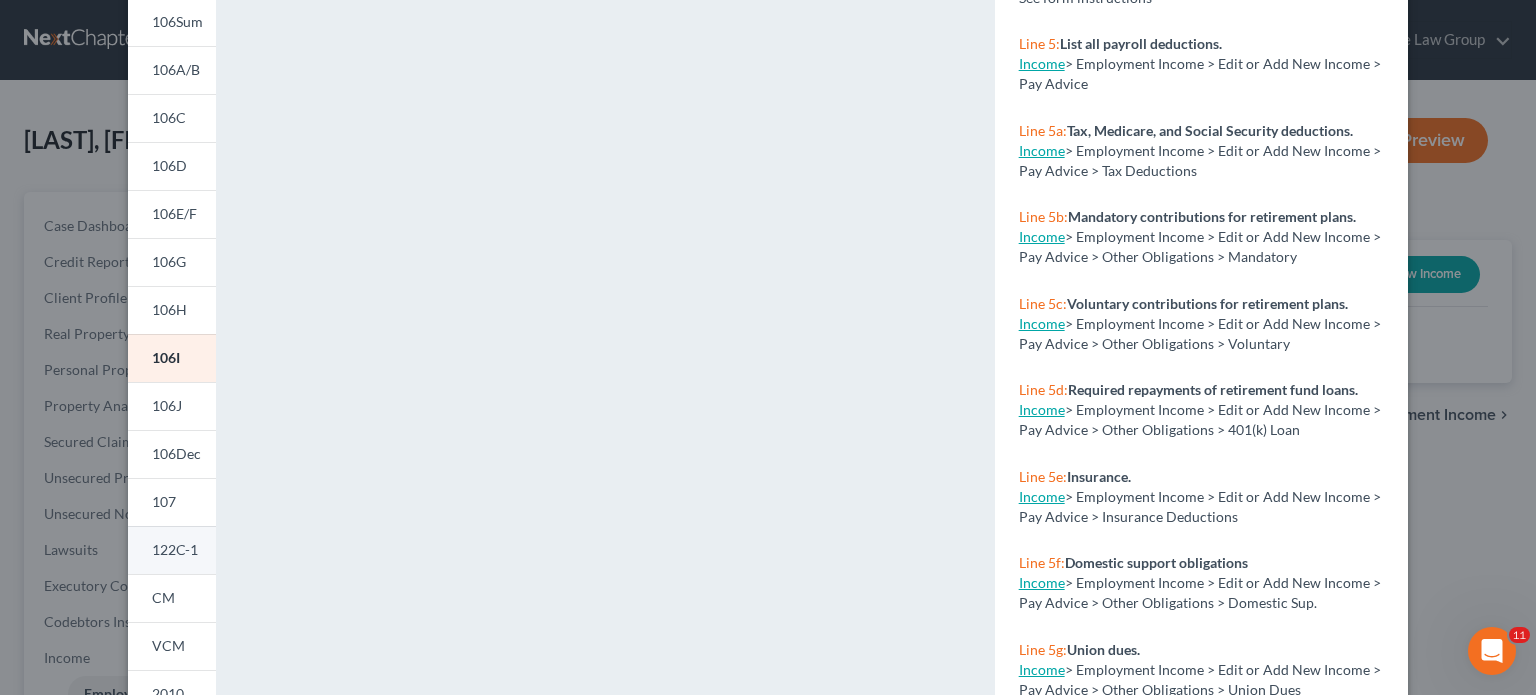 click on "122C-1" at bounding box center (175, 549) 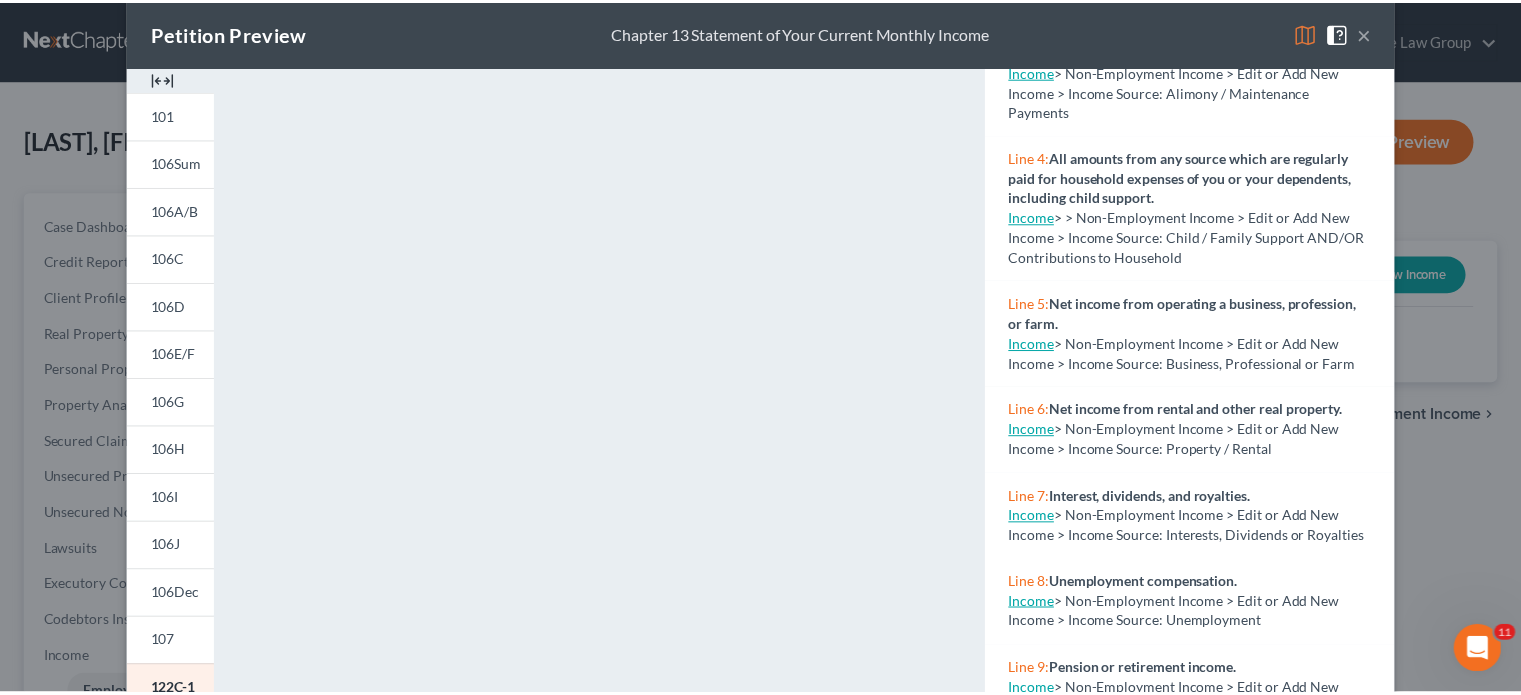 scroll, scrollTop: 0, scrollLeft: 0, axis: both 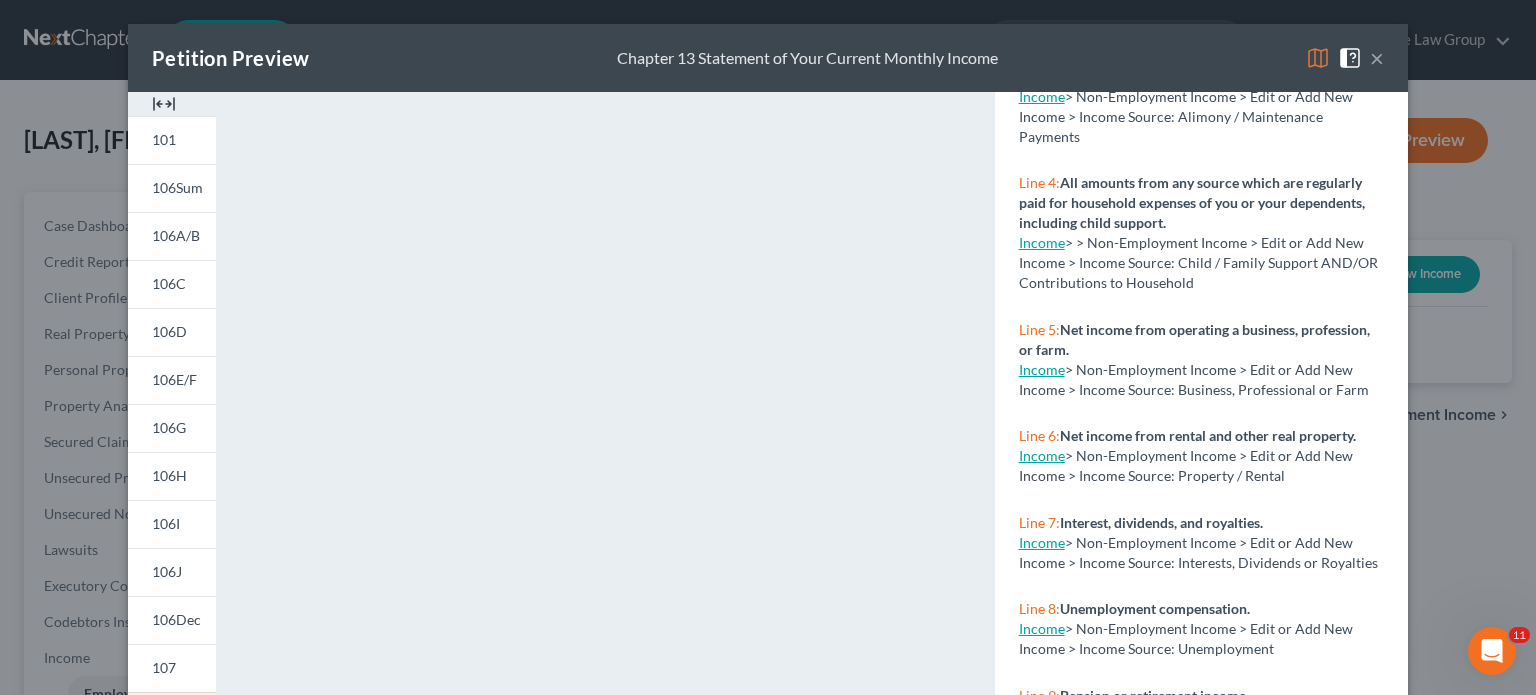 click on "×" at bounding box center (1377, 58) 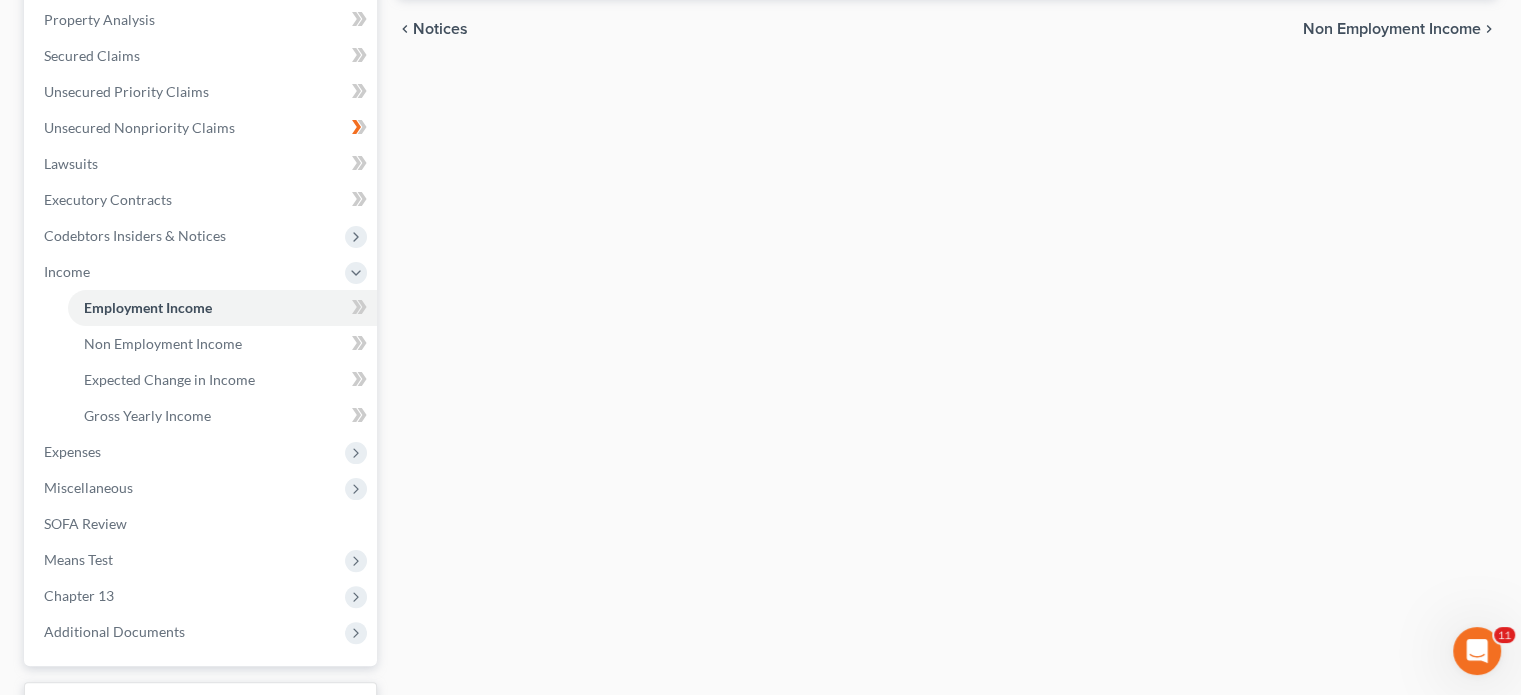 scroll, scrollTop: 389, scrollLeft: 0, axis: vertical 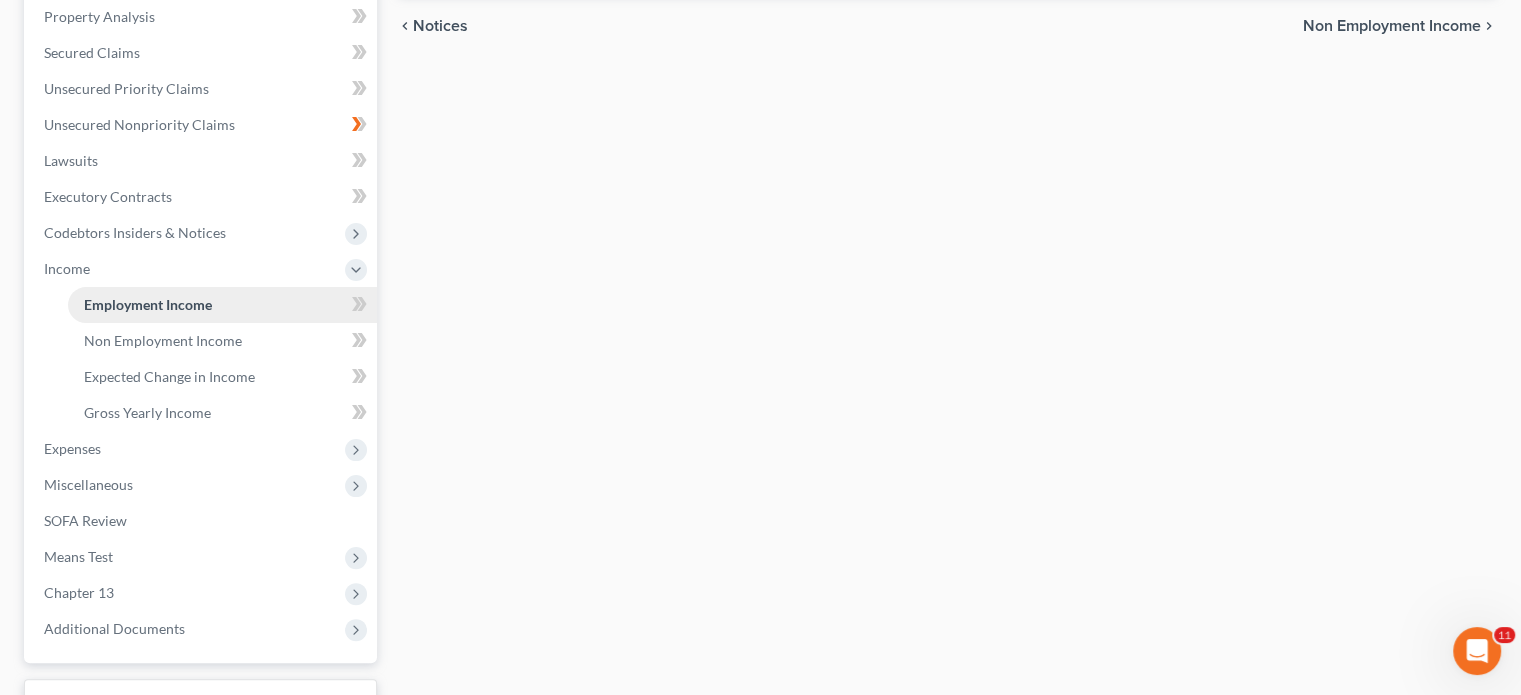 click on "Employment Income" at bounding box center [148, 304] 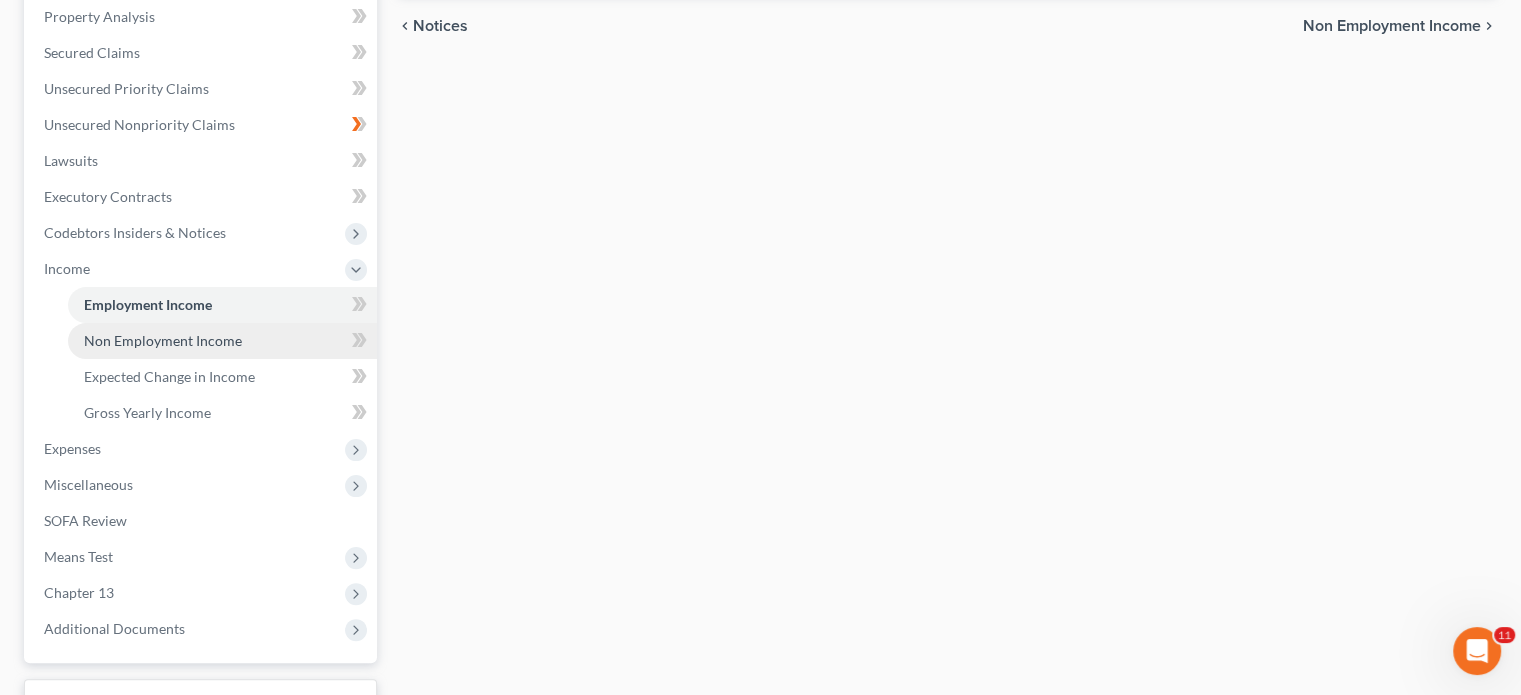 click on "Non Employment Income" at bounding box center [163, 340] 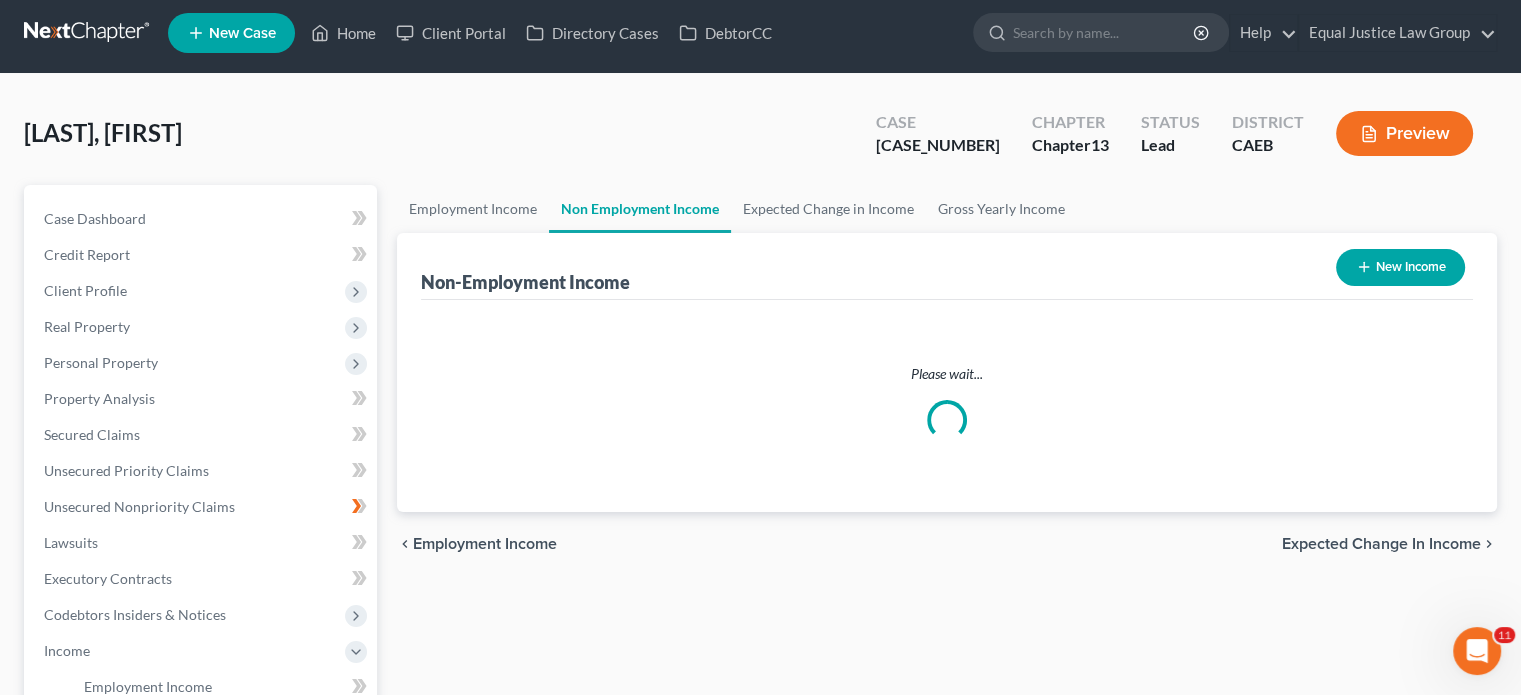 scroll, scrollTop: 0, scrollLeft: 0, axis: both 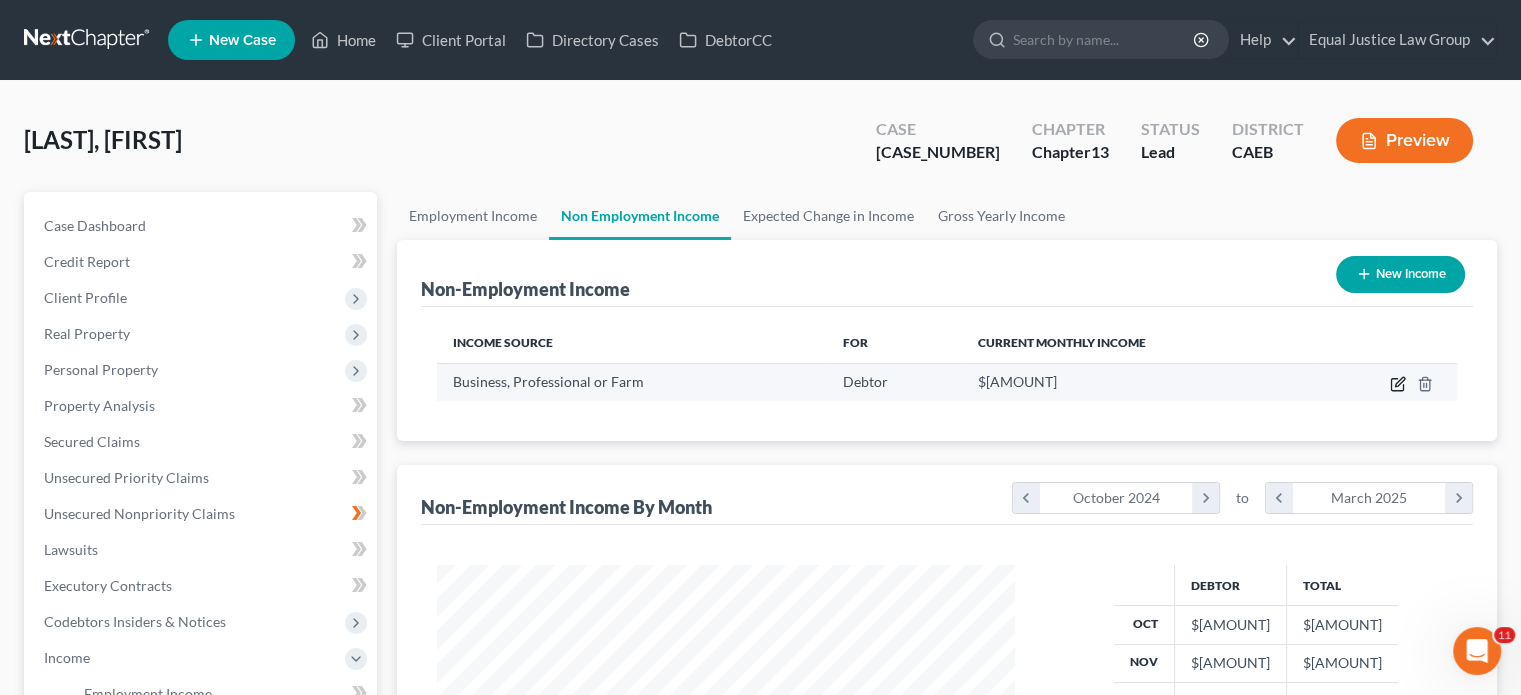 click 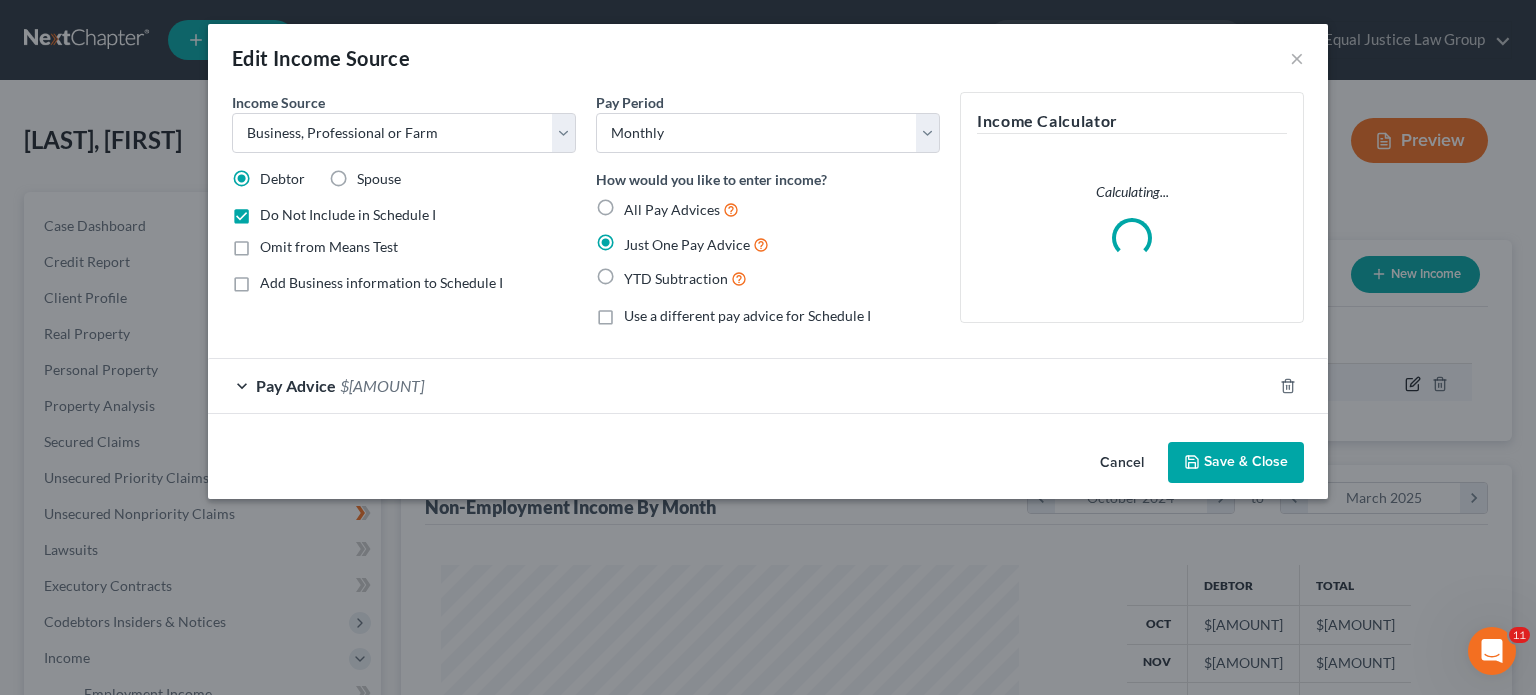 scroll, scrollTop: 999643, scrollLeft: 999375, axis: both 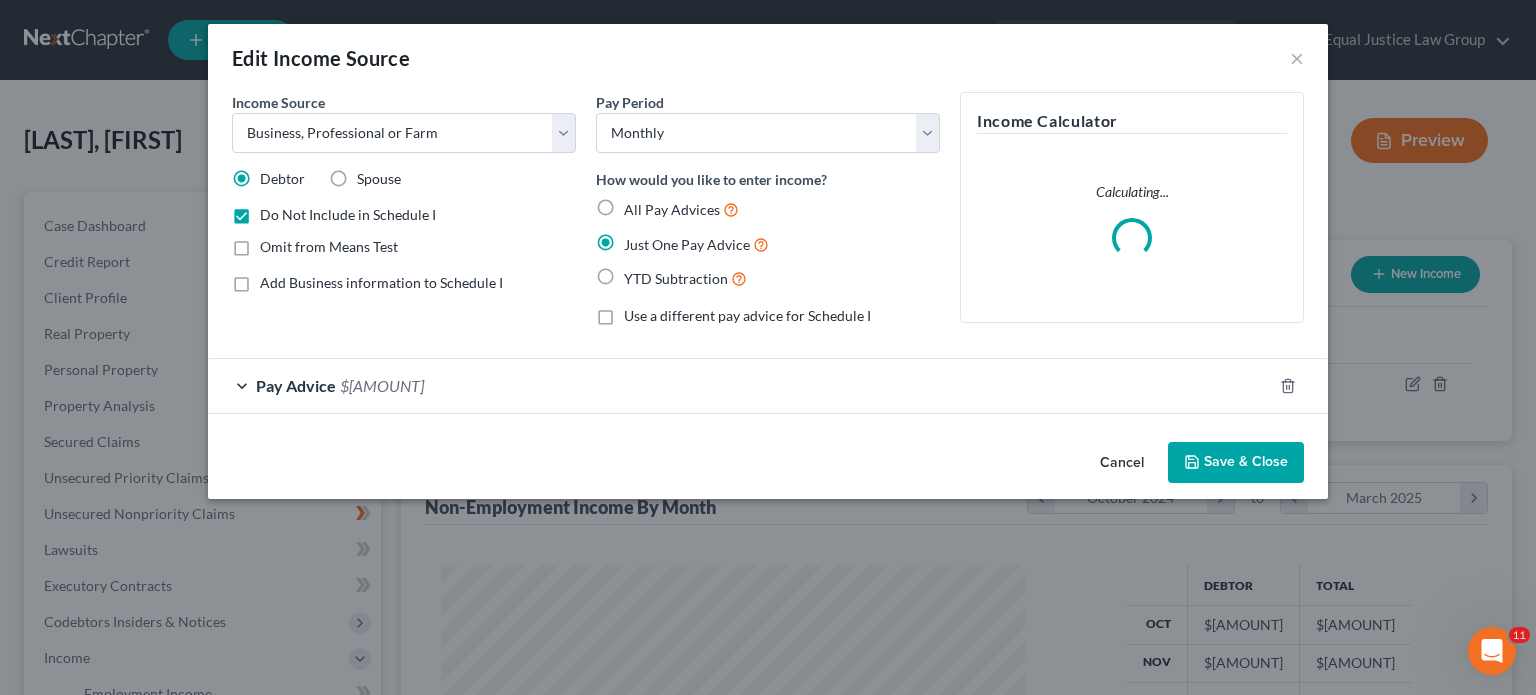 click on "$[AMOUNT]" at bounding box center (382, 385) 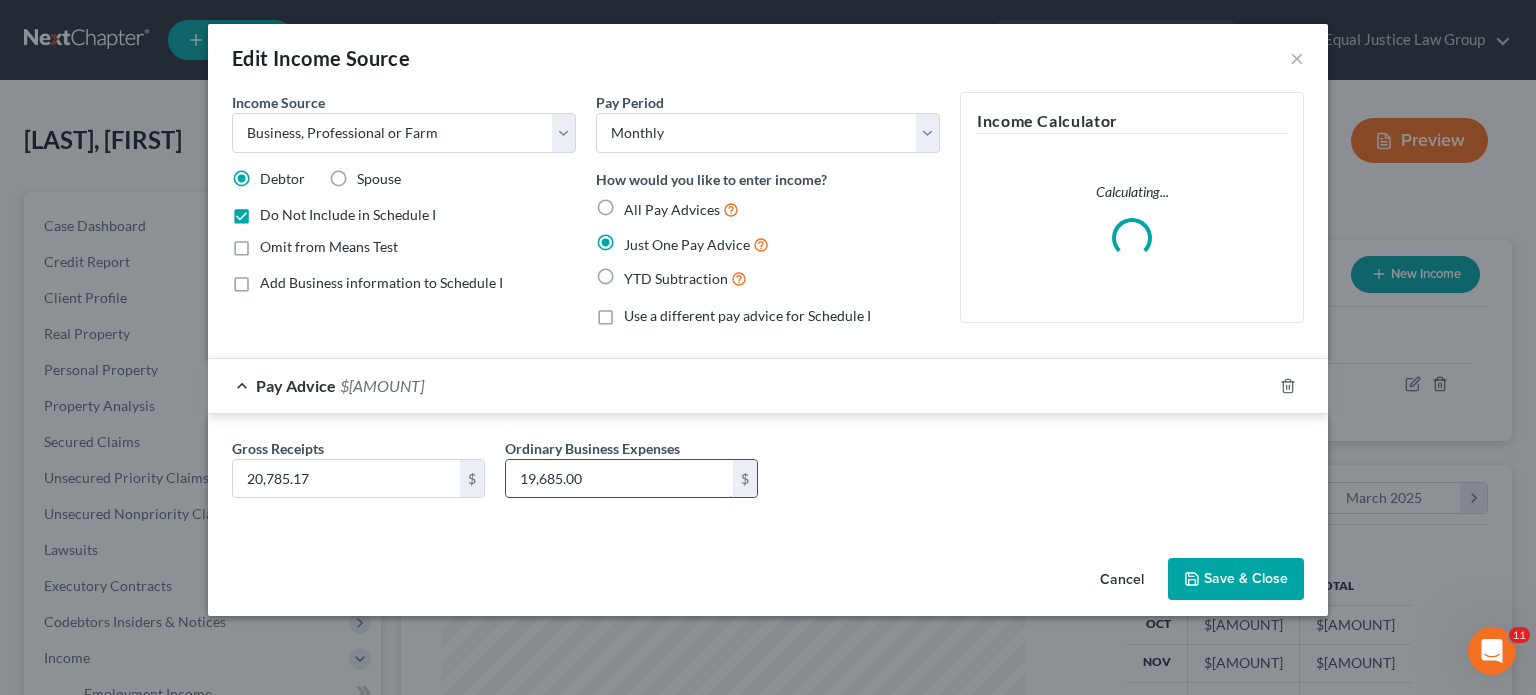 type 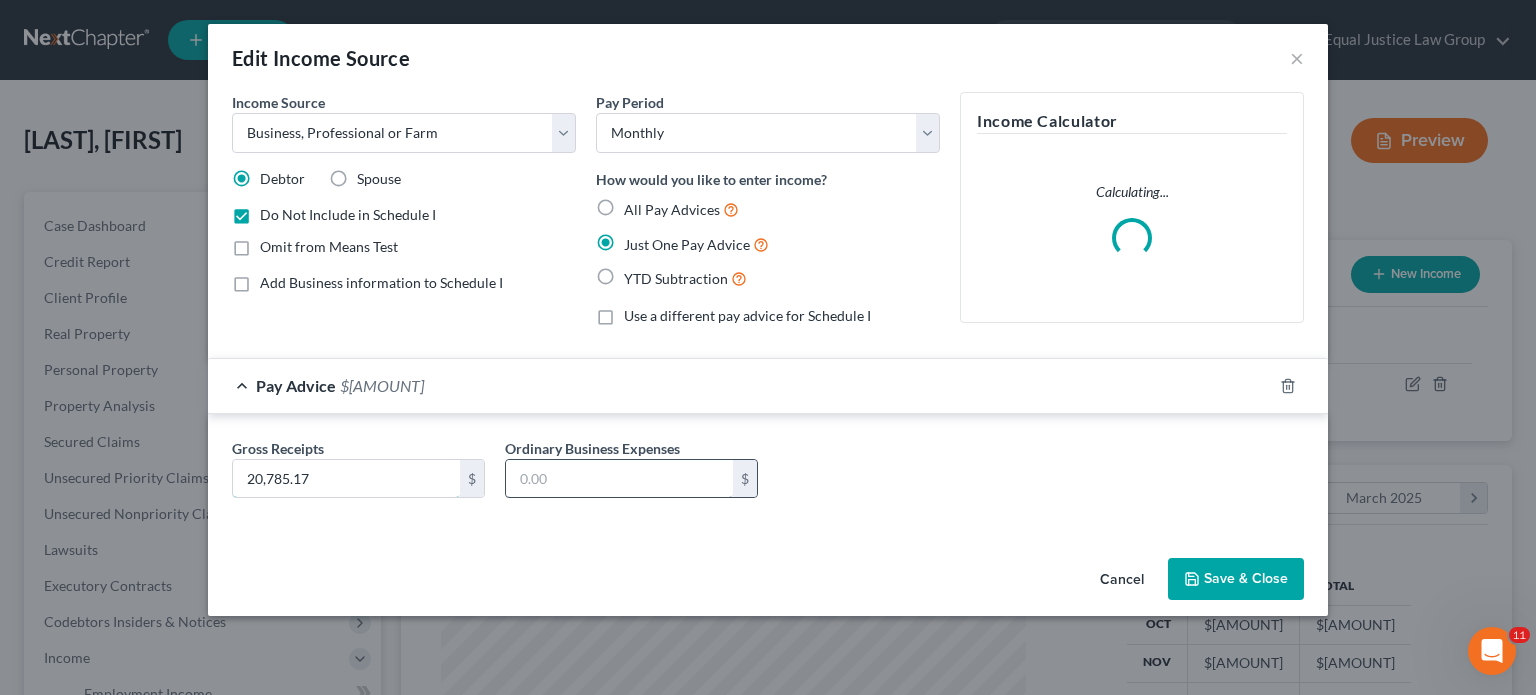 type on "19,685.00" 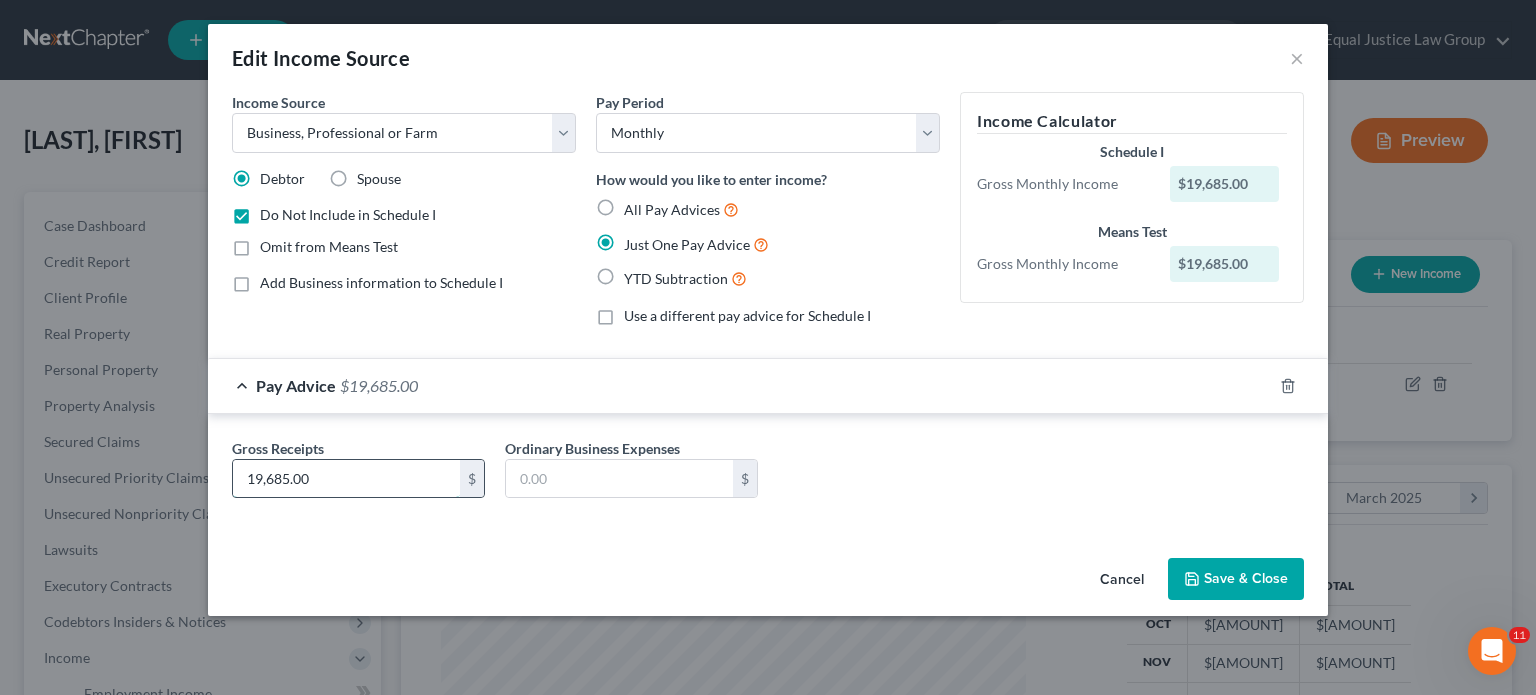 type 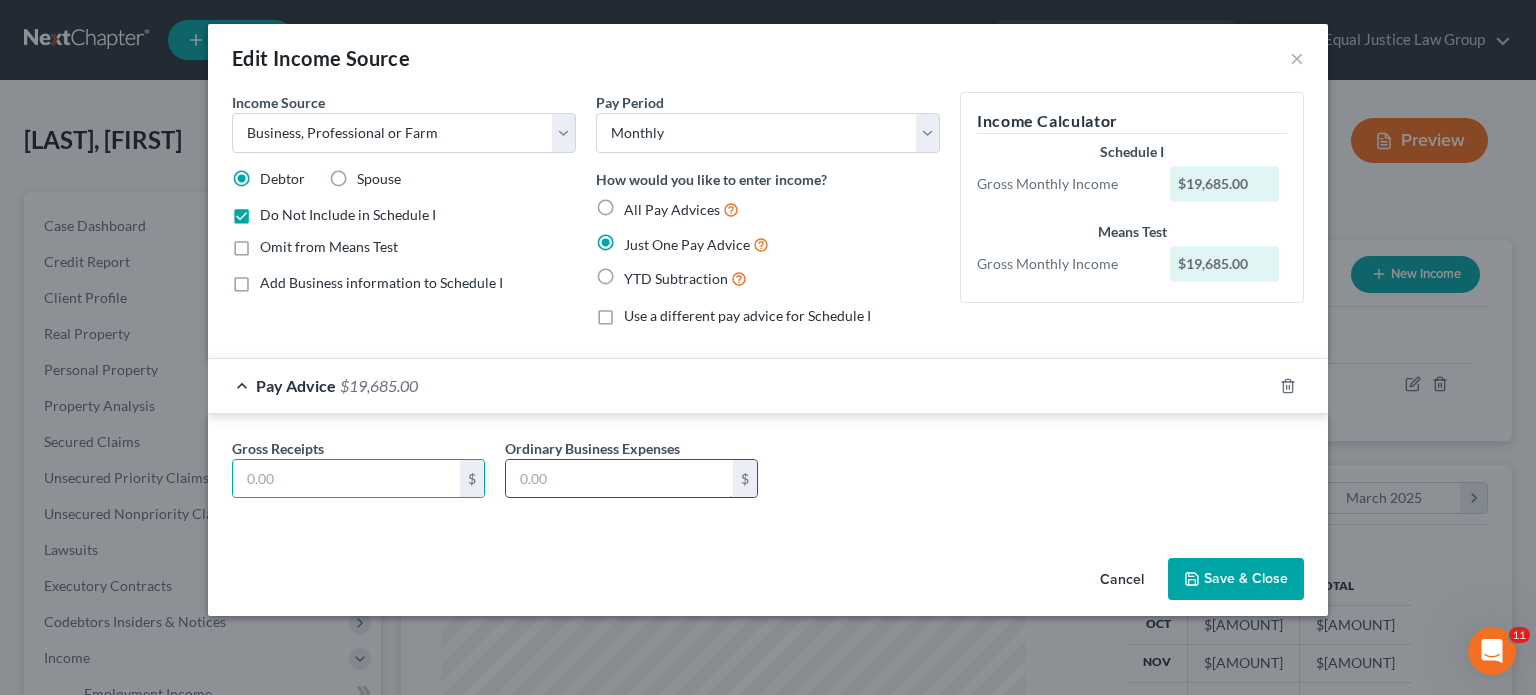 type on "19,685.00" 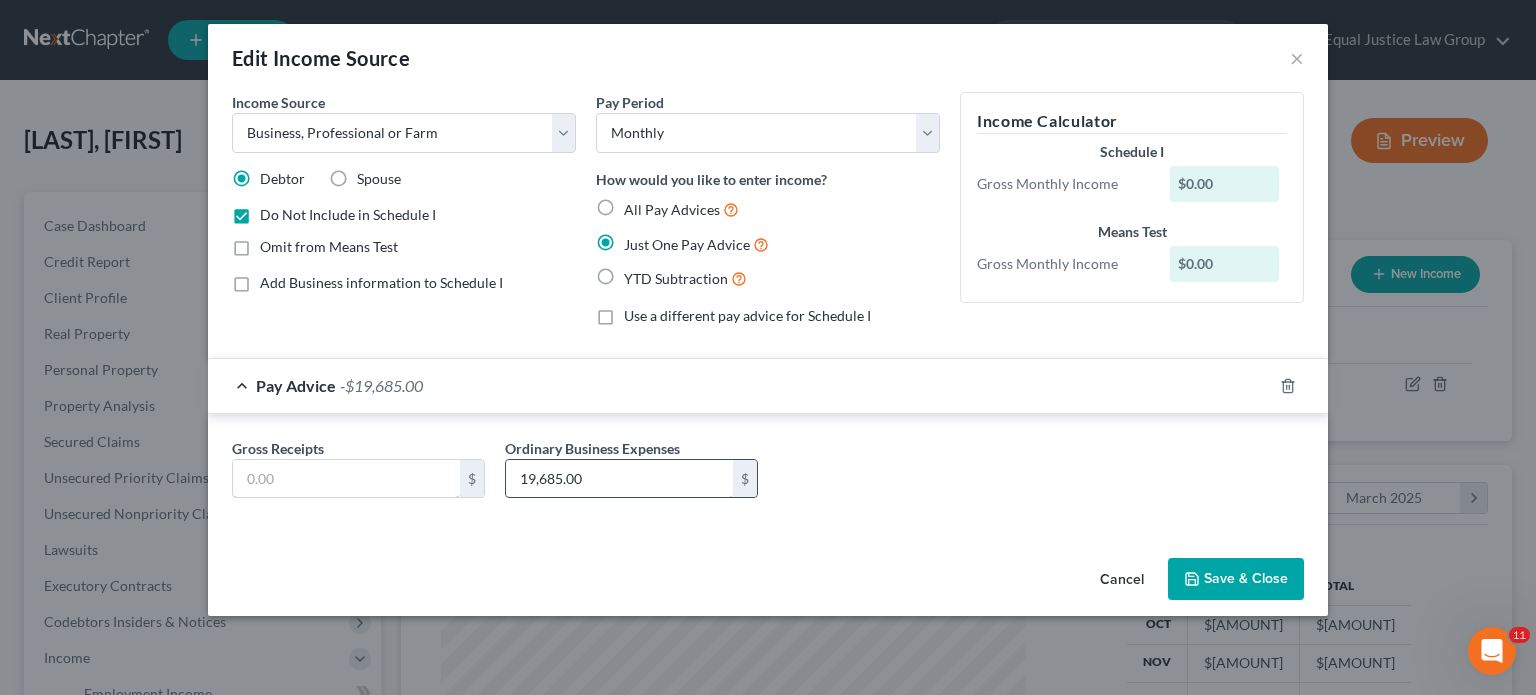 type on "19,685.00" 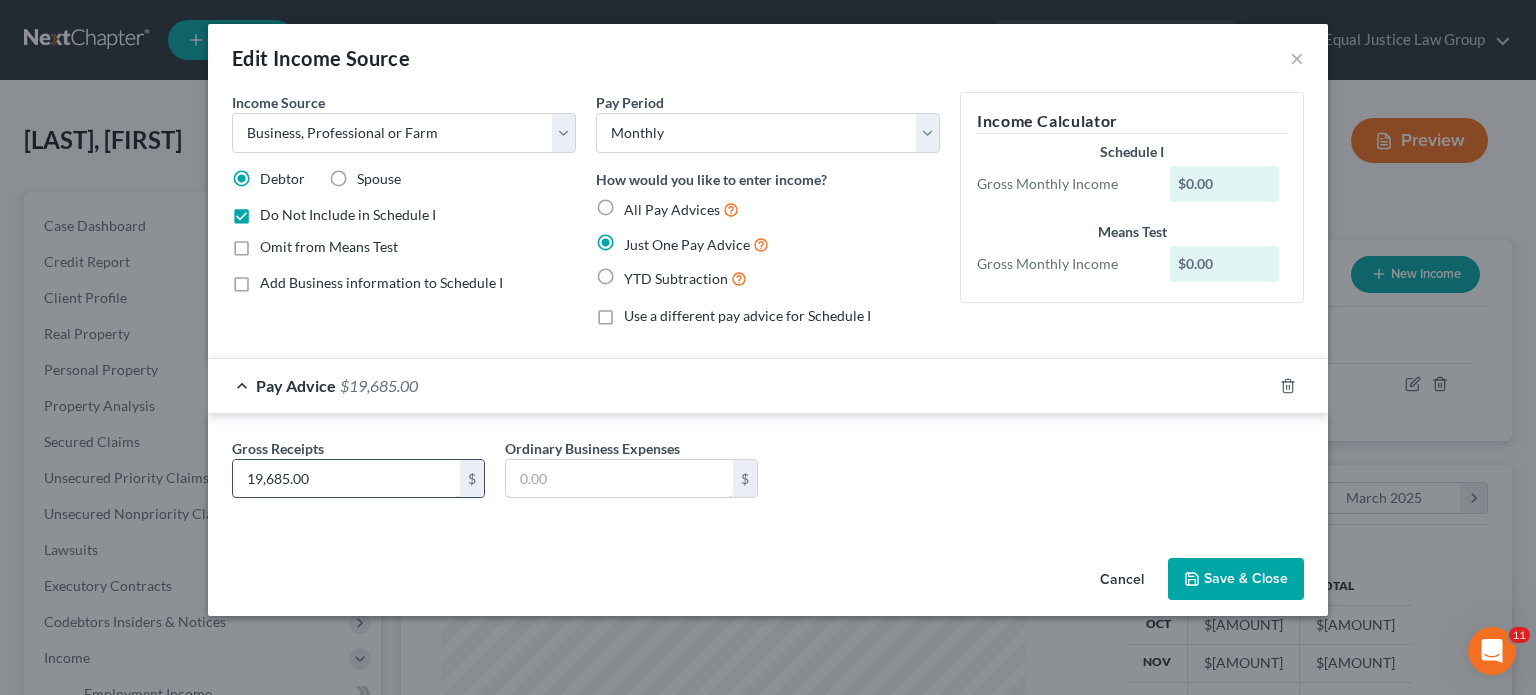 type 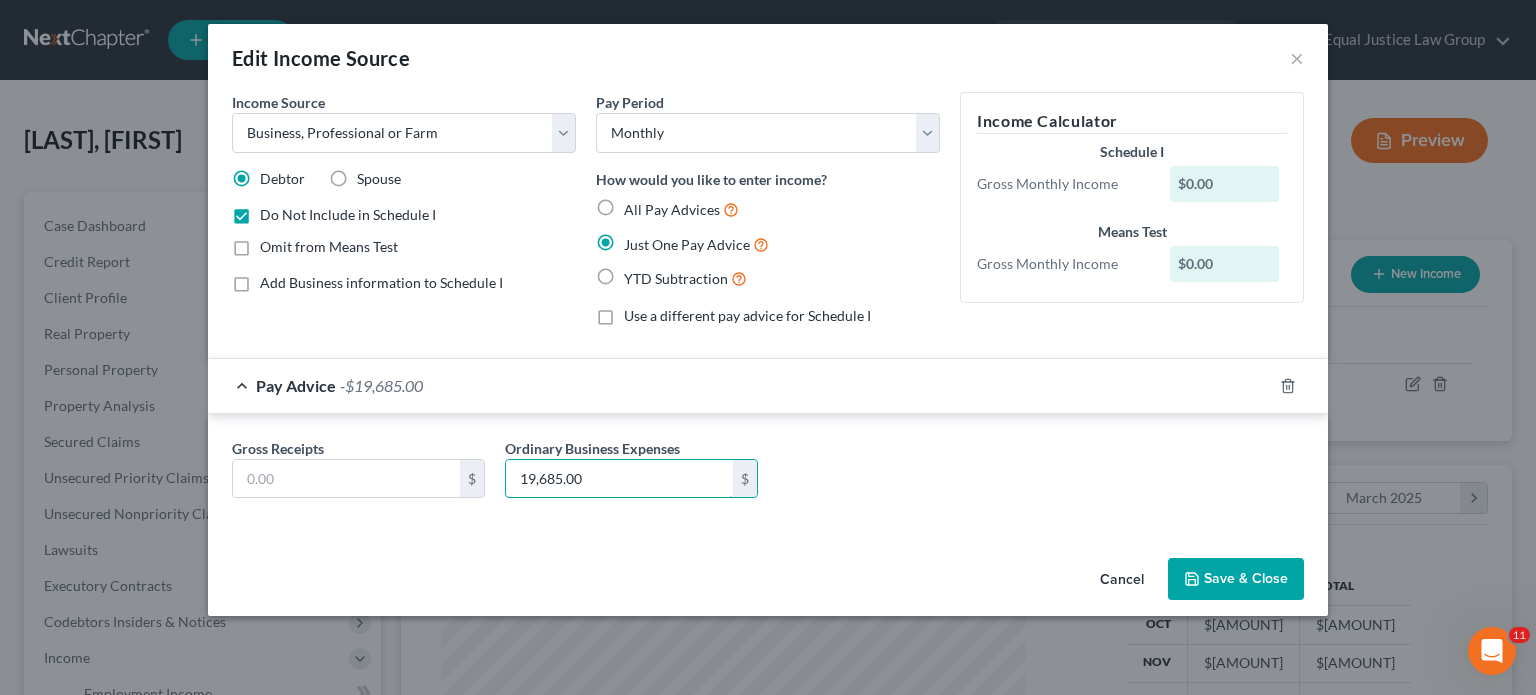 type on "19,685.00" 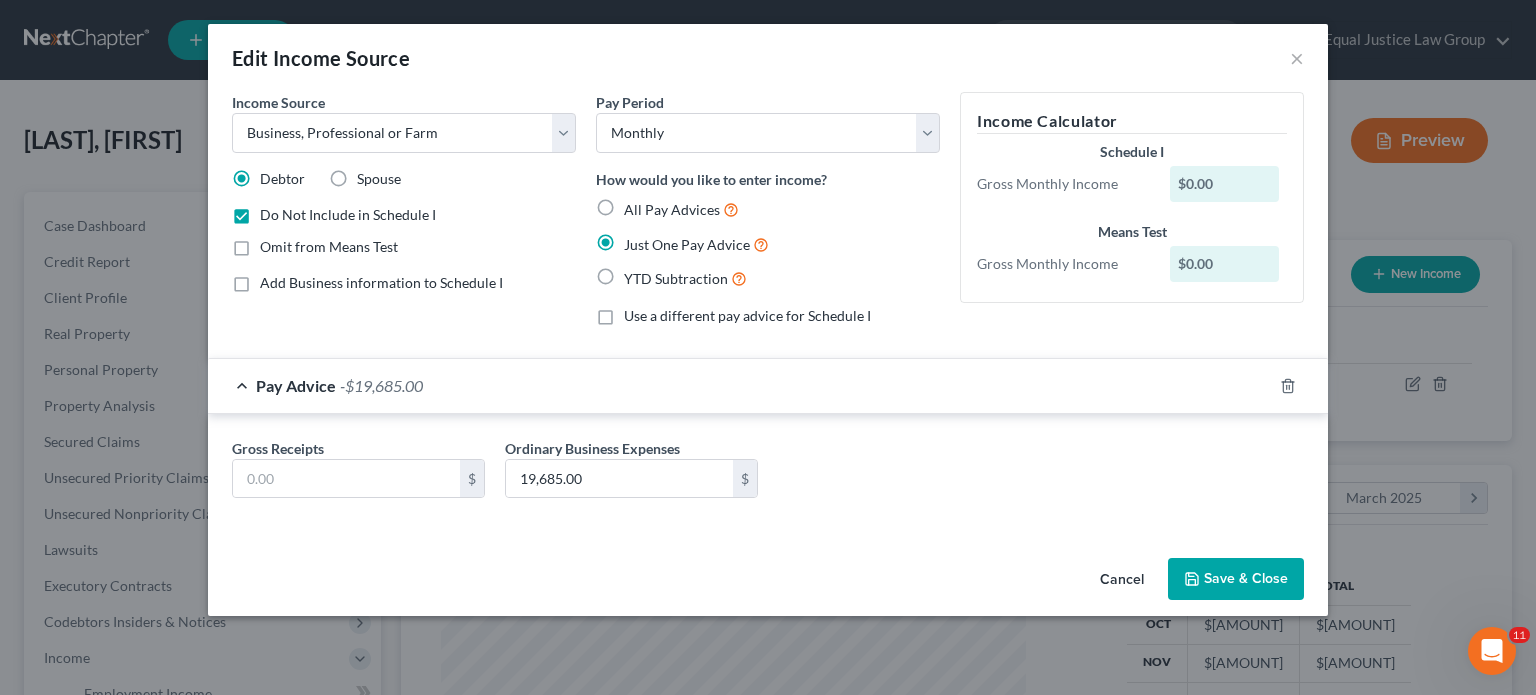 click on "Cancel" at bounding box center [1122, 580] 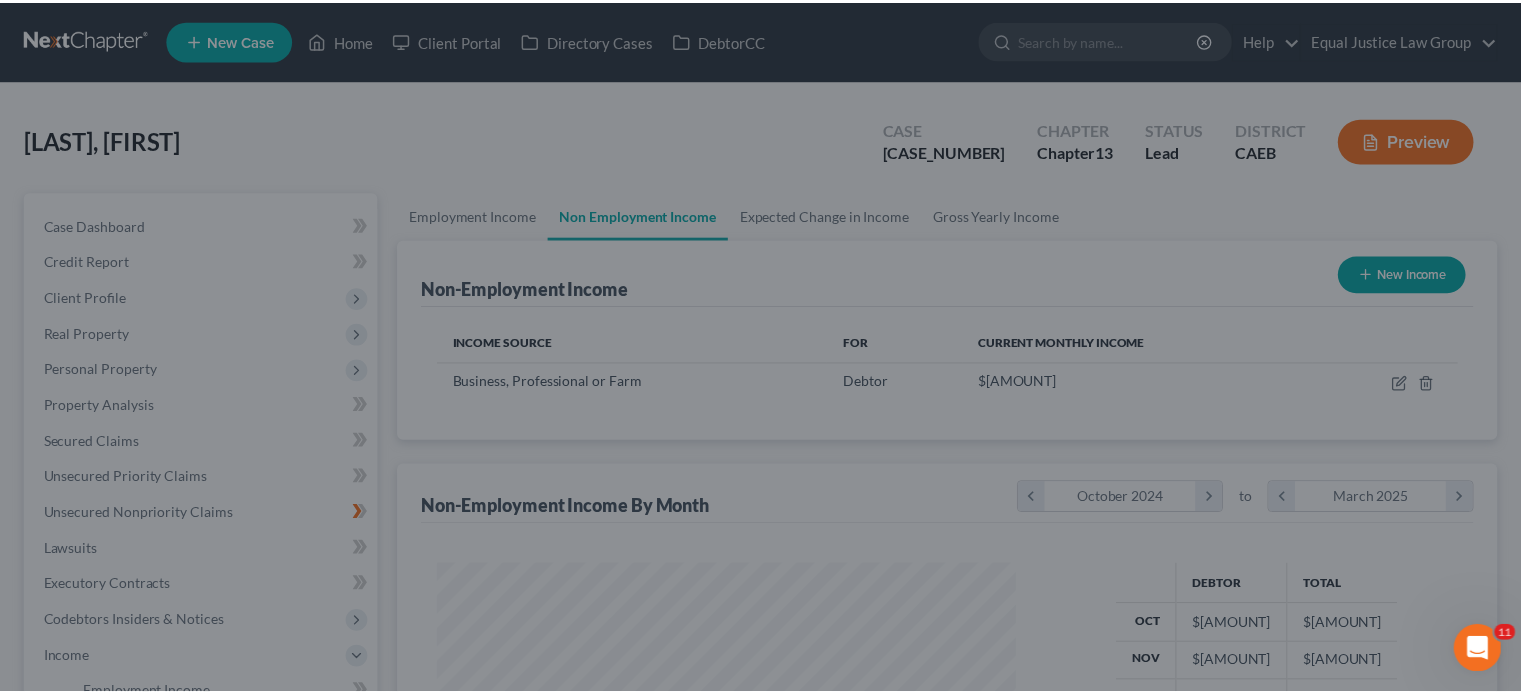 scroll, scrollTop: 356, scrollLeft: 617, axis: both 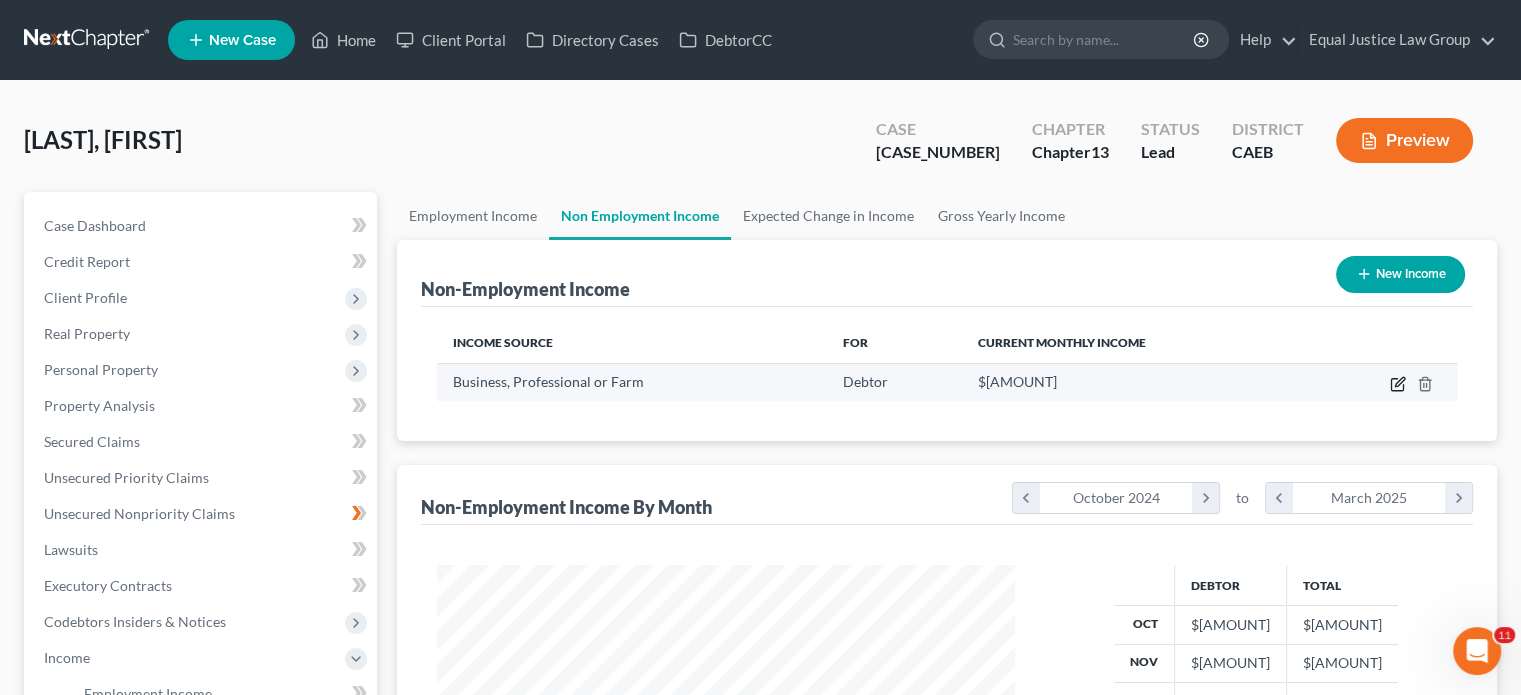 click 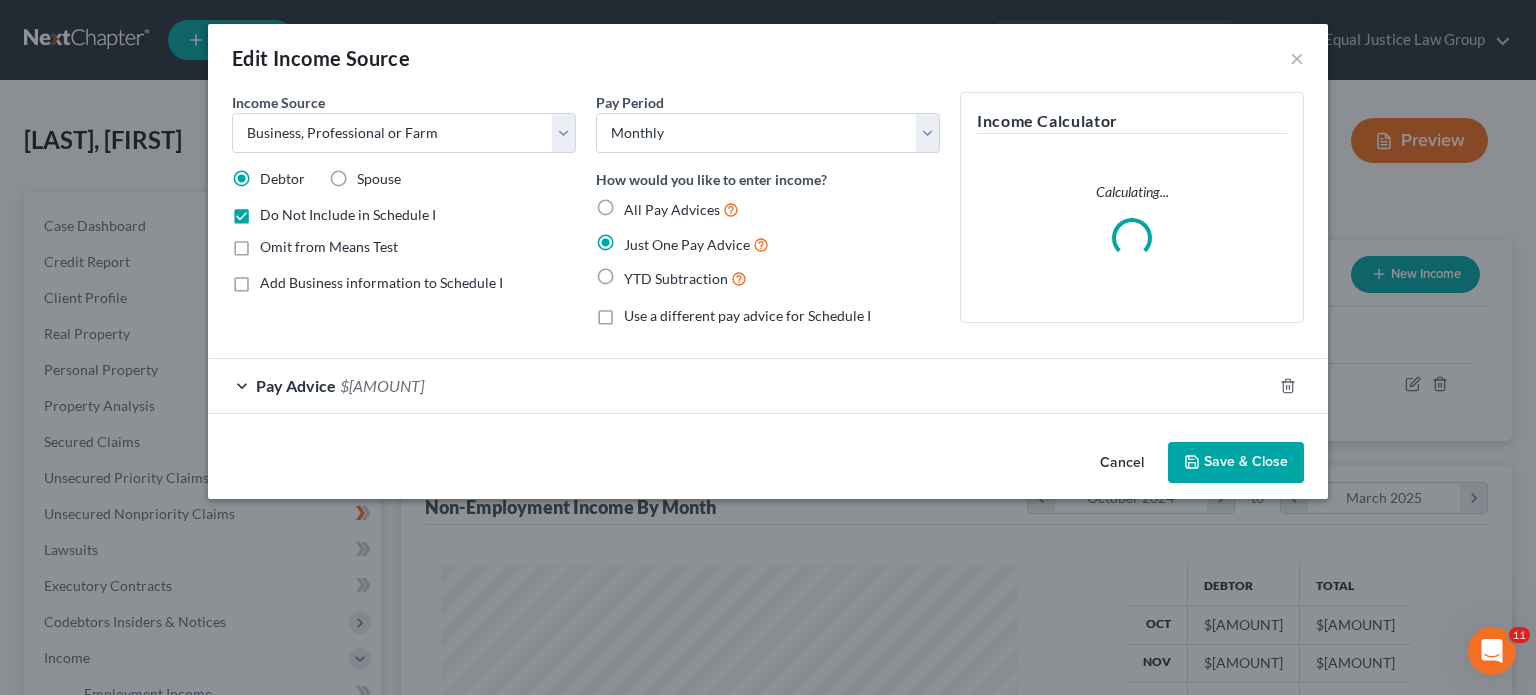 scroll, scrollTop: 999643, scrollLeft: 999375, axis: both 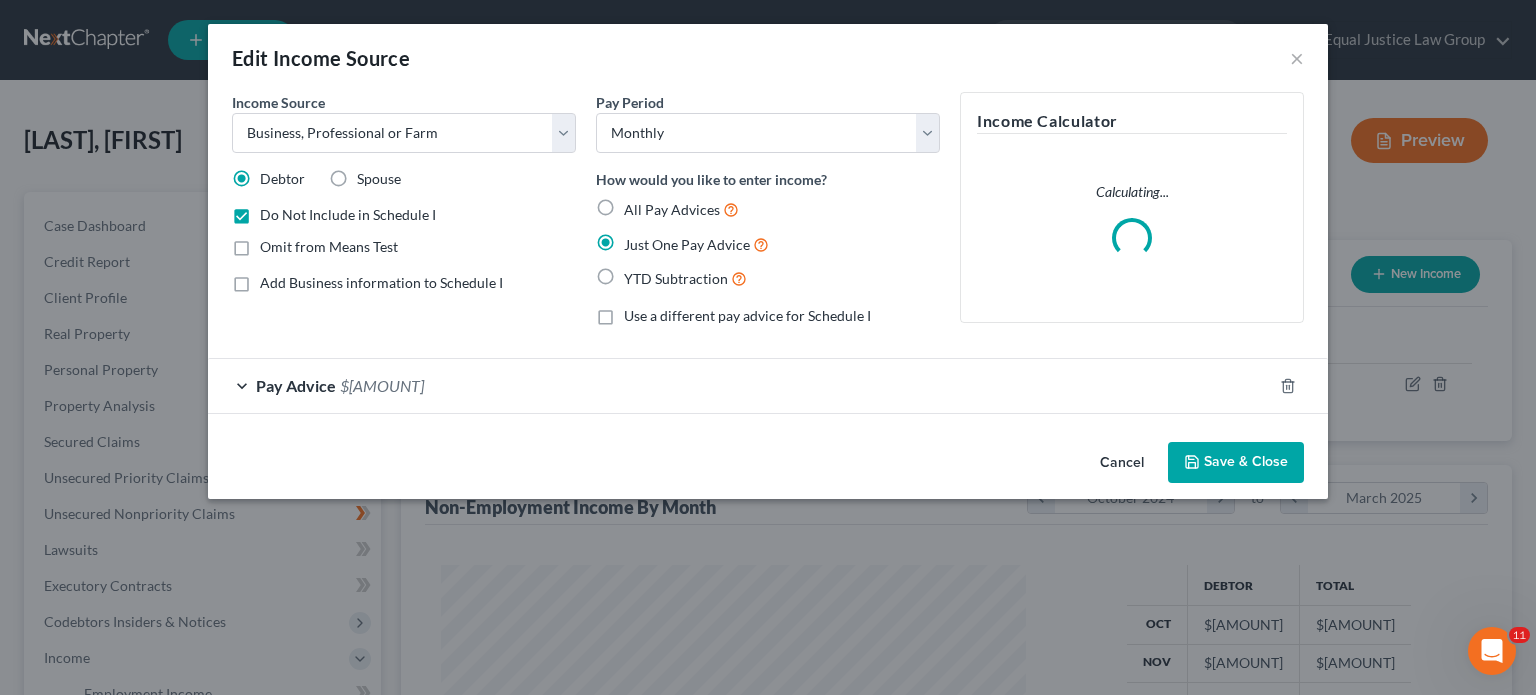 click on "$[AMOUNT]" at bounding box center [382, 385] 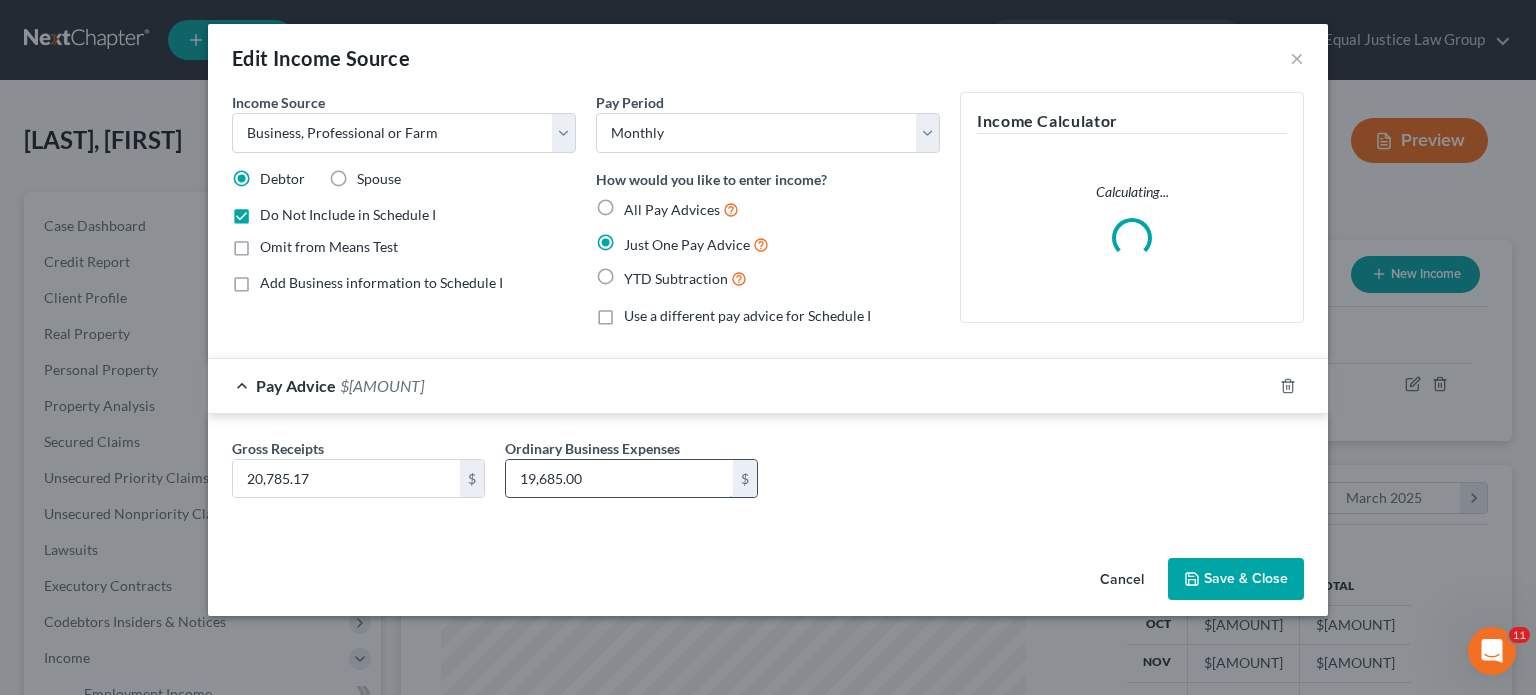 click on "19,685.00" at bounding box center (619, 479) 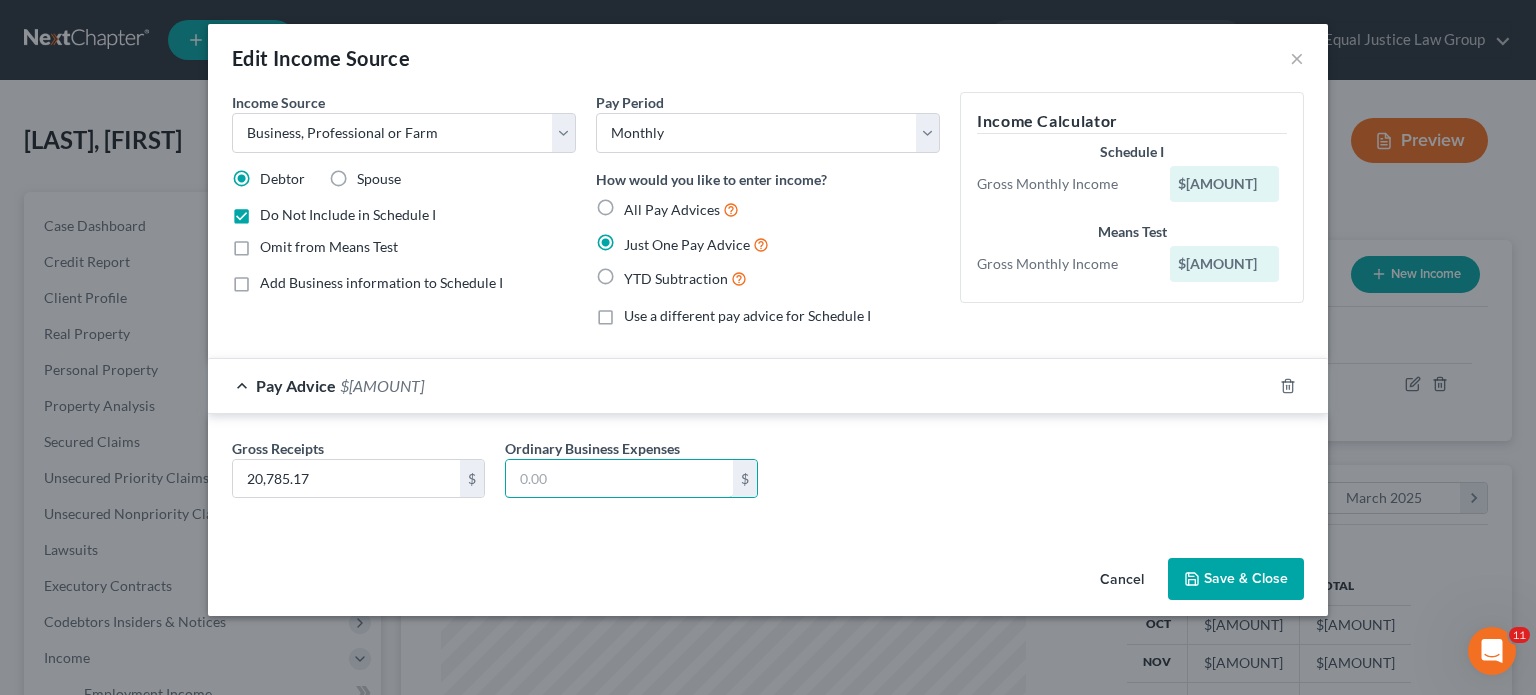 type 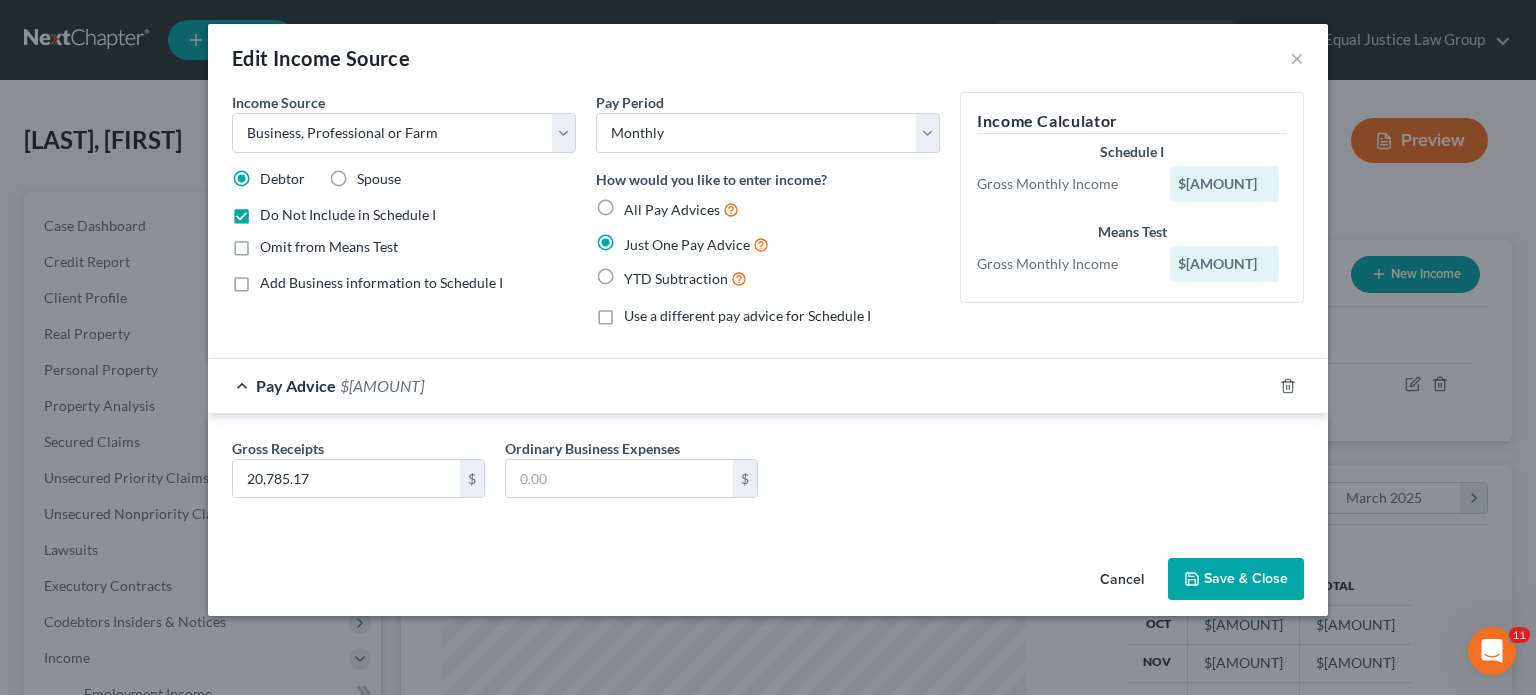 click on "Save & Close" at bounding box center (1236, 579) 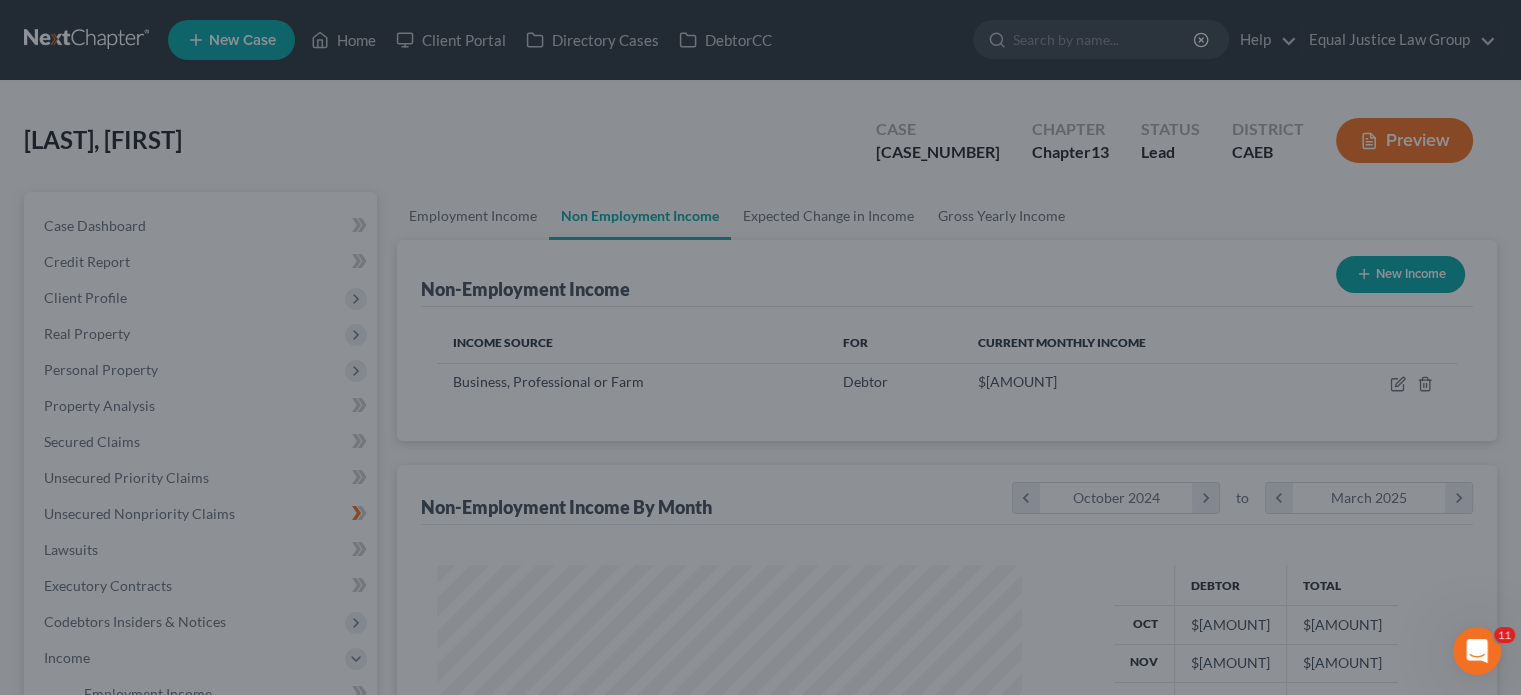 scroll, scrollTop: 356, scrollLeft: 617, axis: both 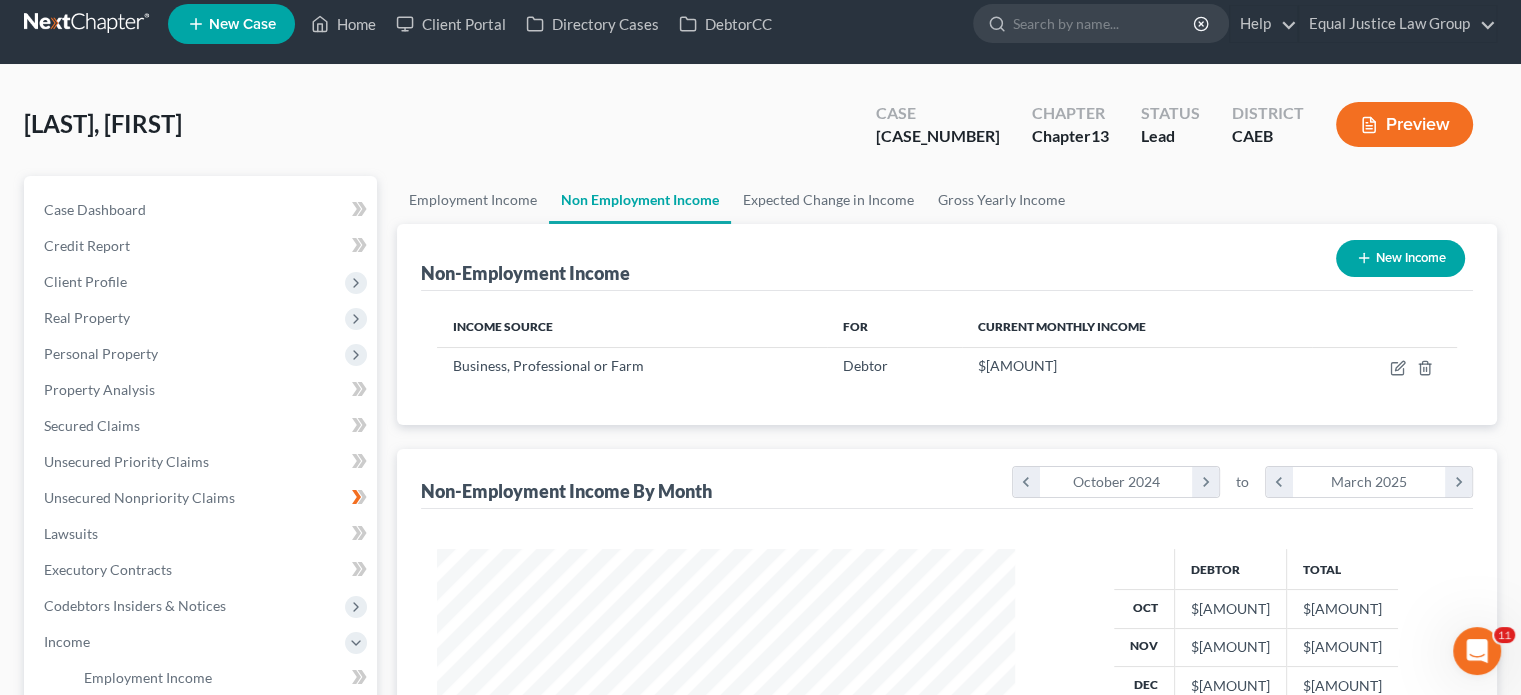 click on "Preview" at bounding box center (1404, 124) 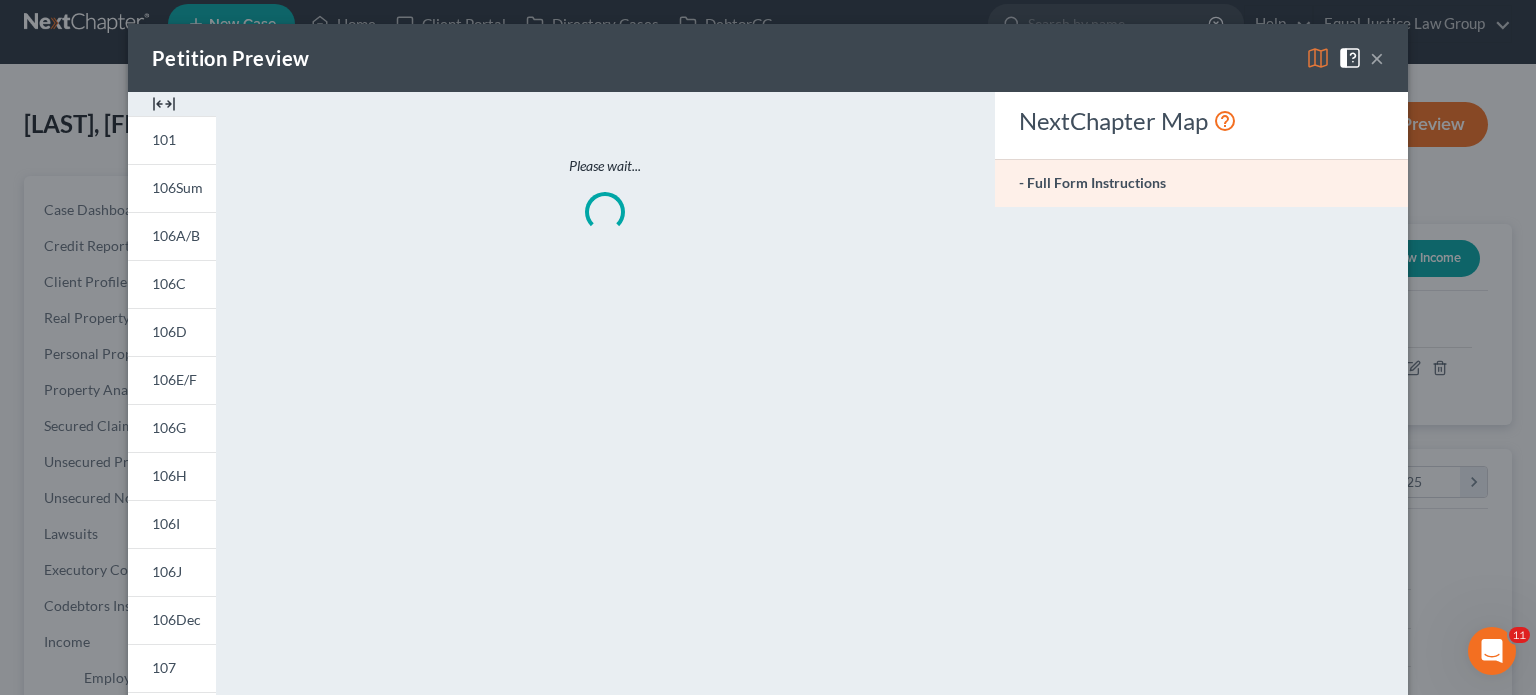 scroll, scrollTop: 999643, scrollLeft: 999375, axis: both 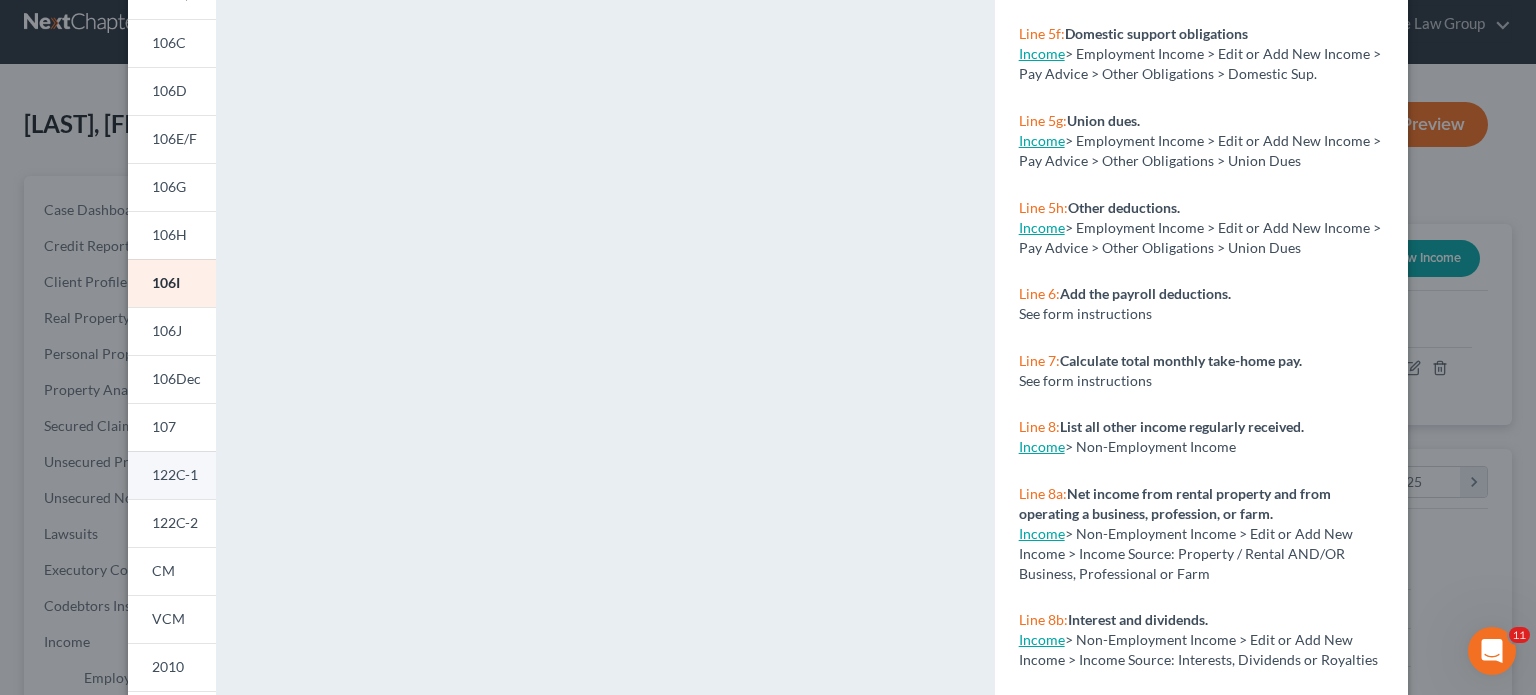 click on "122C-1" at bounding box center [175, 474] 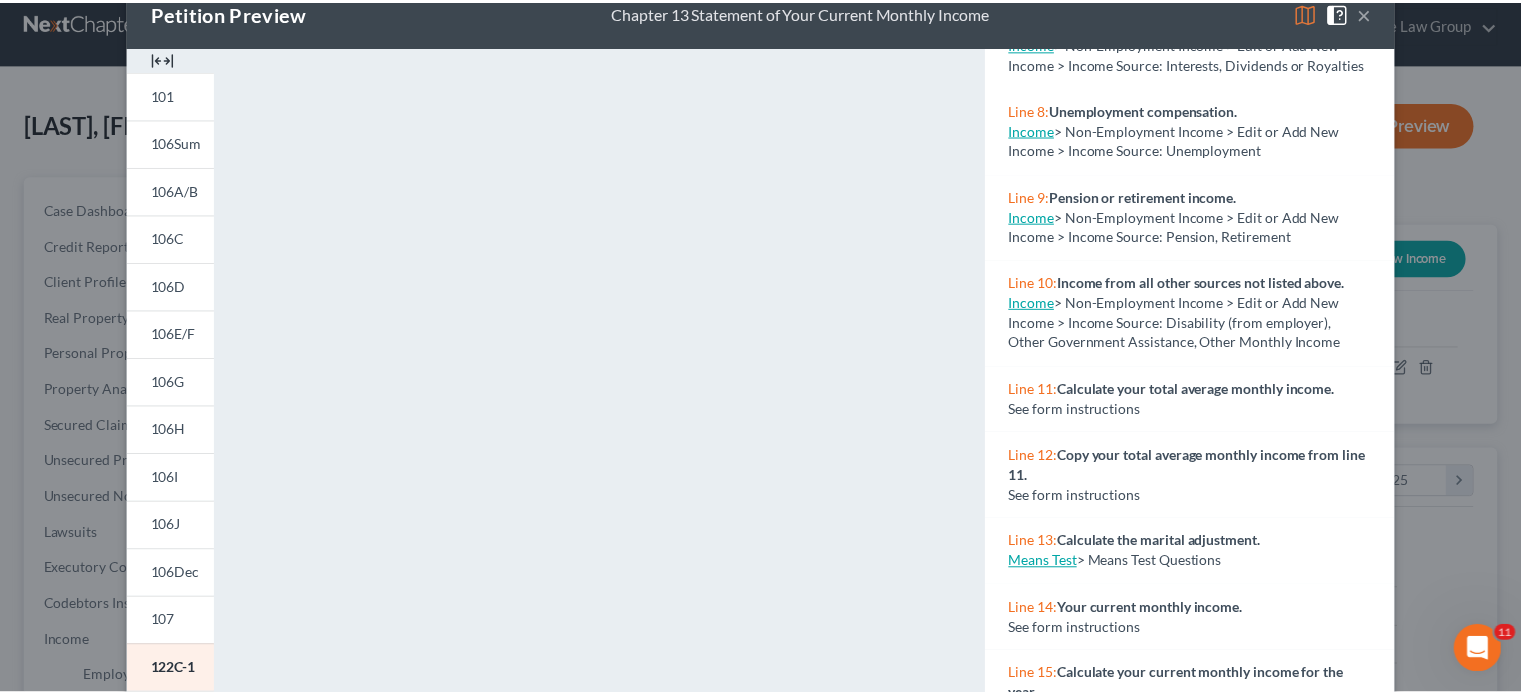 scroll, scrollTop: 0, scrollLeft: 0, axis: both 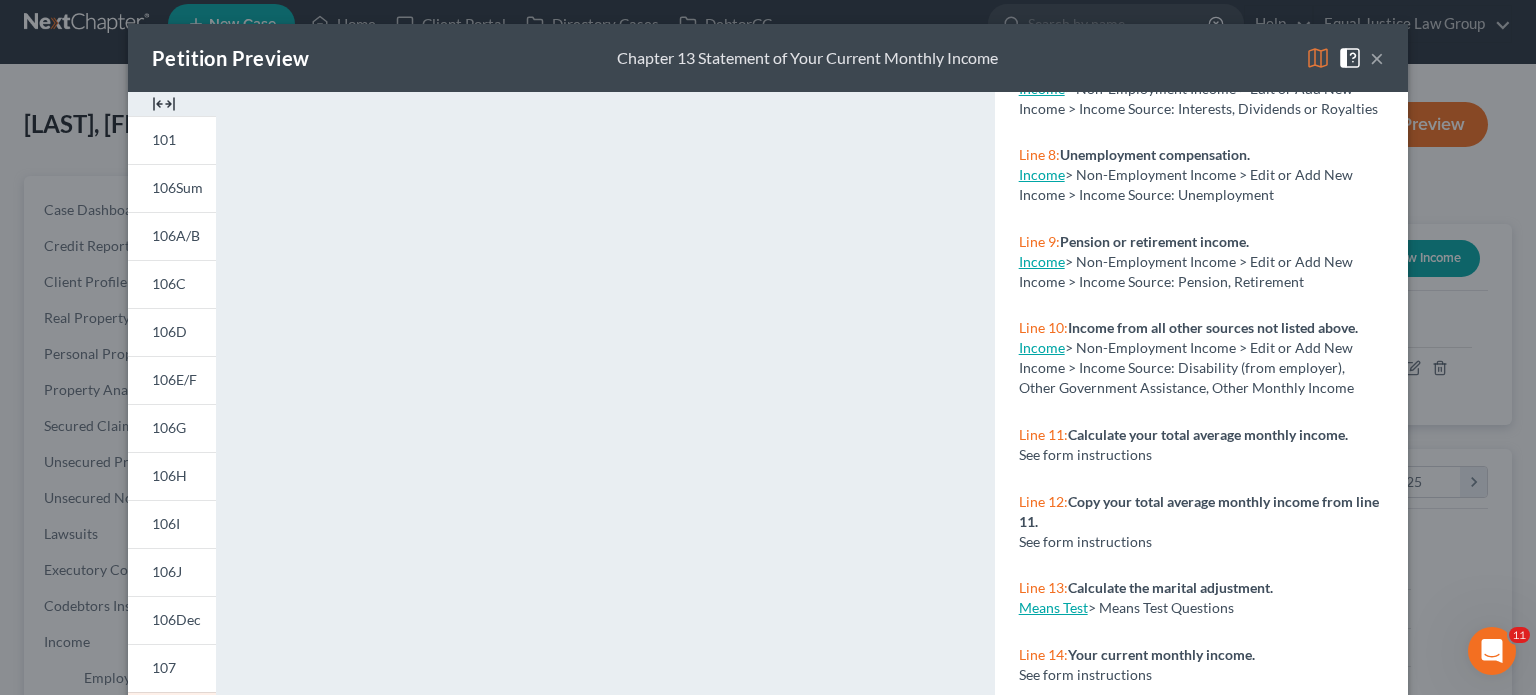 click on "×" at bounding box center [1377, 58] 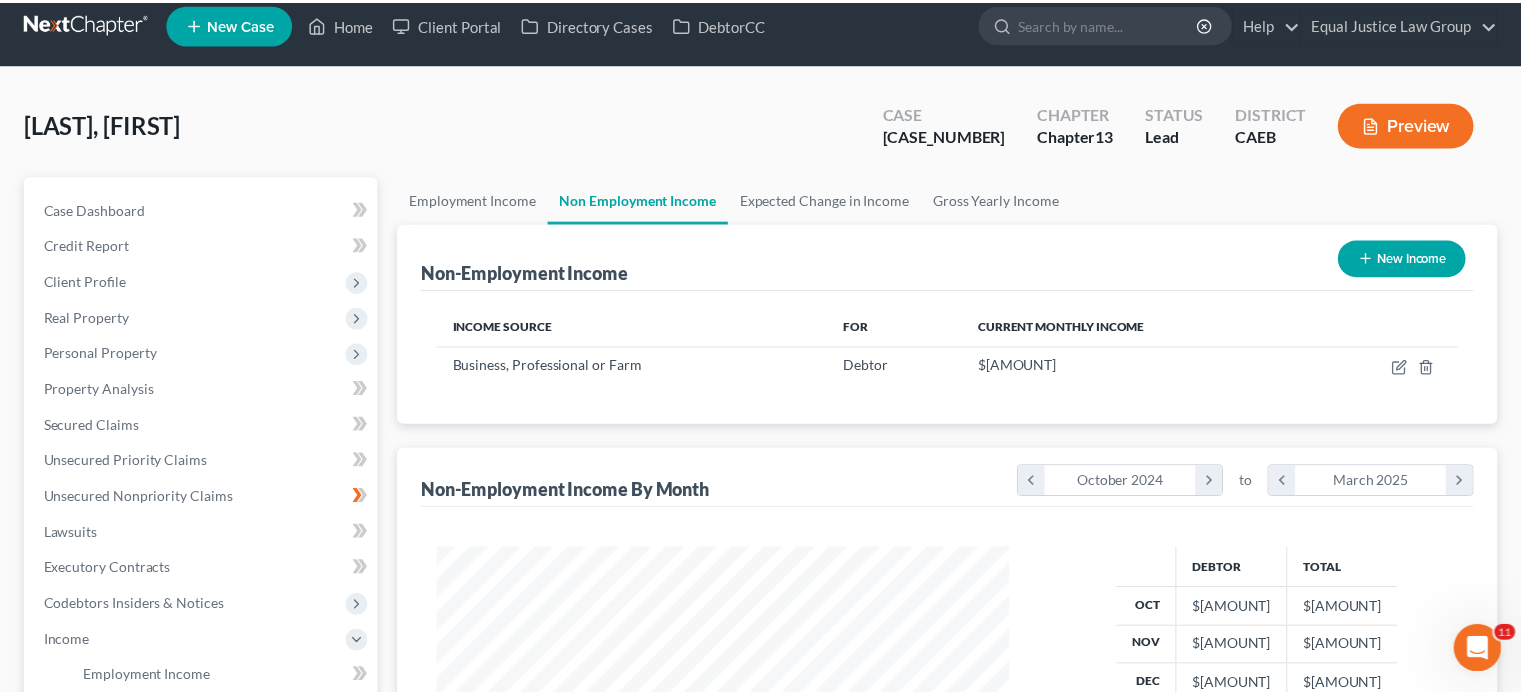 scroll, scrollTop: 356, scrollLeft: 617, axis: both 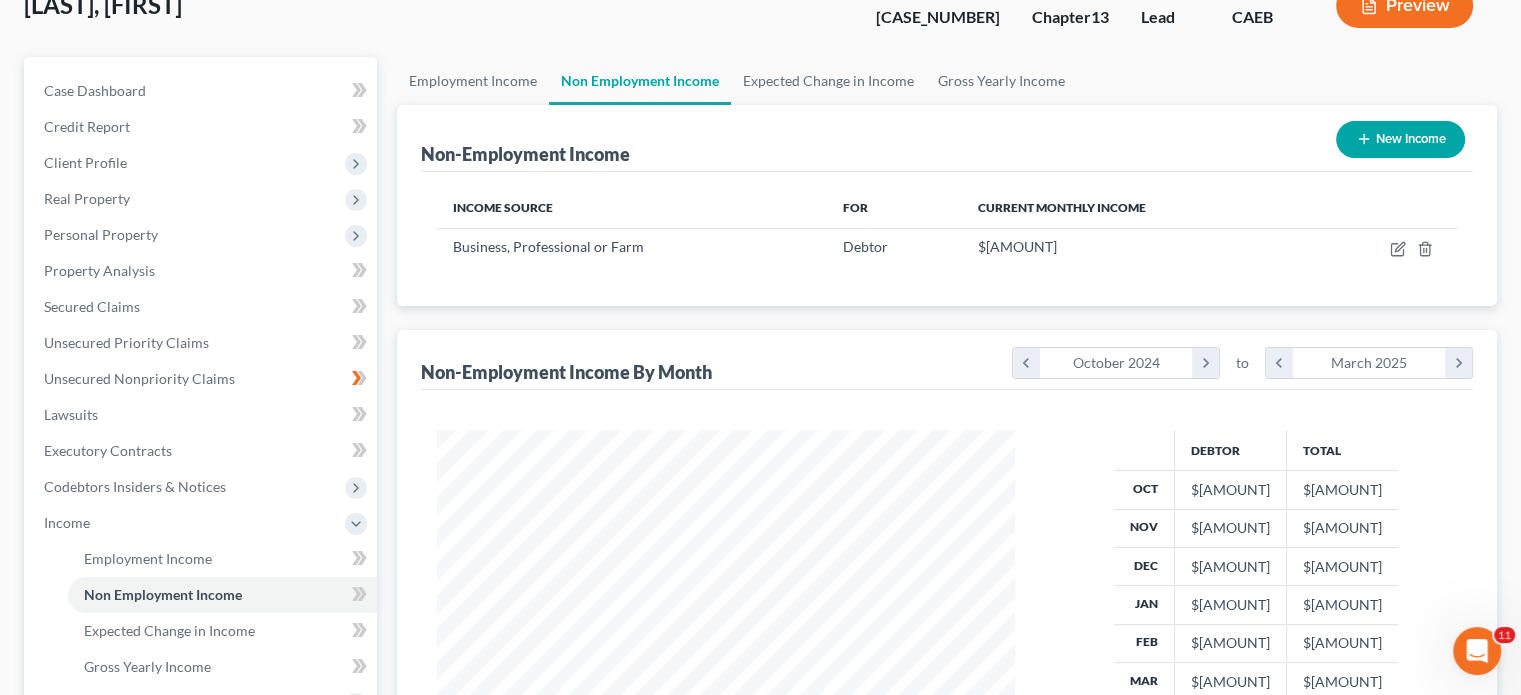 click on "Preview" at bounding box center (1404, 5) 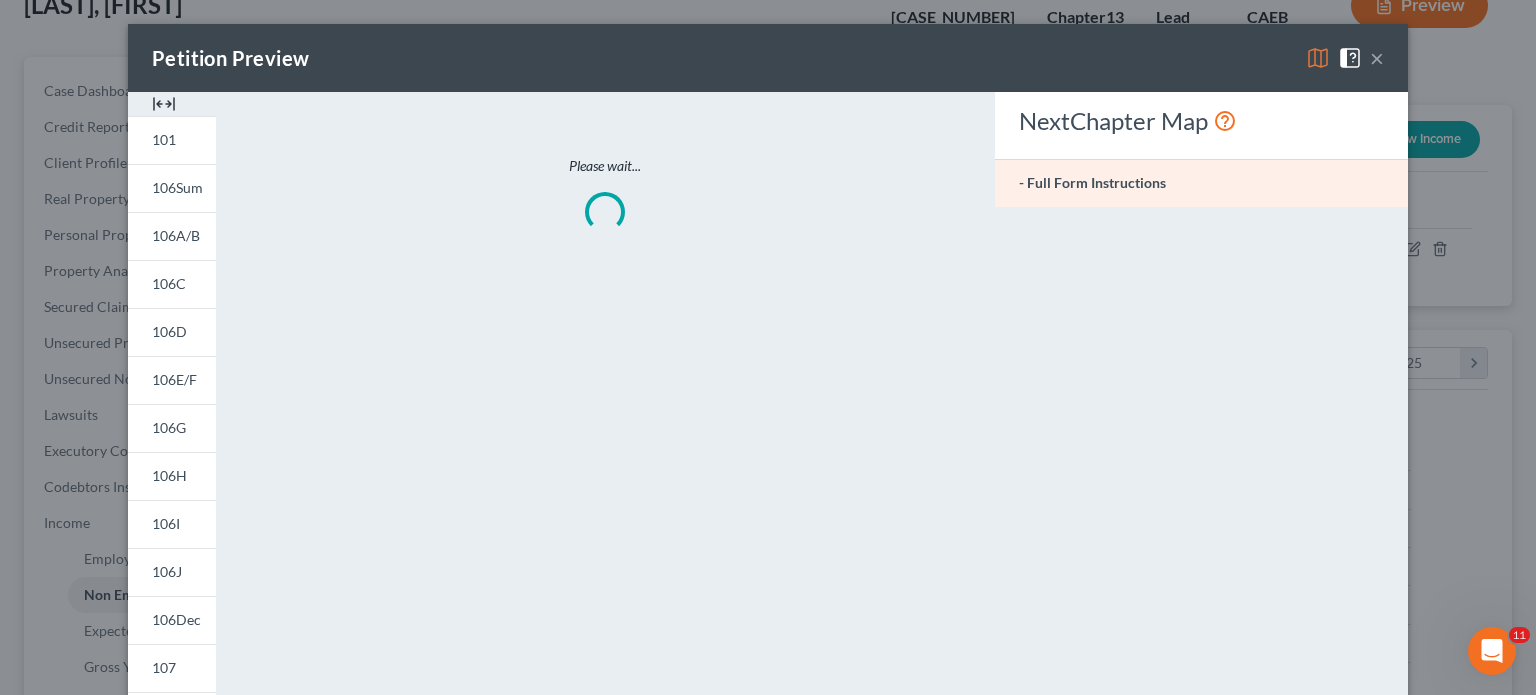 scroll, scrollTop: 999643, scrollLeft: 999375, axis: both 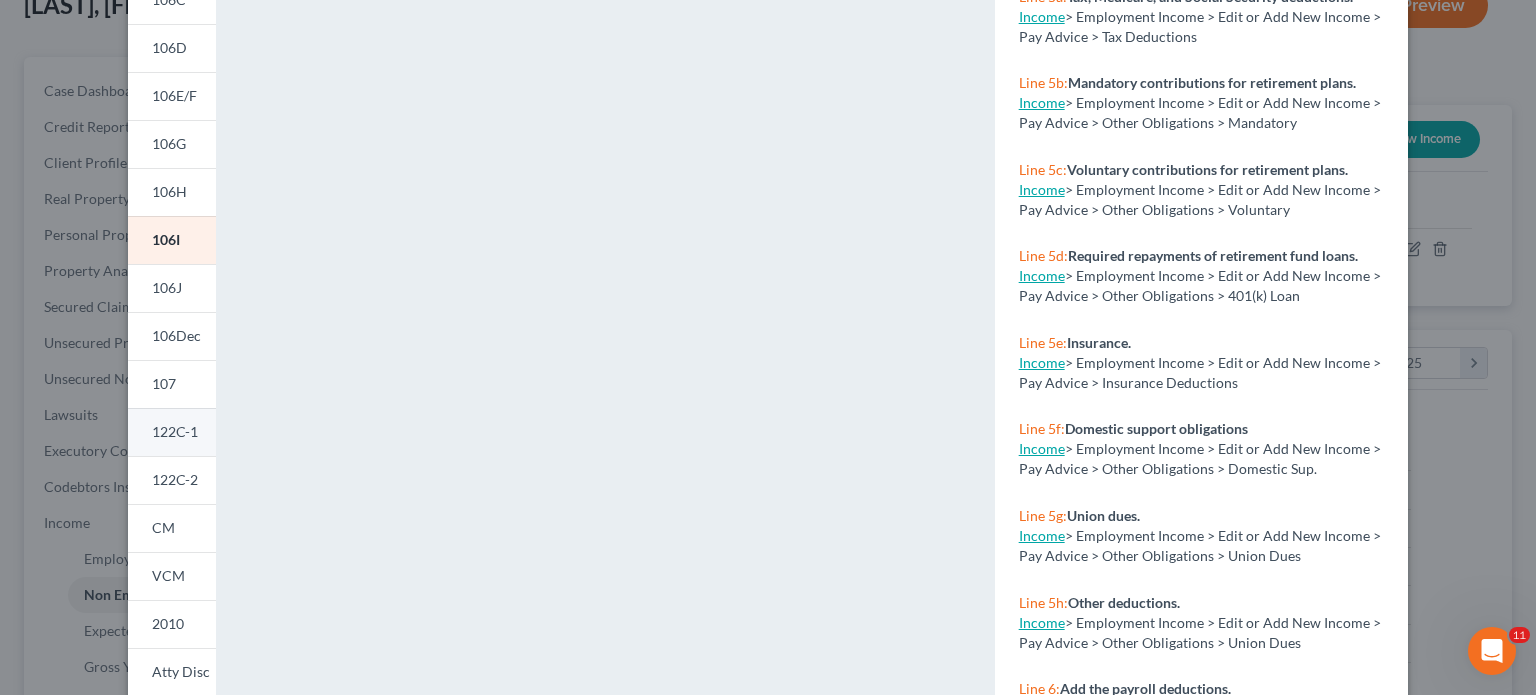 click on "122C-1" at bounding box center (175, 431) 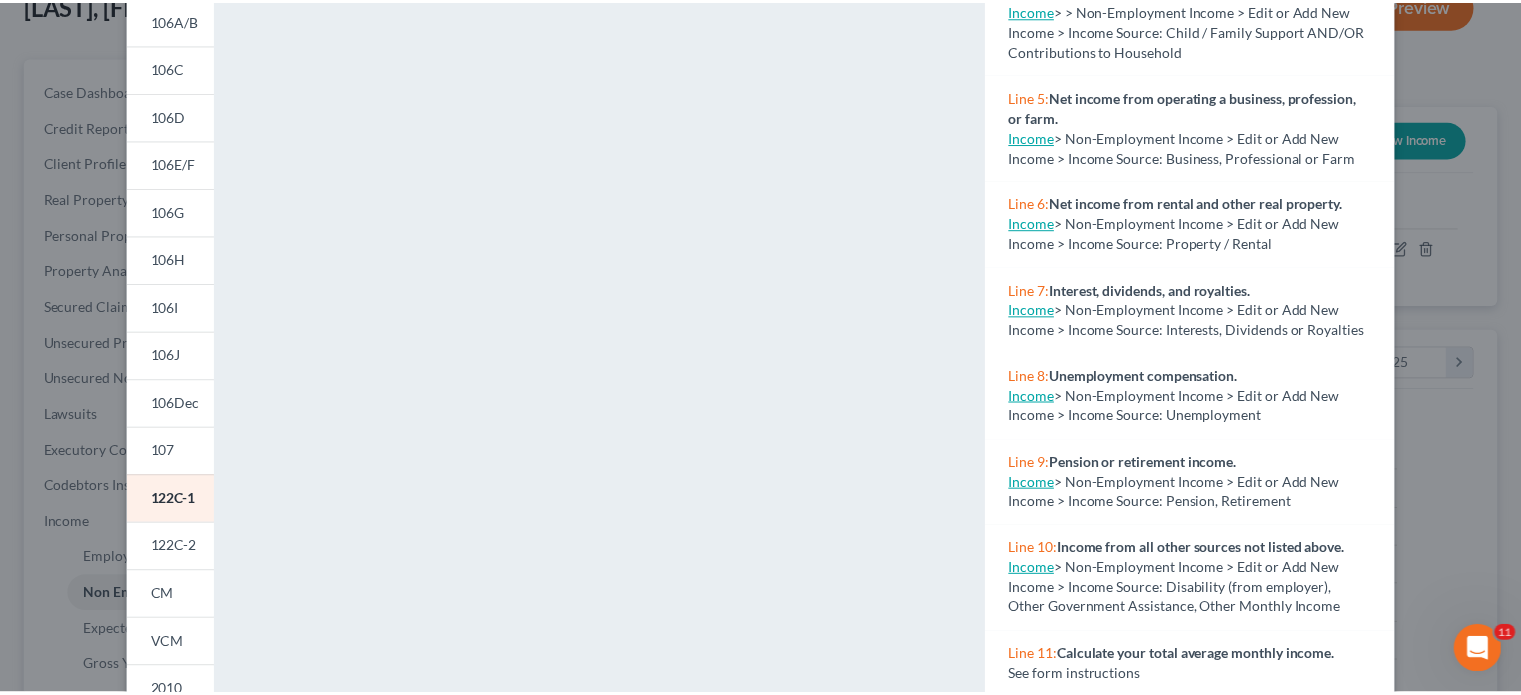 scroll, scrollTop: 0, scrollLeft: 0, axis: both 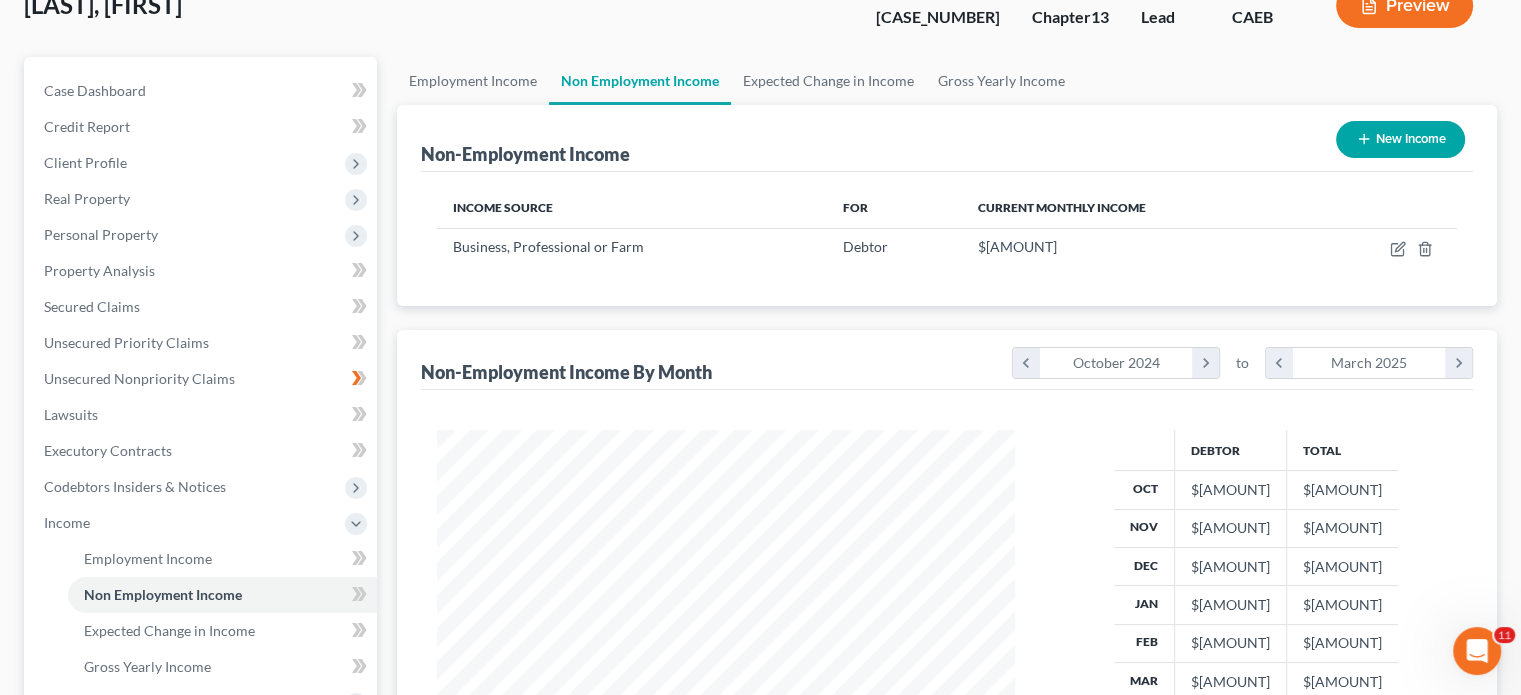 drag, startPoint x: 1523, startPoint y: 291, endPoint x: 1533, endPoint y: 108, distance: 183.27303 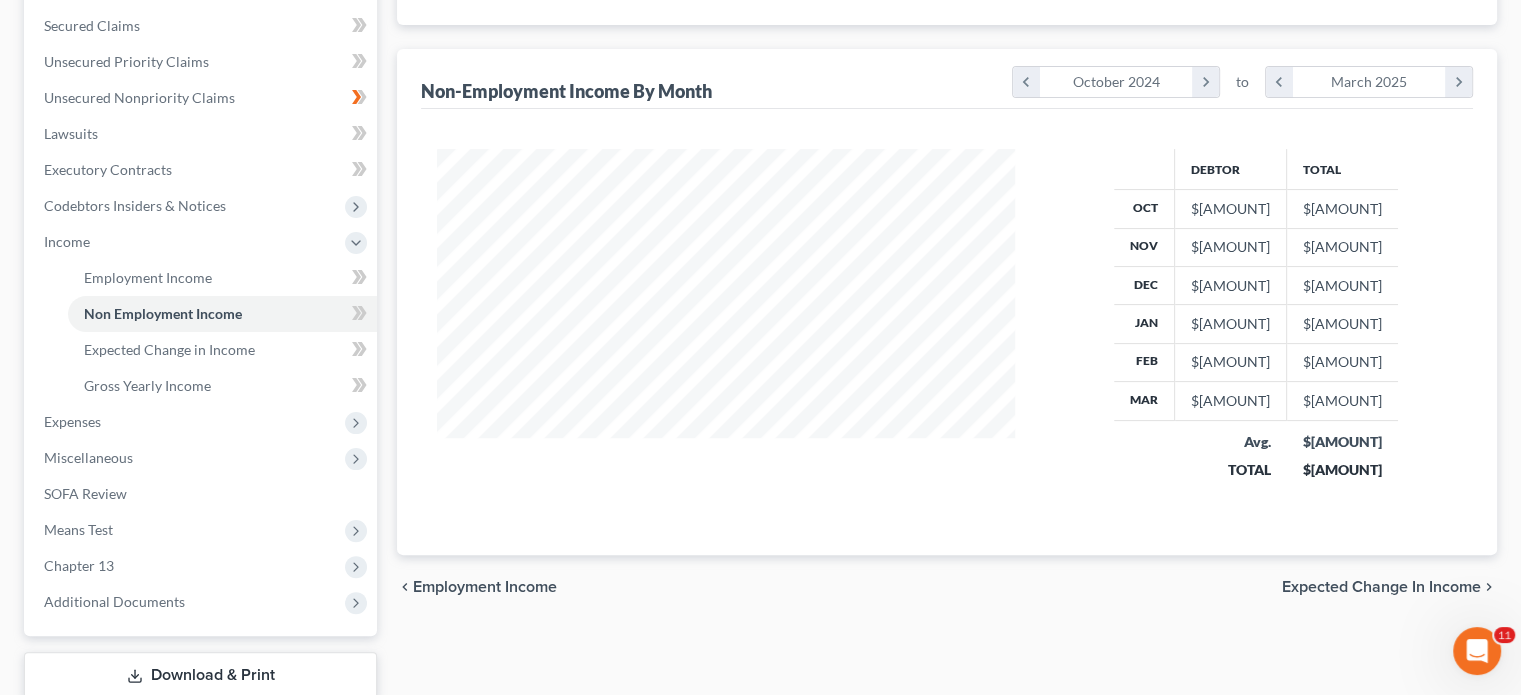 scroll, scrollTop: 546, scrollLeft: 0, axis: vertical 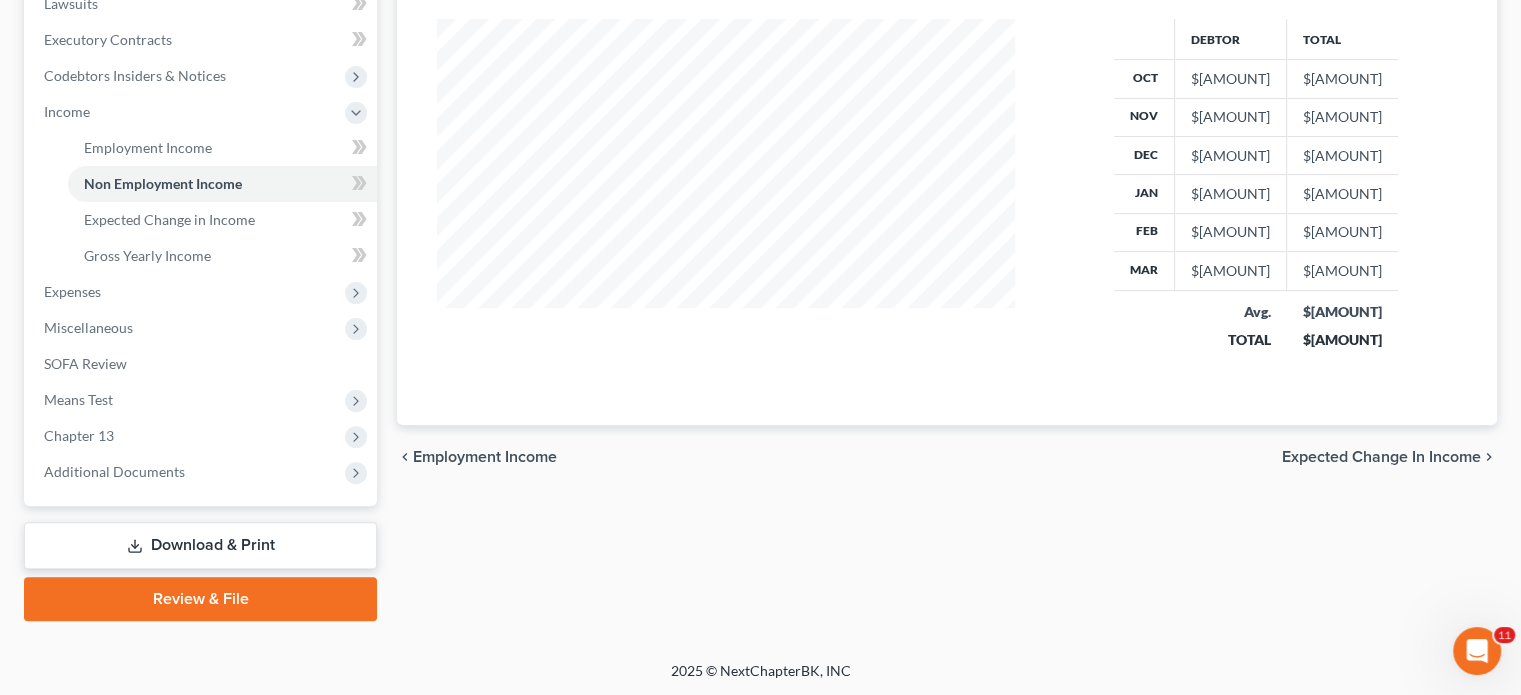 click on "Download & Print" at bounding box center (200, 545) 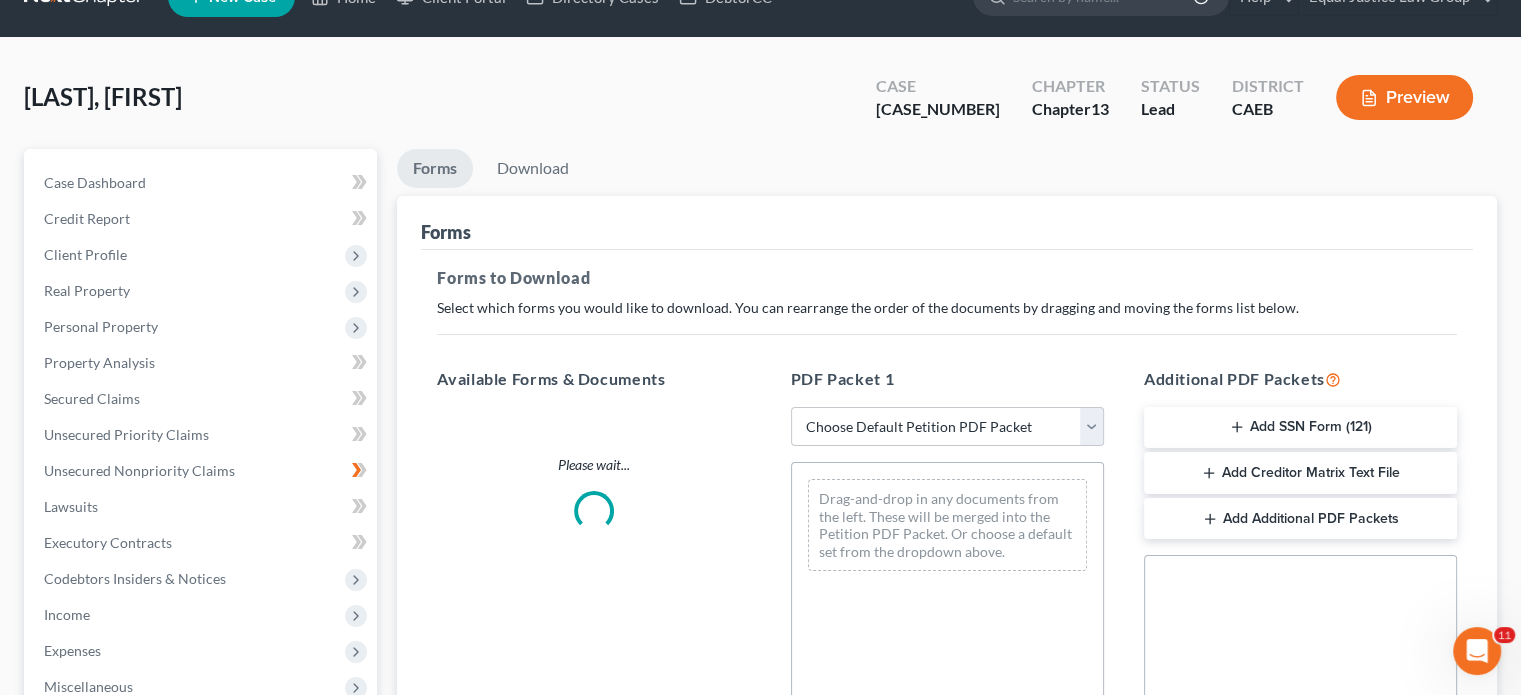 scroll, scrollTop: 0, scrollLeft: 0, axis: both 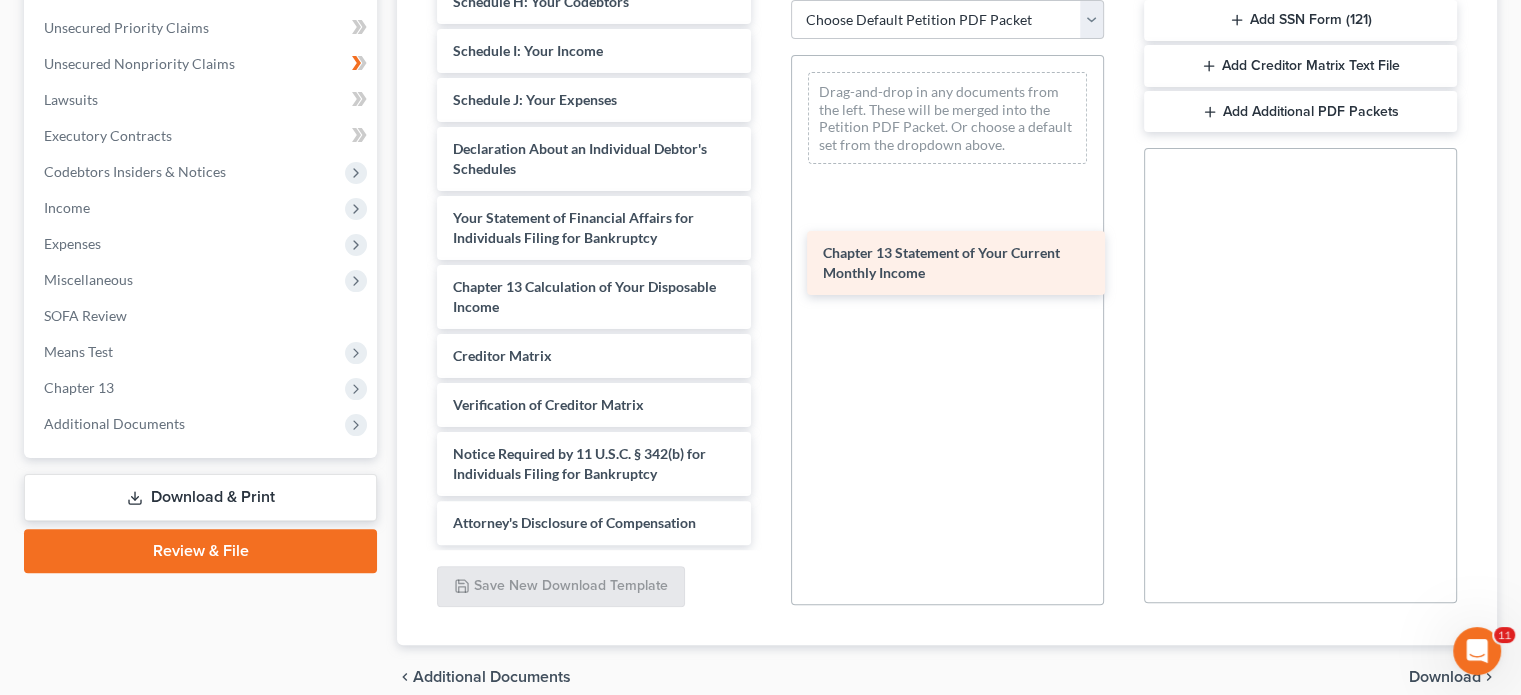 drag, startPoint x: 590, startPoint y: 263, endPoint x: 960, endPoint y: 251, distance: 370.19455 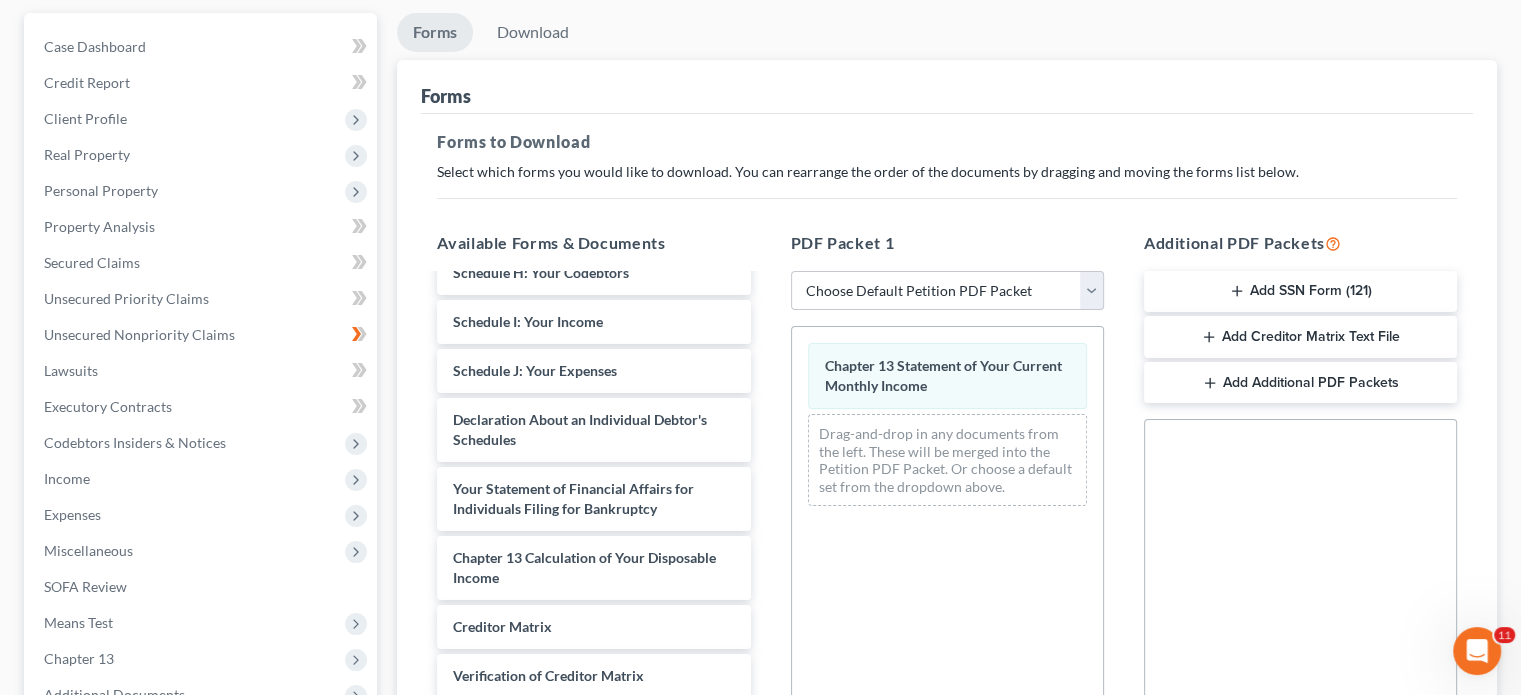 scroll, scrollTop: 122, scrollLeft: 0, axis: vertical 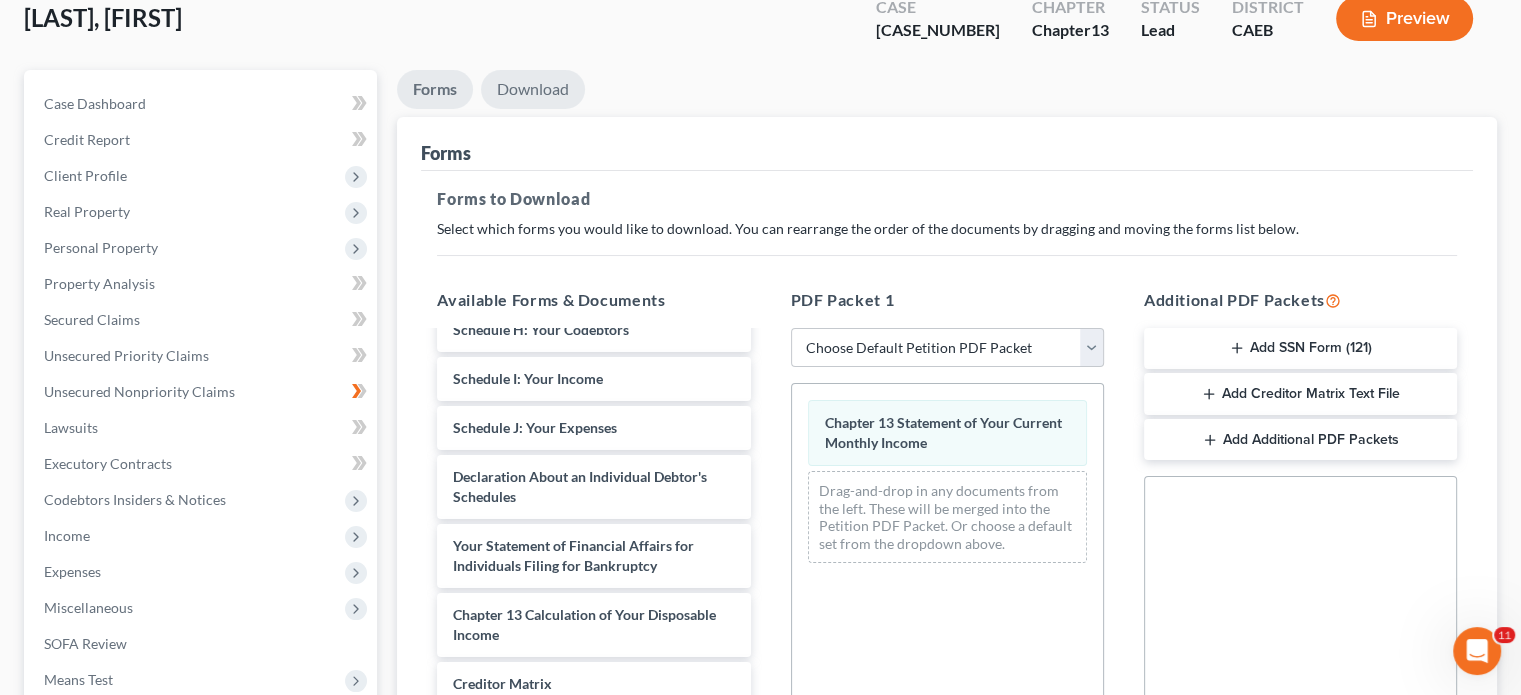 click on "Download" at bounding box center (533, 89) 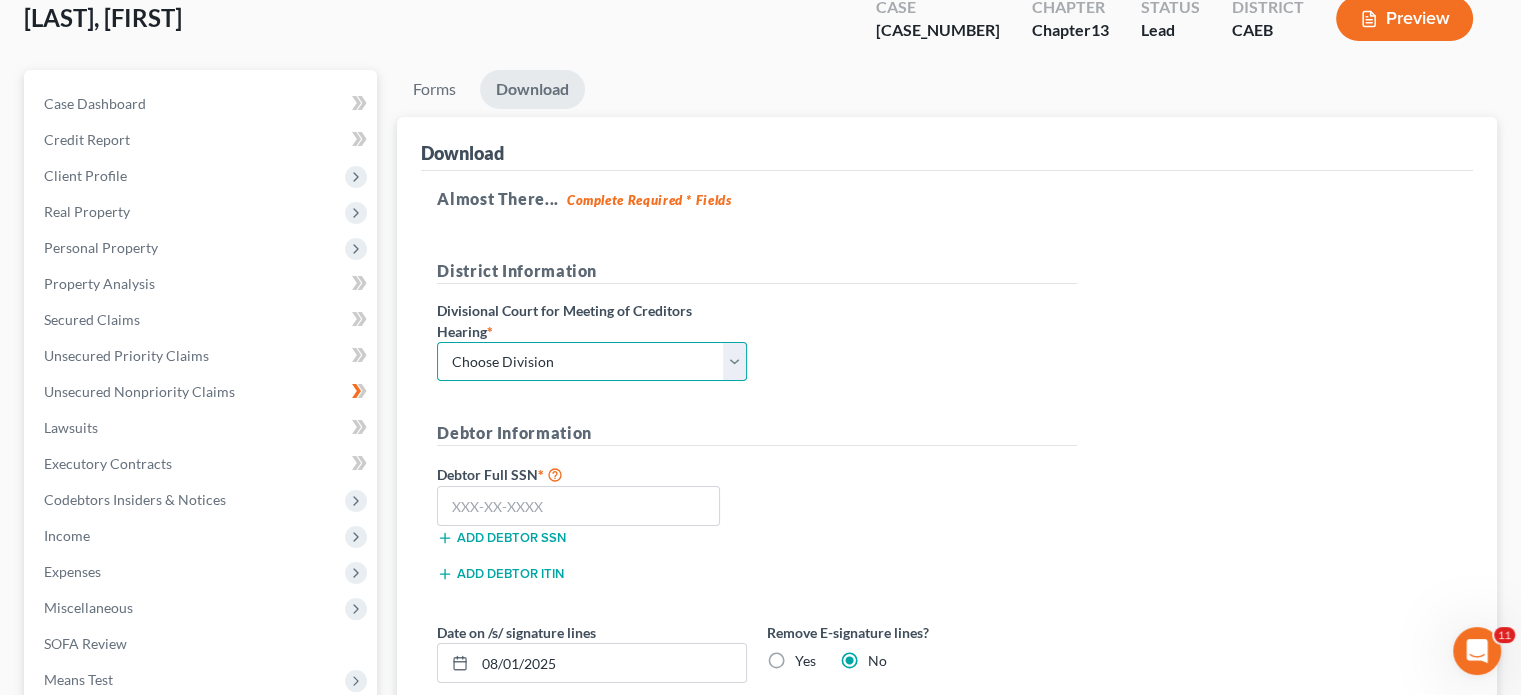 click on "Choose Division [CITY] [CITY] [CITY]" at bounding box center [592, 362] 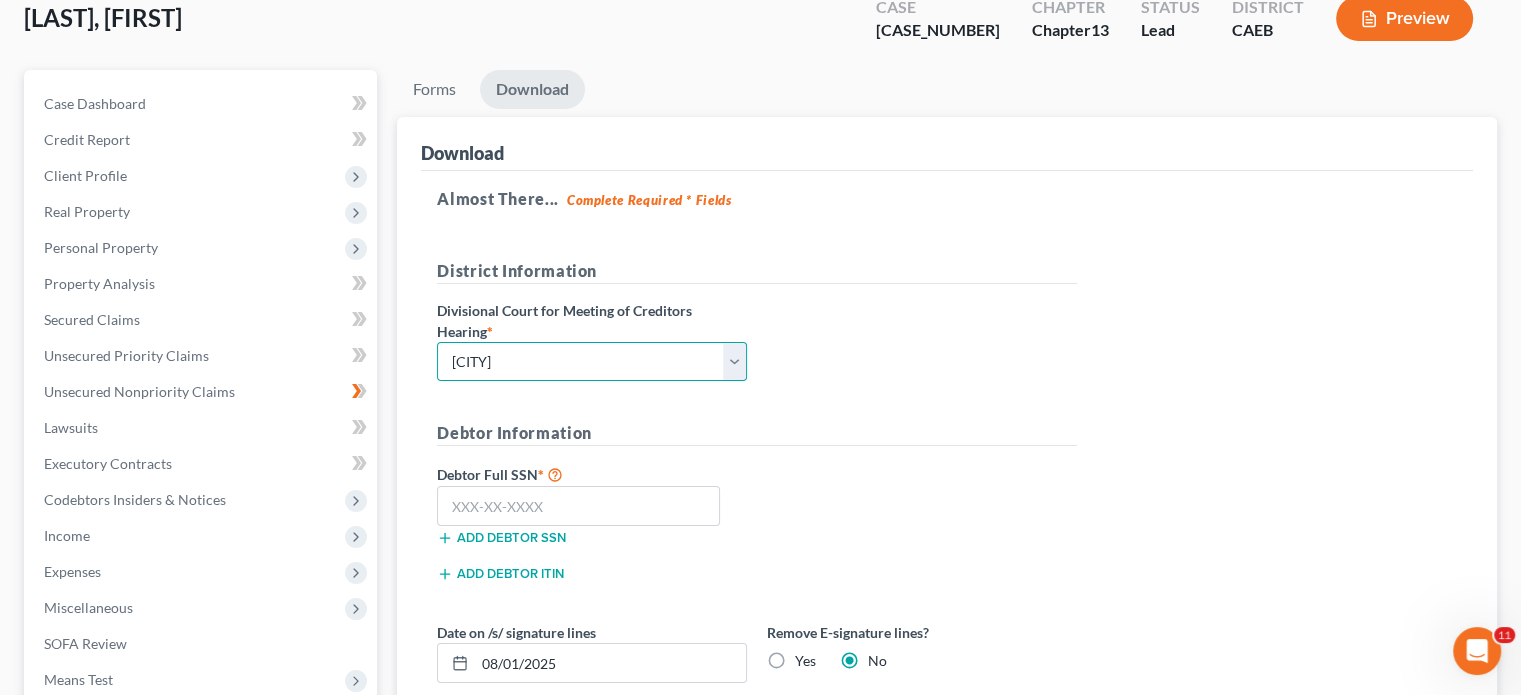 click on "Choose Division [CITY] [CITY] [CITY]" at bounding box center (592, 362) 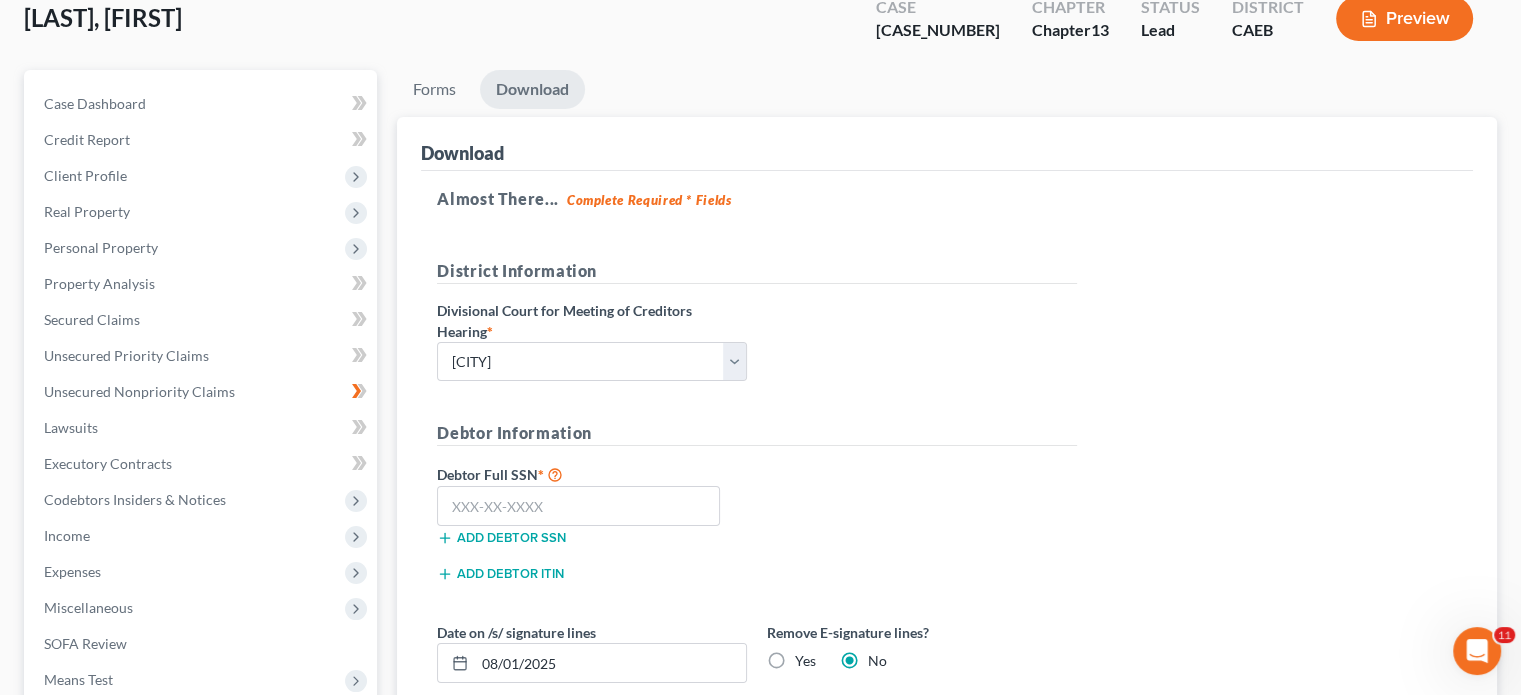 click on "Debtor Information" at bounding box center [757, 433] 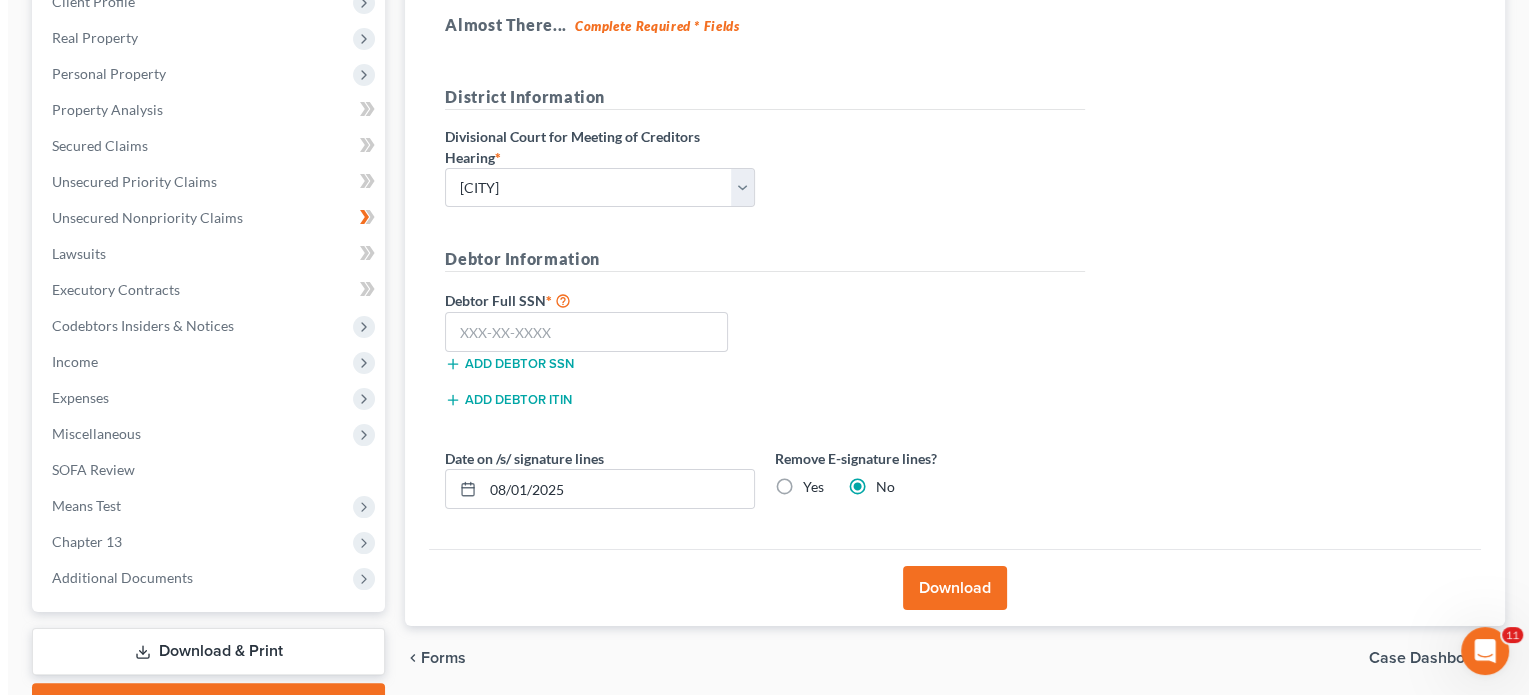 scroll, scrollTop: 294, scrollLeft: 0, axis: vertical 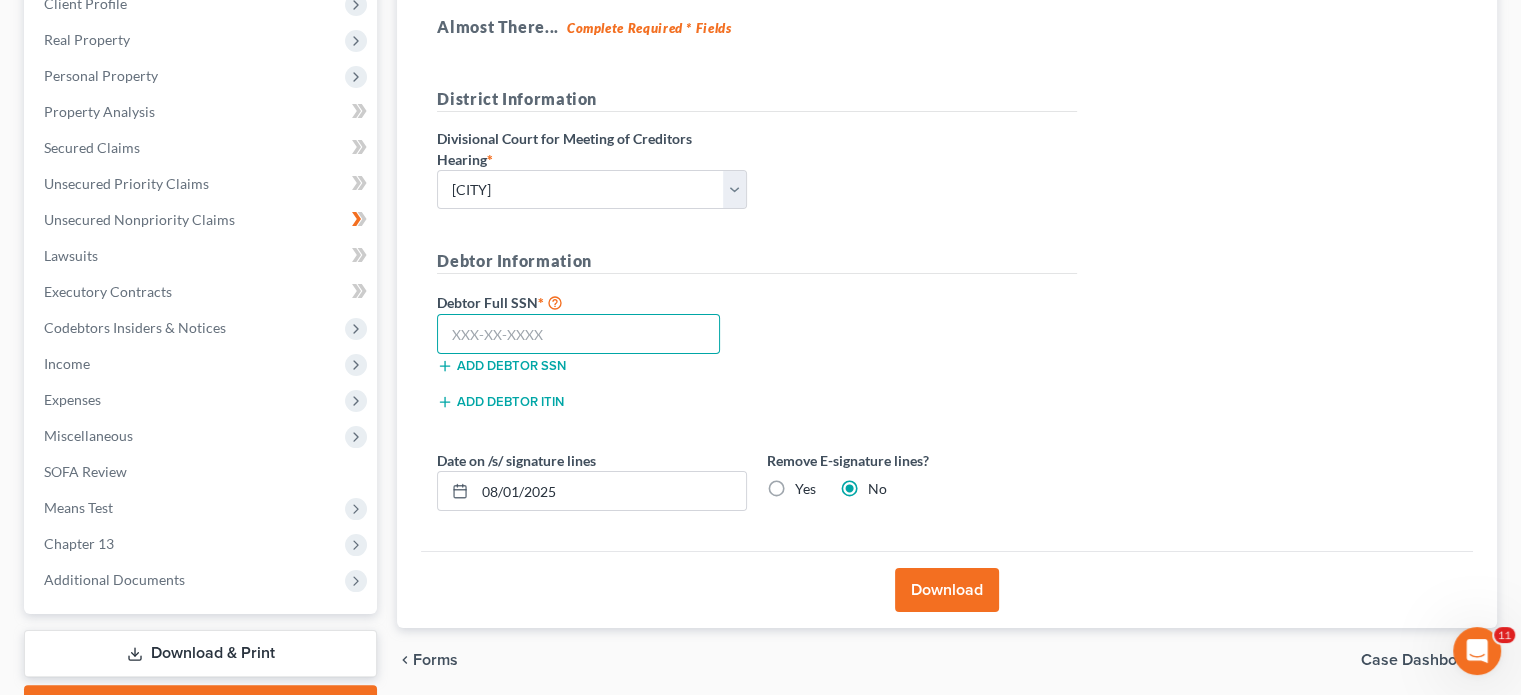 click at bounding box center [578, 334] 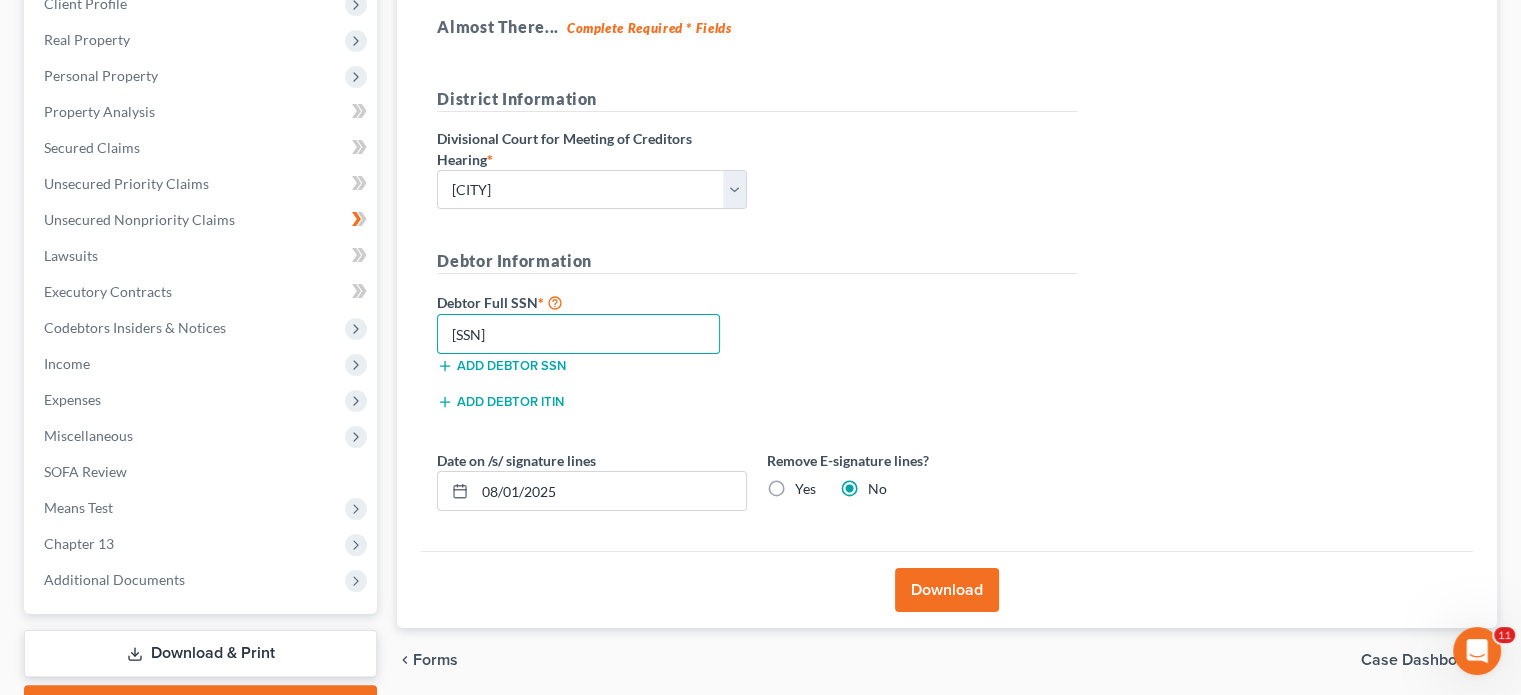 type on "[SSN]" 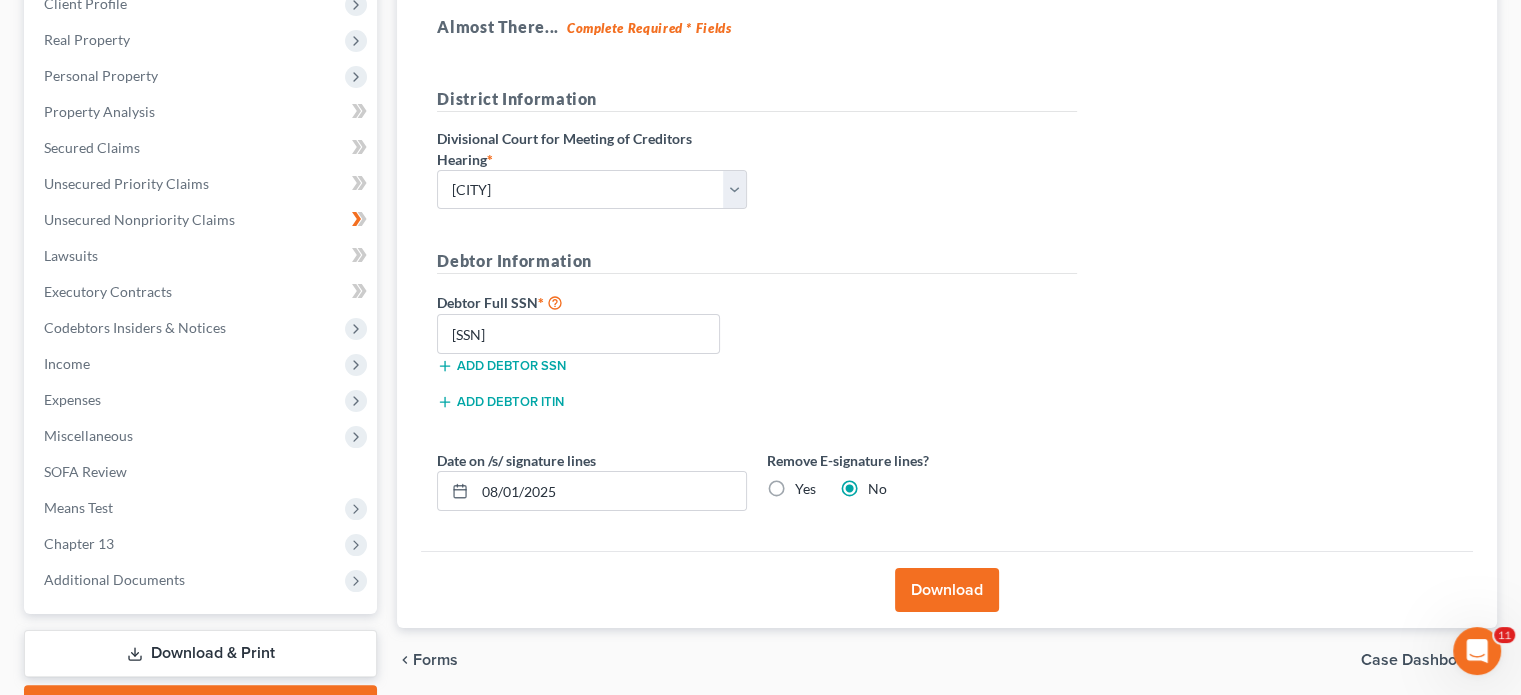 click on "Download" at bounding box center (947, 590) 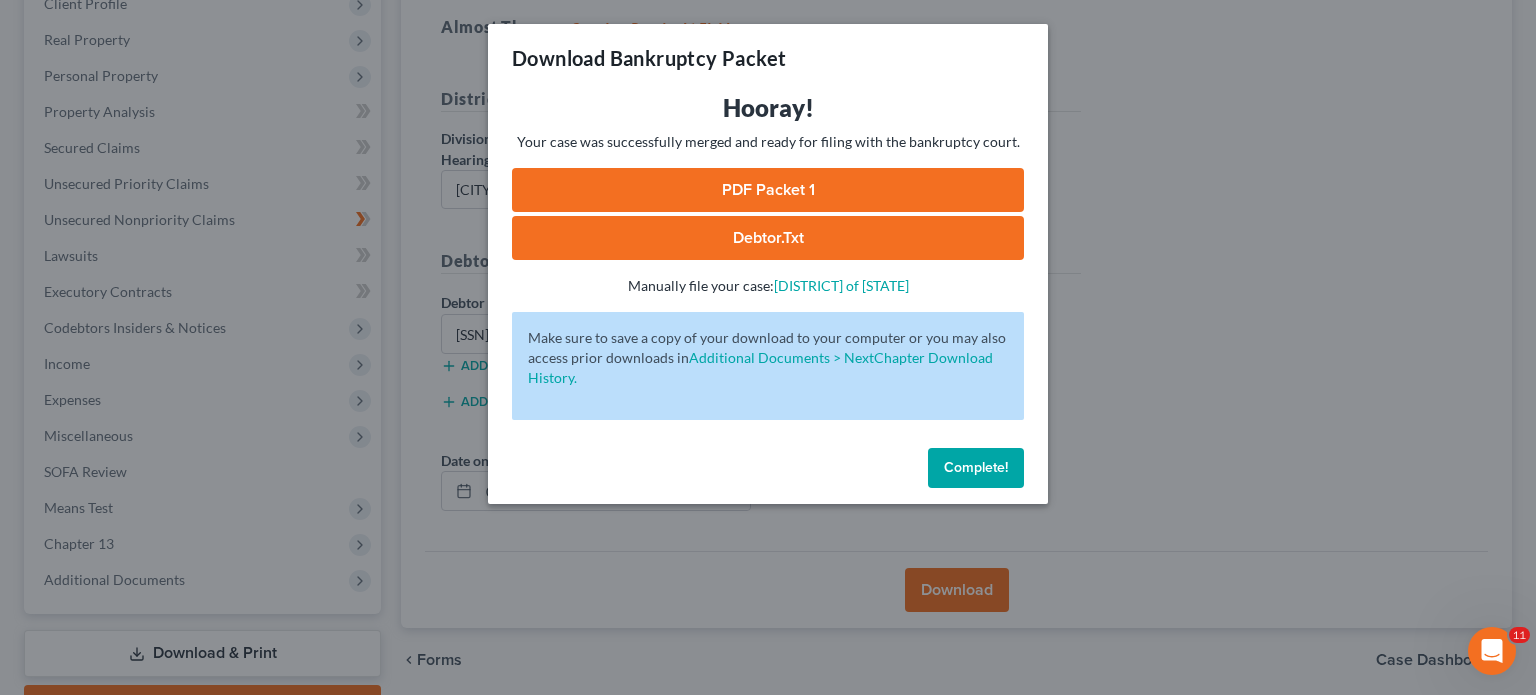 click on "PDF Packet 1" at bounding box center [768, 190] 